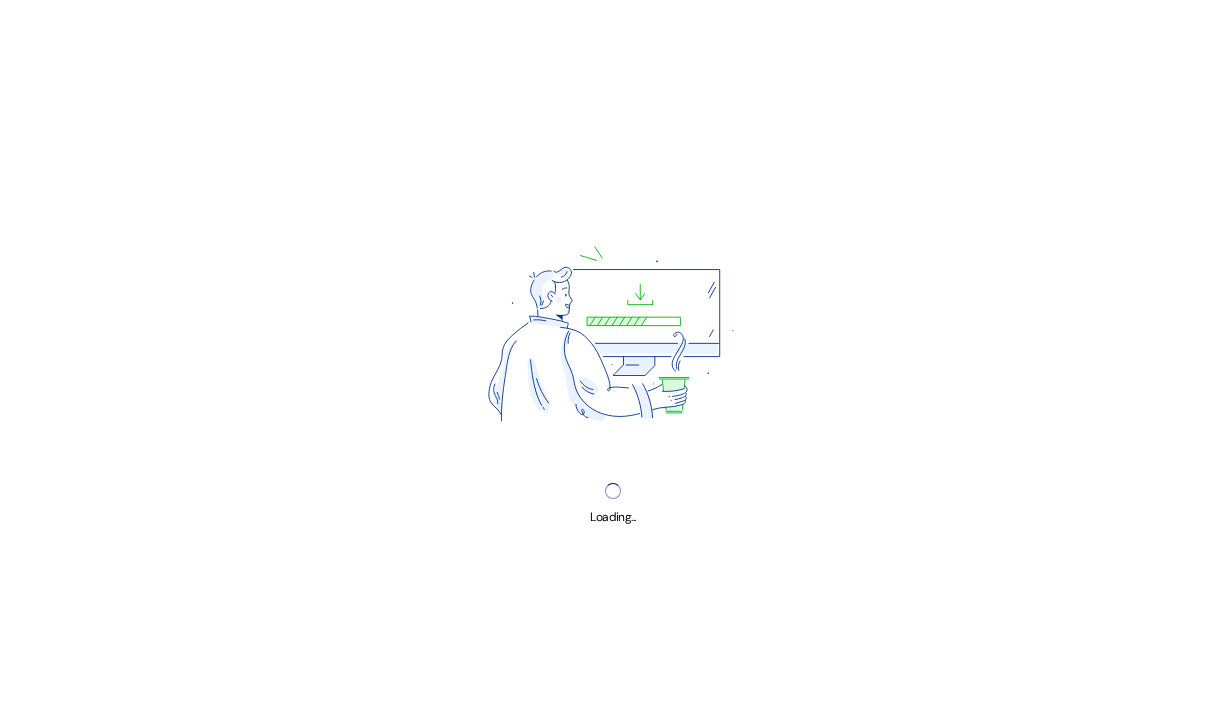 scroll, scrollTop: 0, scrollLeft: 0, axis: both 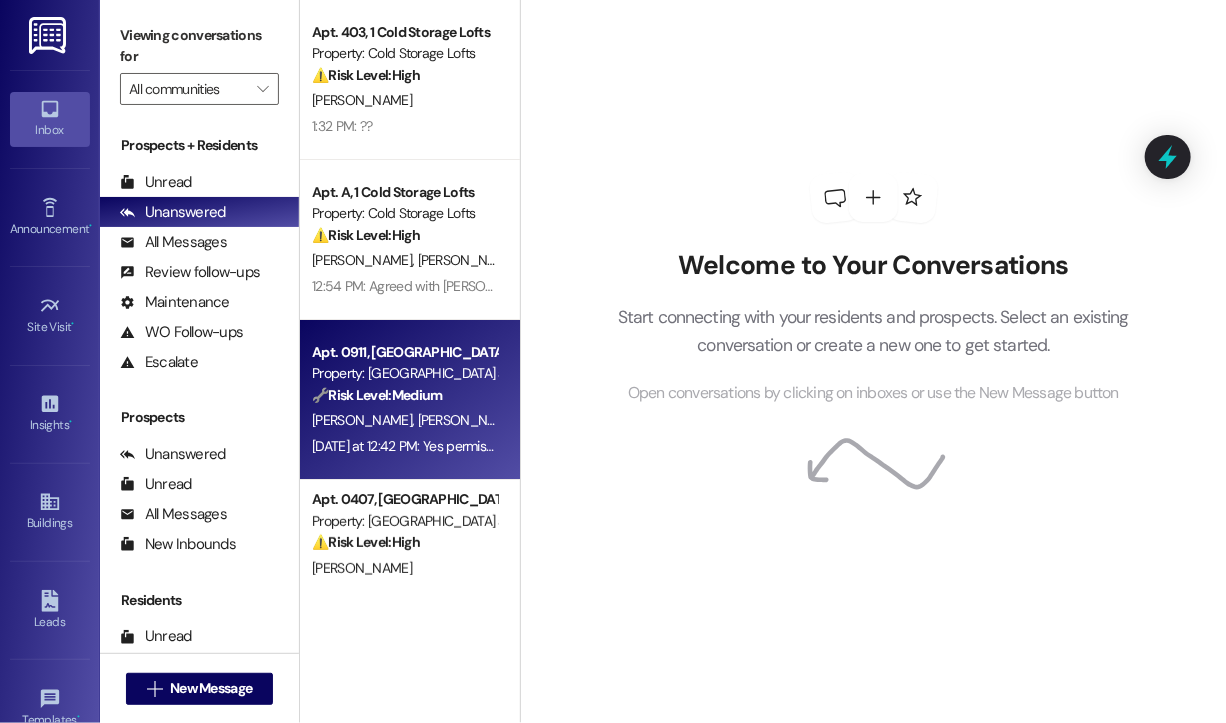 click on "V. Suryawanshi A. Dhole" at bounding box center (404, 420) 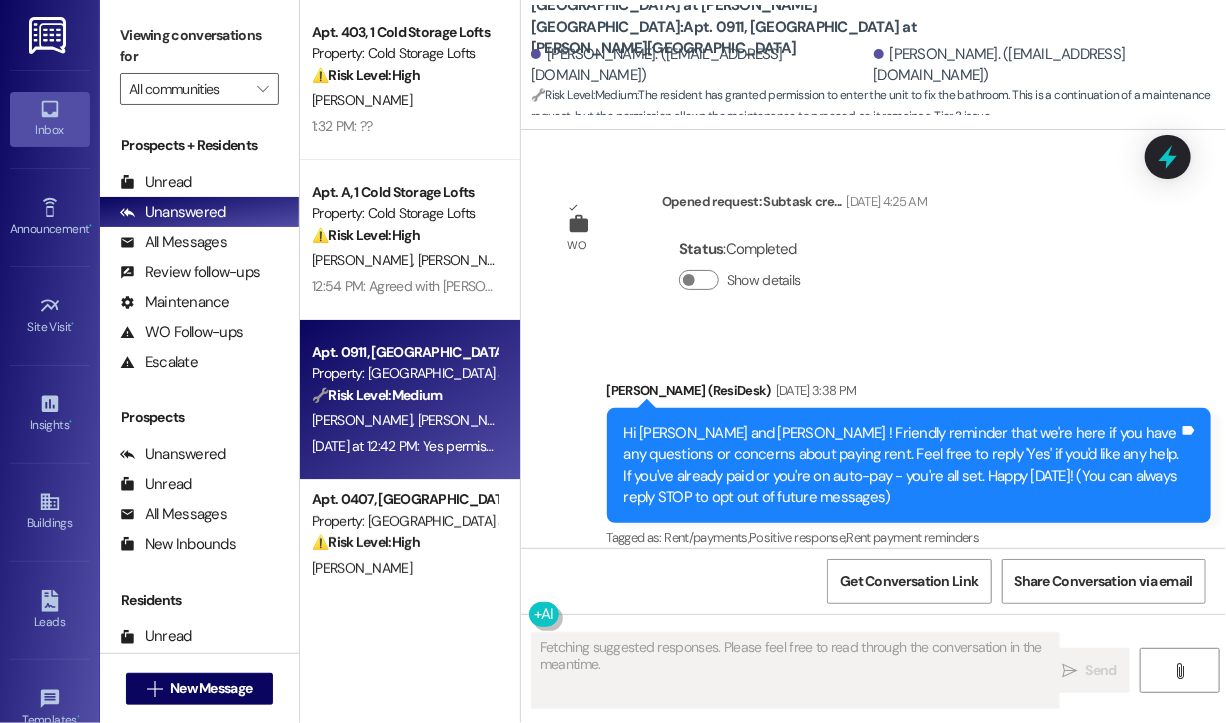 scroll, scrollTop: 21772, scrollLeft: 0, axis: vertical 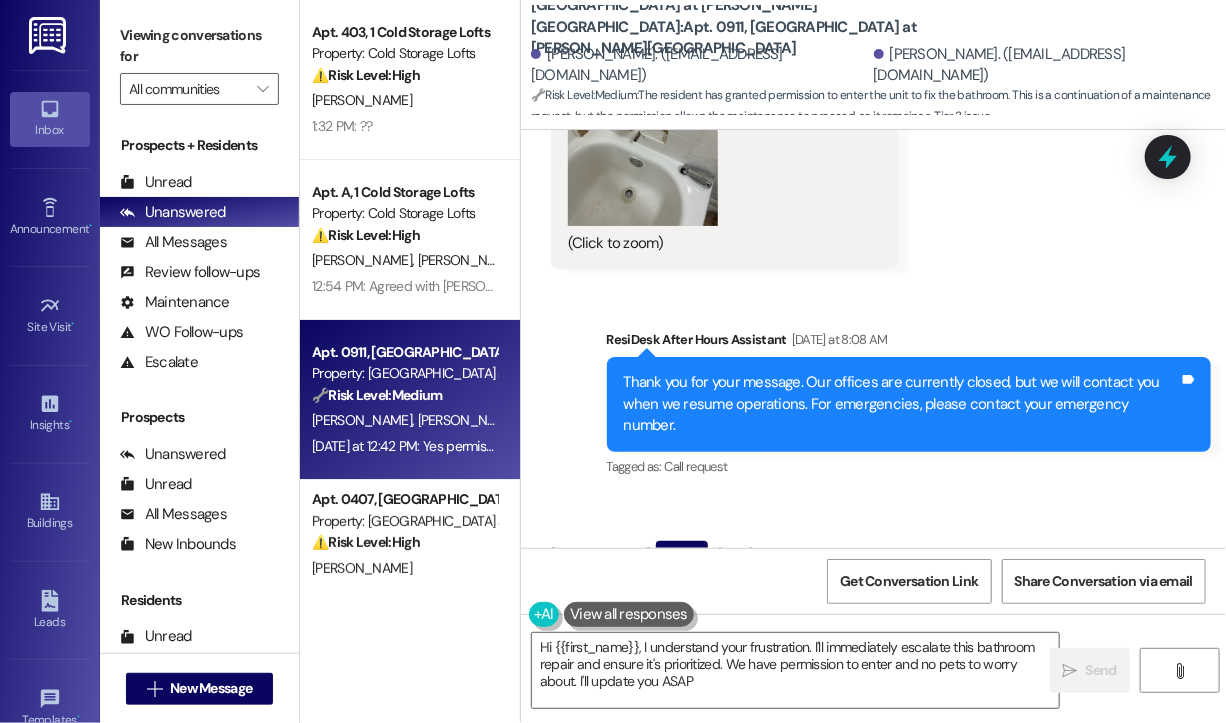 type on "Hi {{first_name}}, I understand your frustration. I'll immediately escalate this bathroom repair and ensure it's prioritized. We have permission to enter and no pets to worry about. I'll update you ASAP!" 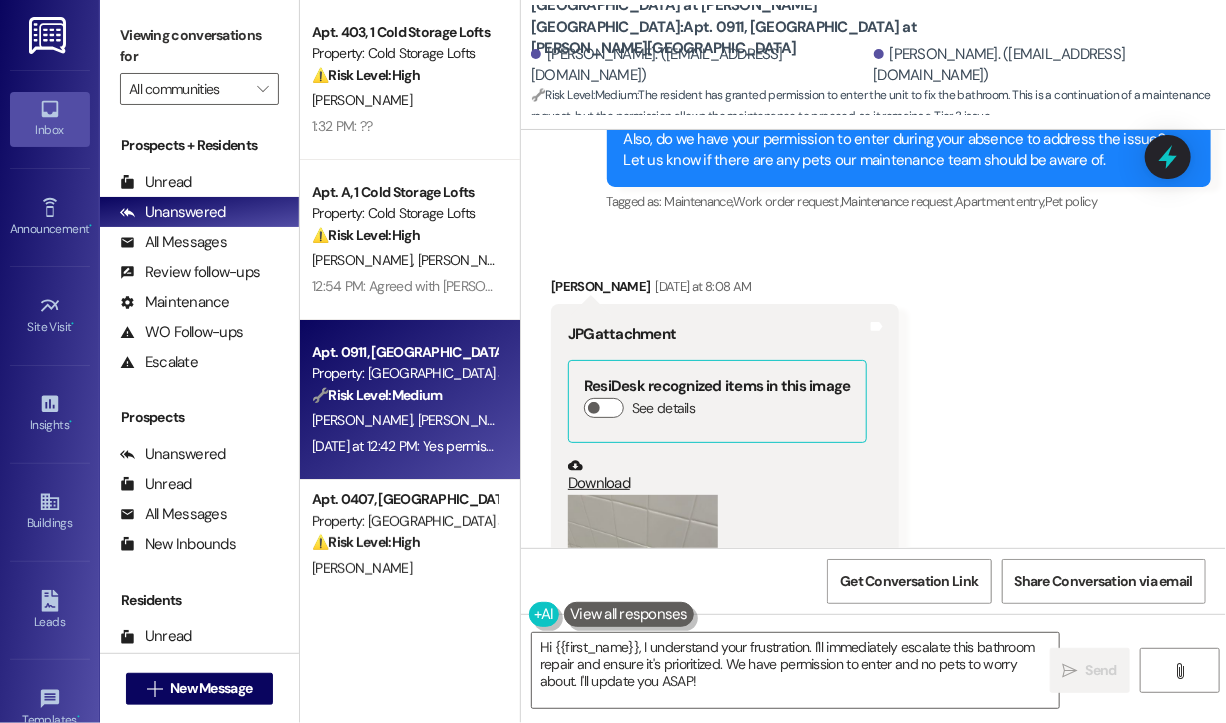 scroll, scrollTop: 21072, scrollLeft: 0, axis: vertical 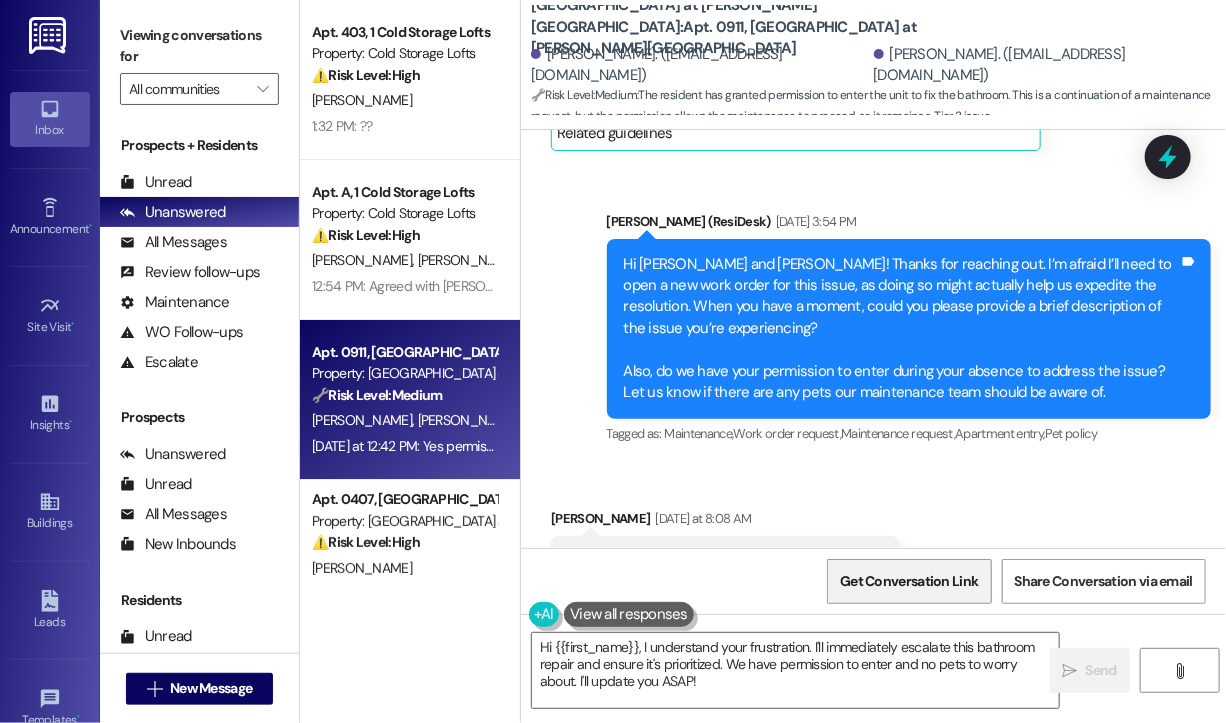 click on "Get Conversation Link" at bounding box center [909, 581] 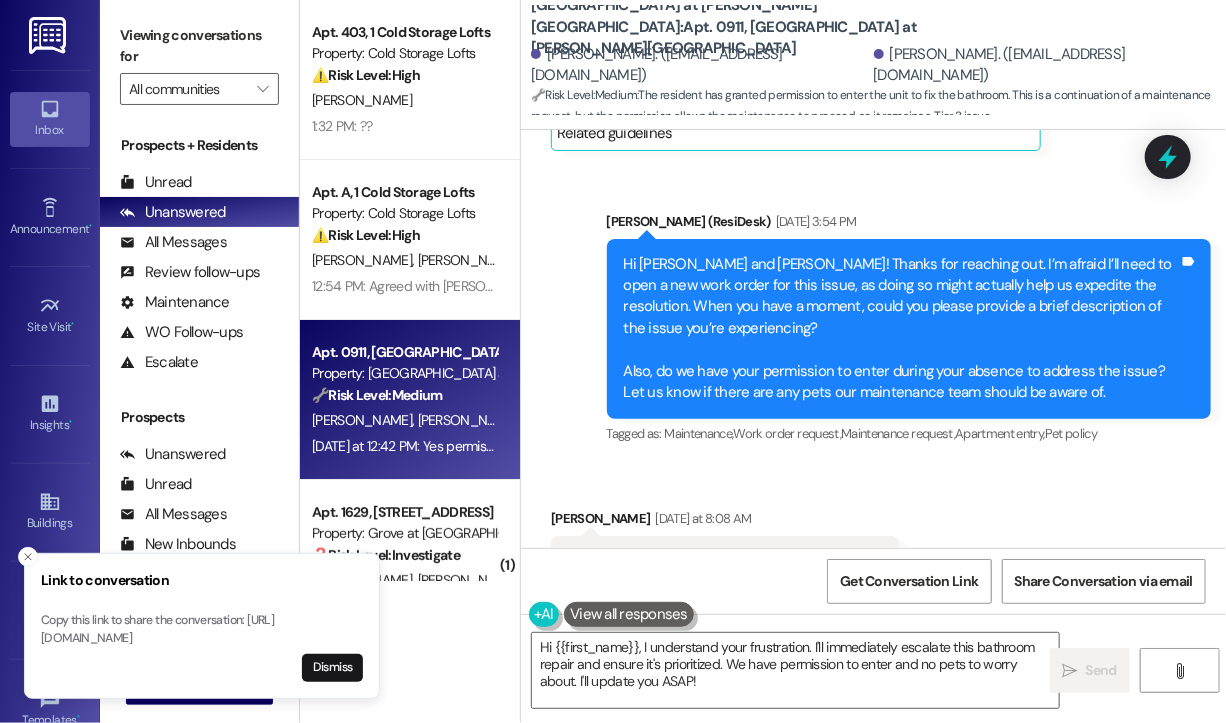 type 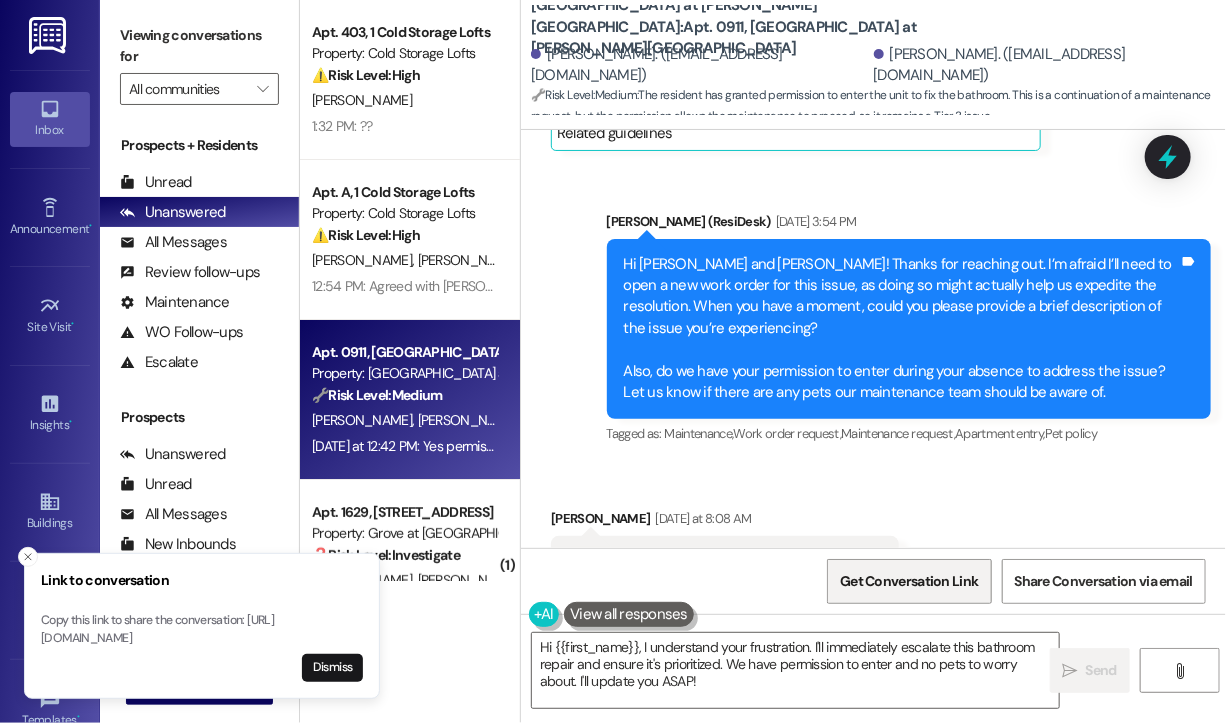 click on "Get Conversation Link" at bounding box center (909, 581) 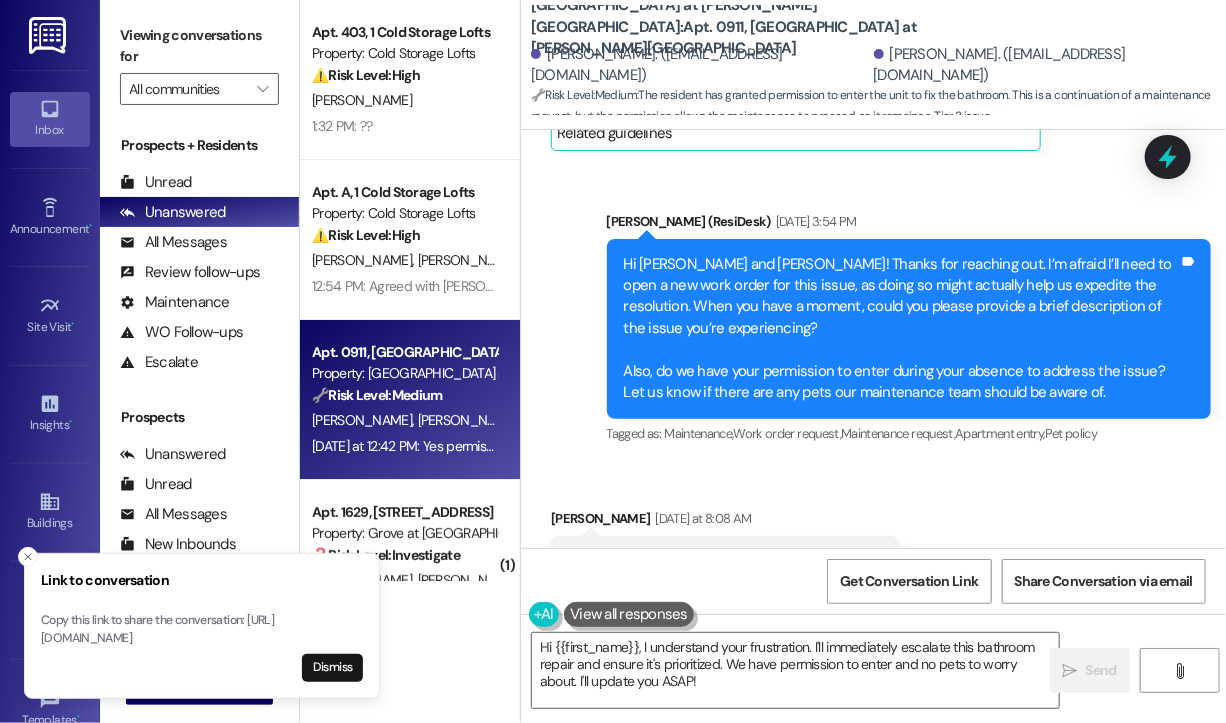click on "Received via SMS Avinash Dhole Yesterday at 8:08 AM JPG  attachment ResiDesk recognized items in this image See details     Download   (Click to zoom) Tags and notes" at bounding box center [873, 723] 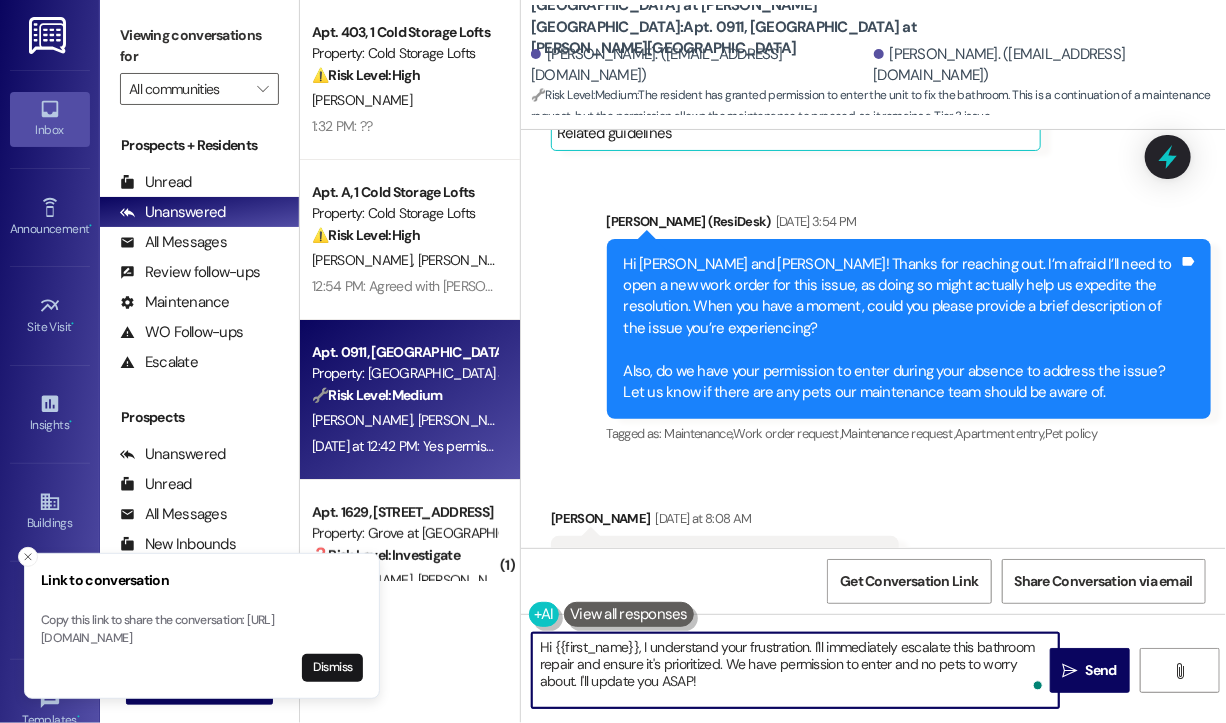 drag, startPoint x: 728, startPoint y: 685, endPoint x: 652, endPoint y: 669, distance: 77.665955 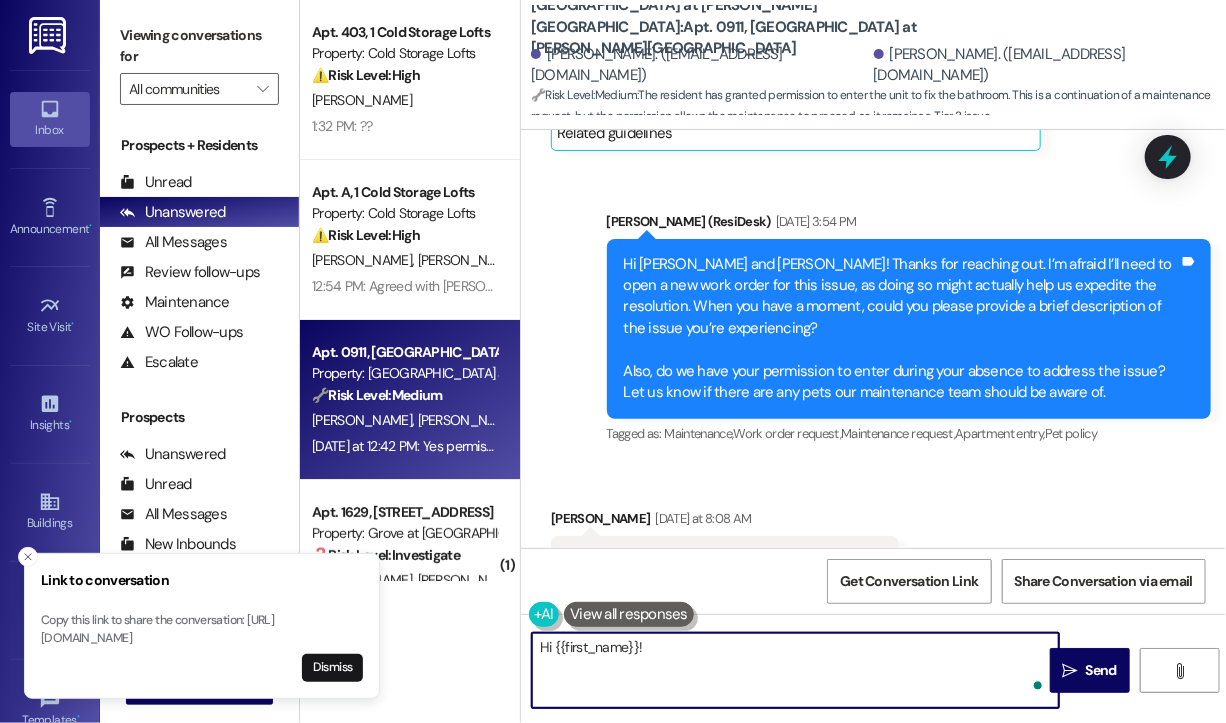 paste on "I attempted to submit a work order on your behalf, but we're currently experiencing technical difficulties. I apologize for the inconvenience. Could I ask you to try submitting the work order directly through your portal? Please let me know once it’s submitted, and I’ll notify the team right away. Thank you for your patience!" 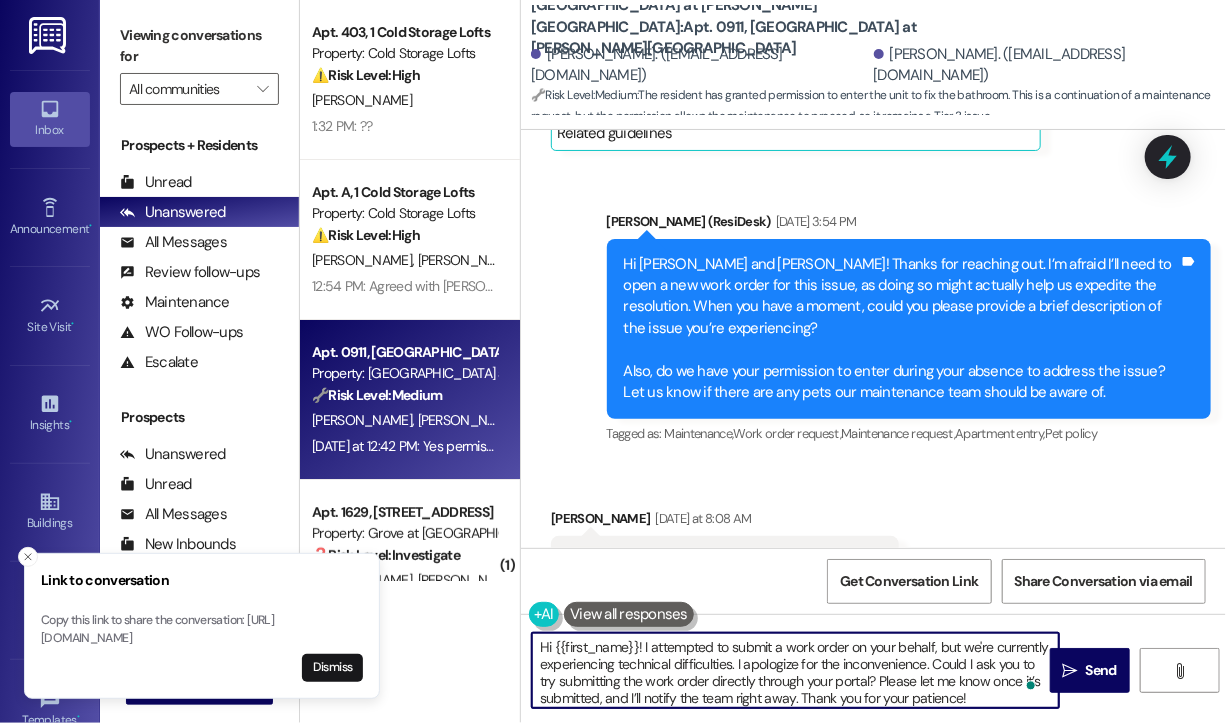 scroll, scrollTop: 16, scrollLeft: 0, axis: vertical 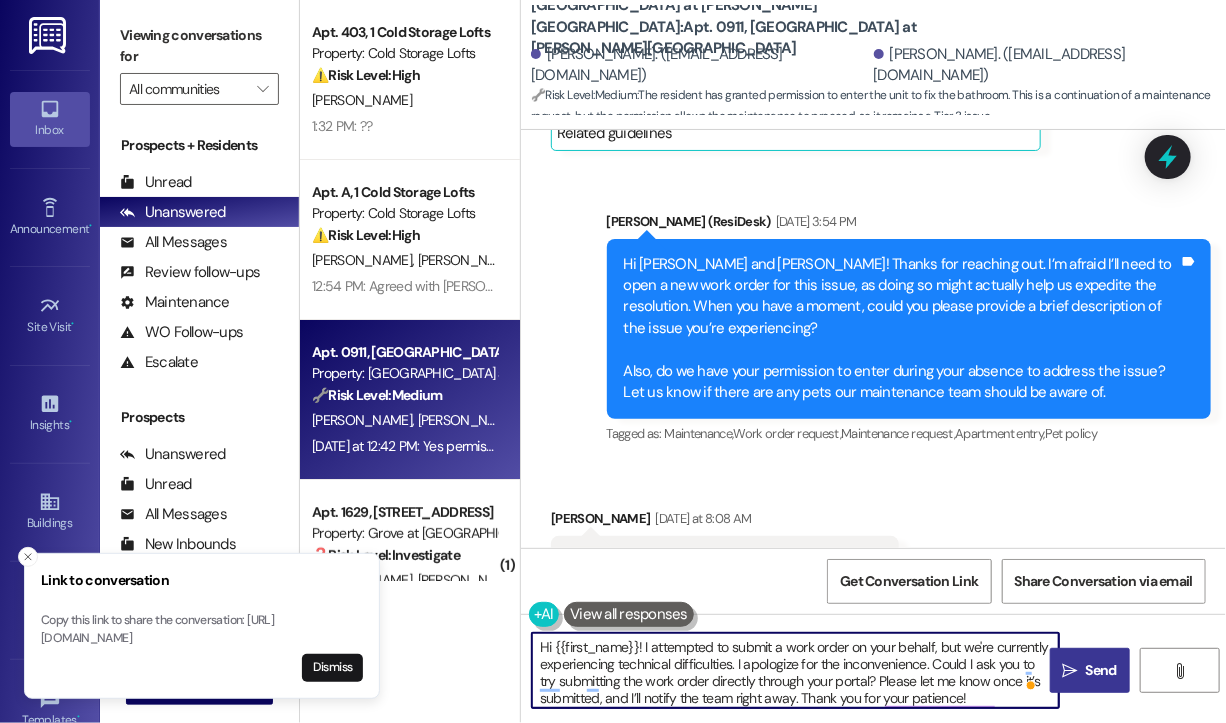 type on "Hi {{first_name}}! I attempted to submit a work order on your behalf, but we're currently experiencing technical difficulties. I apologize for the inconvenience. Could I ask you to try submitting the work order directly through your portal? Please let me know once it’s submitted, and I’ll notify the team right away. Thank you for your patience!" 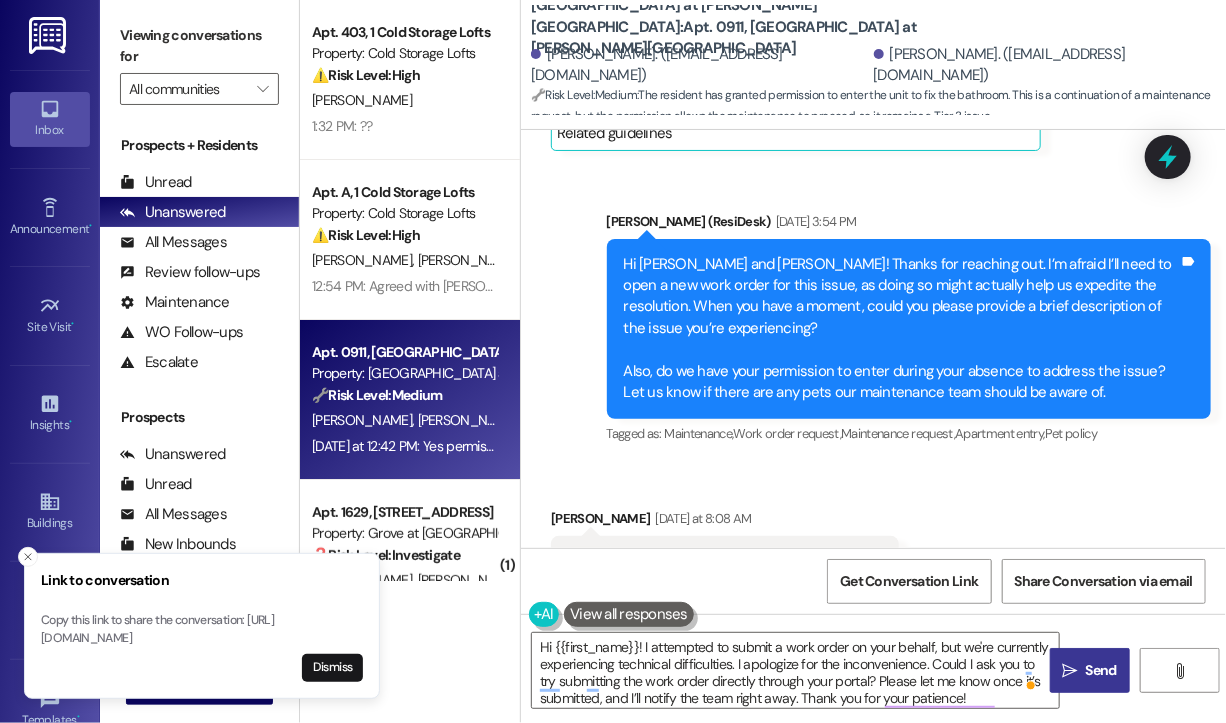 click on "Send" at bounding box center [1101, 670] 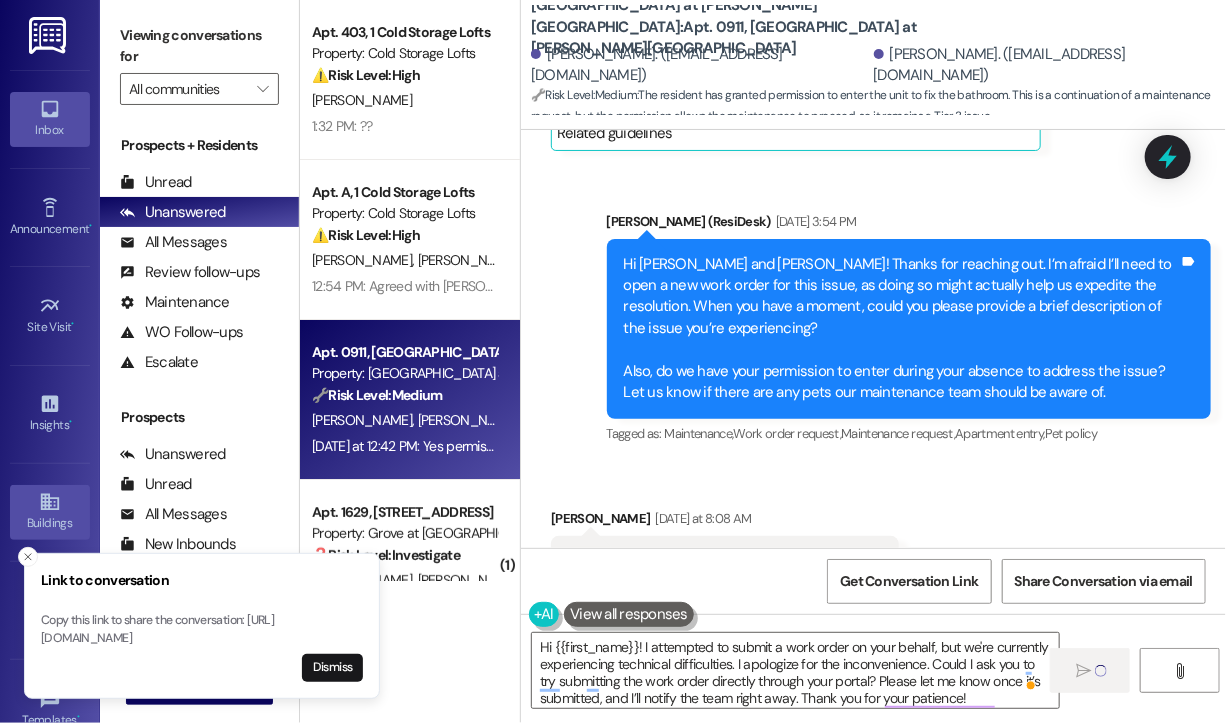 type 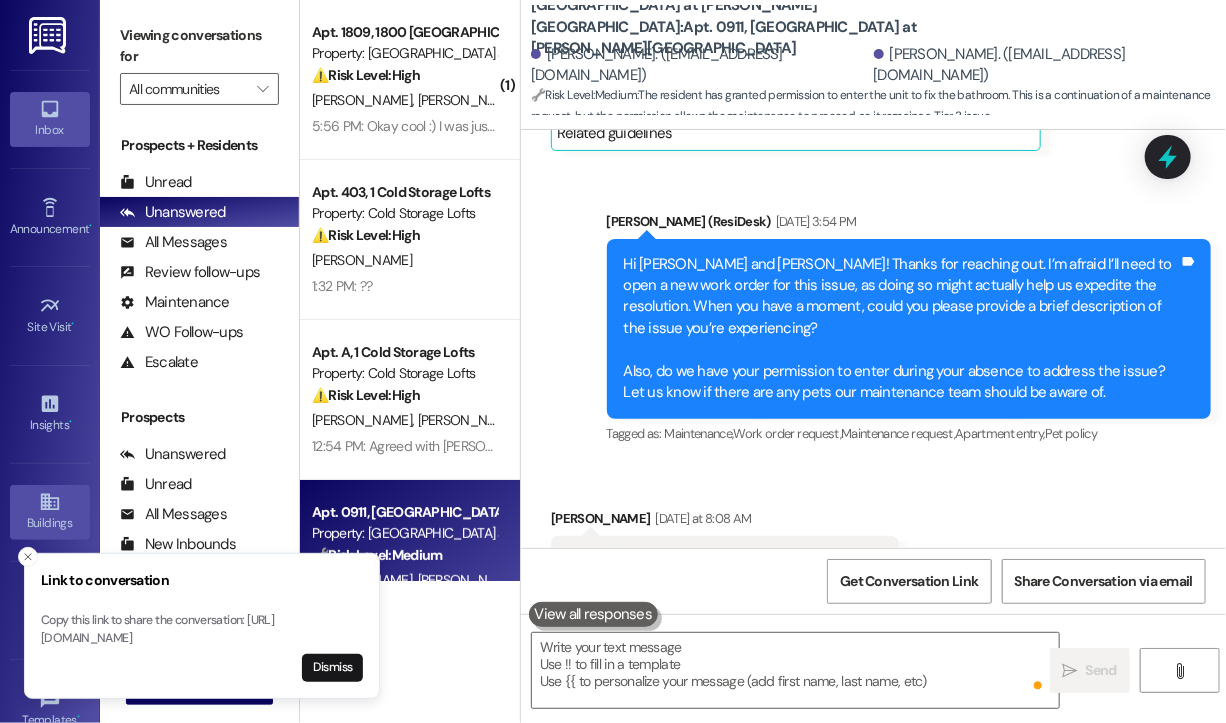 scroll, scrollTop: 21771, scrollLeft: 0, axis: vertical 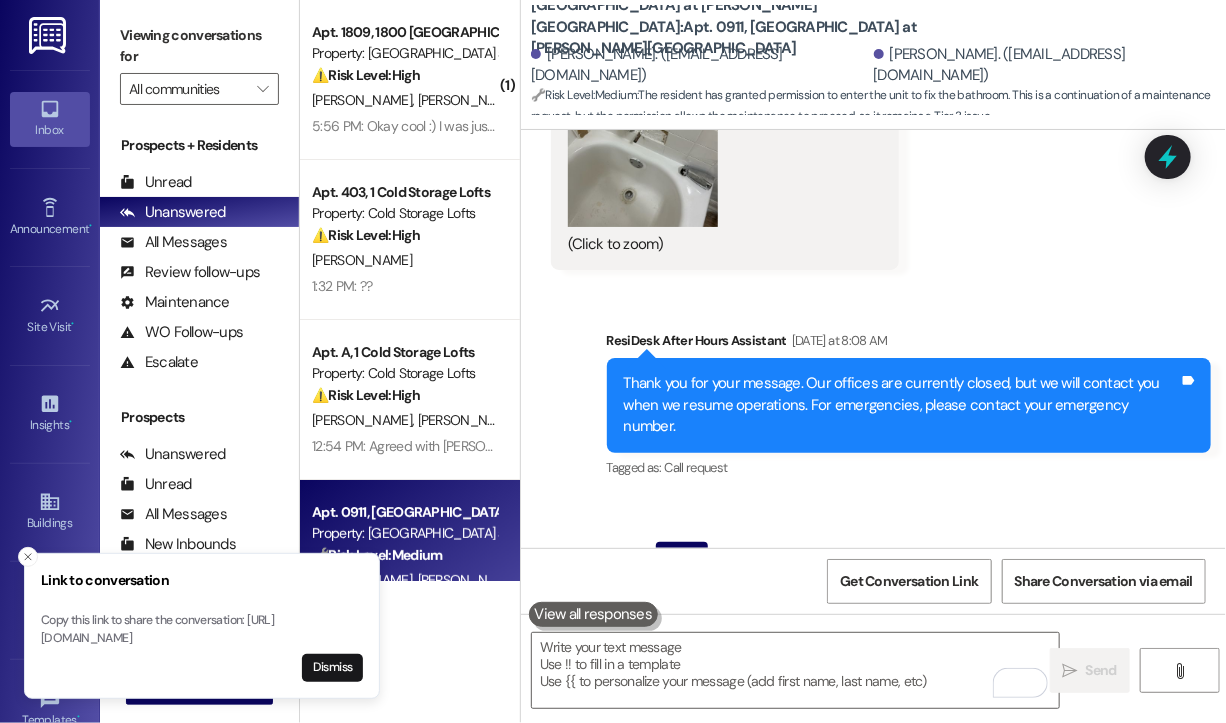 click on "Received via SMS Avinash Dhole Yesterday at 12:42 PM Yes permission to enter to fix...no pet  Tags and notes Tagged as:   Apartment entry ,  Click to highlight conversations about Apartment entry Pet policy Click to highlight conversations about Pet policy" at bounding box center (873, 987) 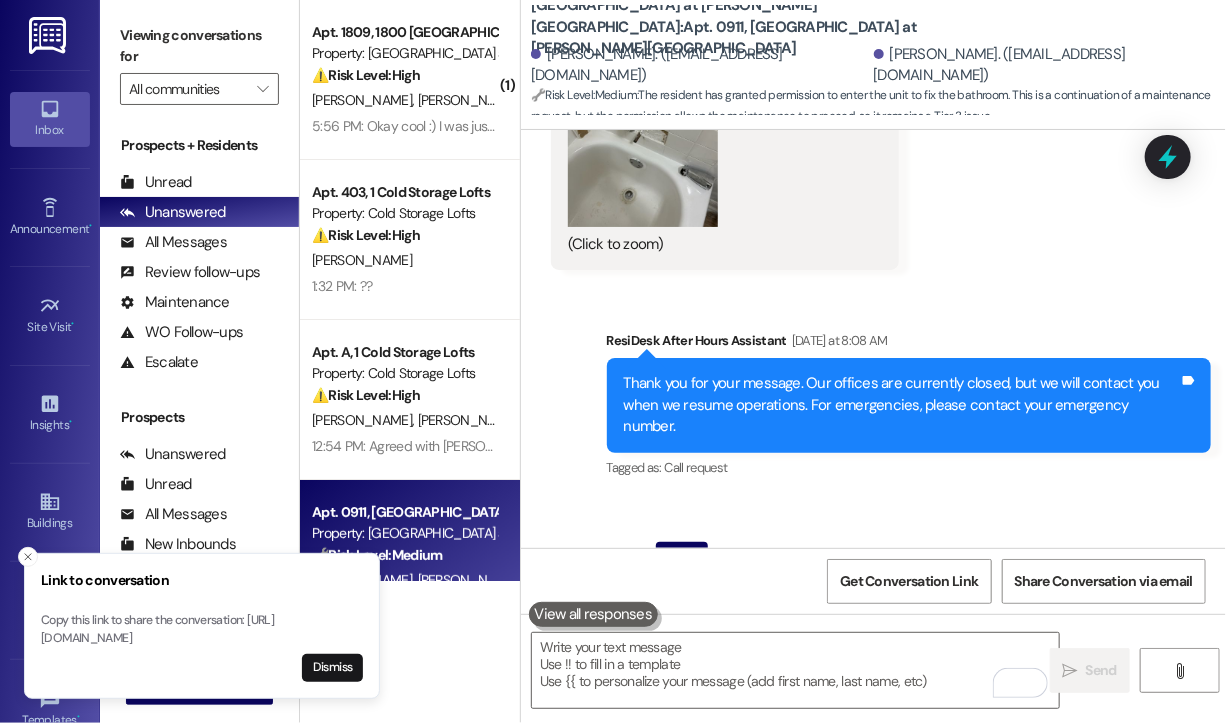 click on "Received via SMS Avinash Dhole Yesterday at 12:42 PM Yes permission to enter to fix...no pet  Tags and notes Tagged as:   Apartment entry ,  Click to highlight conversations about Apartment entry Pet policy Click to highlight conversations about Pet policy" at bounding box center (873, 987) 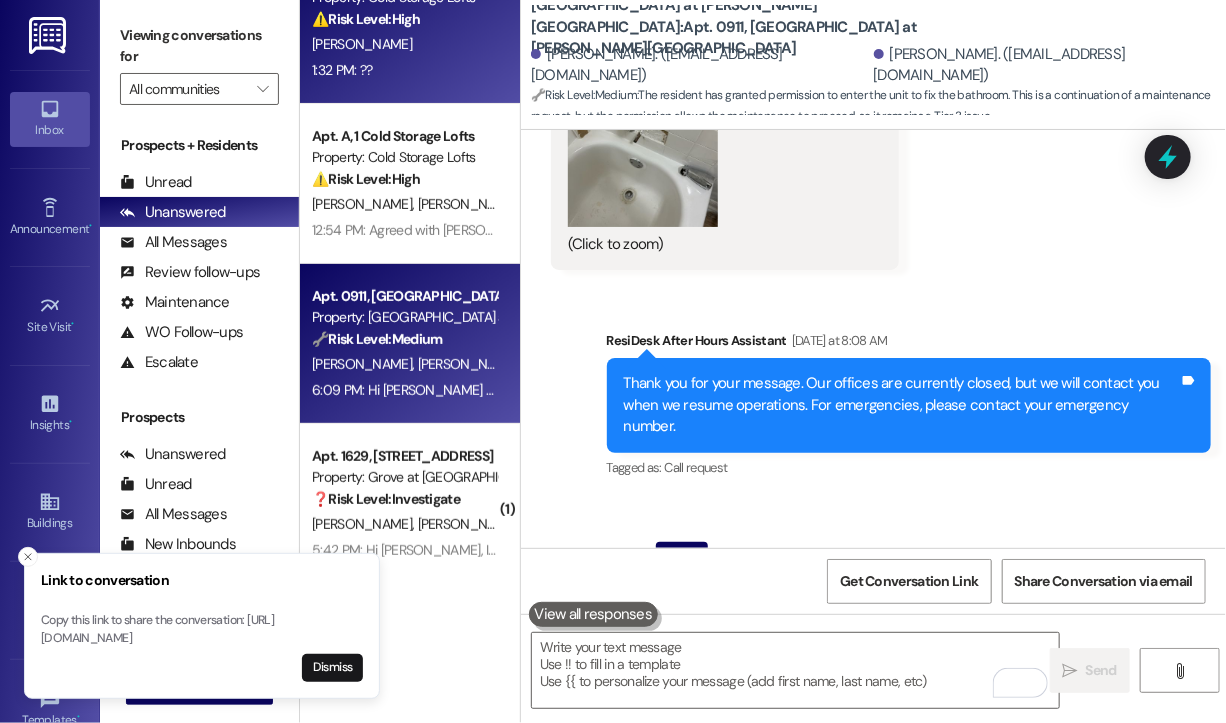 scroll, scrollTop: 219, scrollLeft: 0, axis: vertical 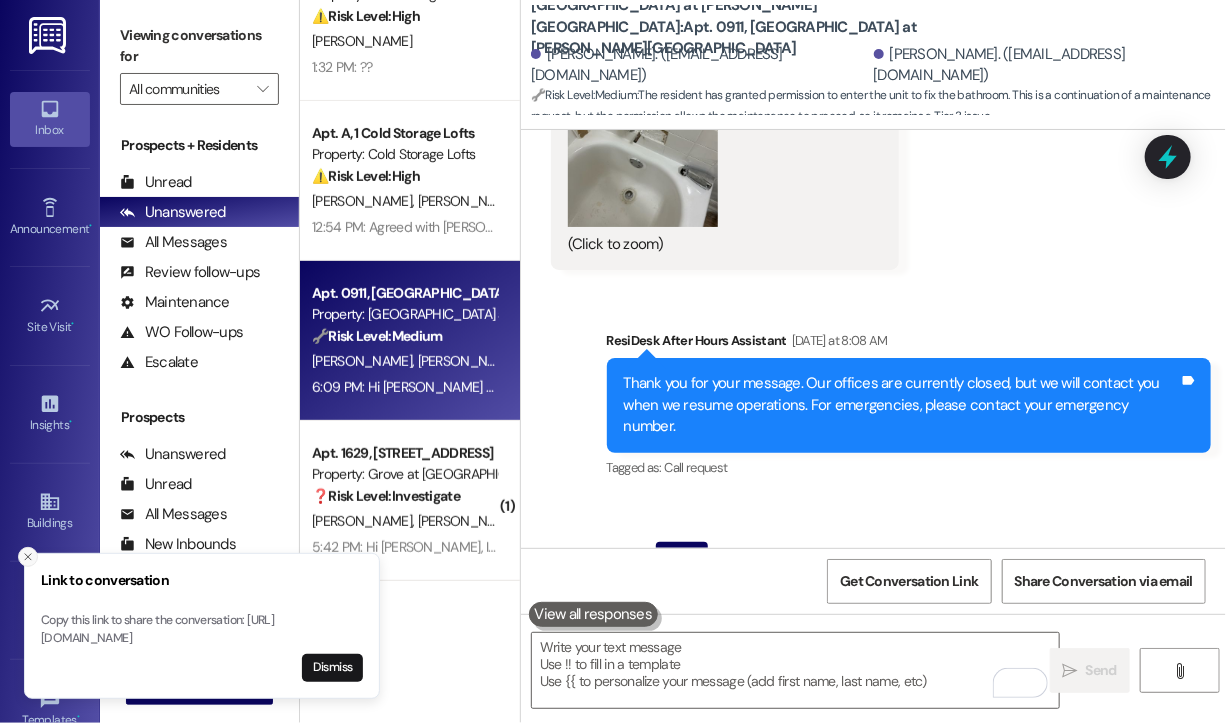 click 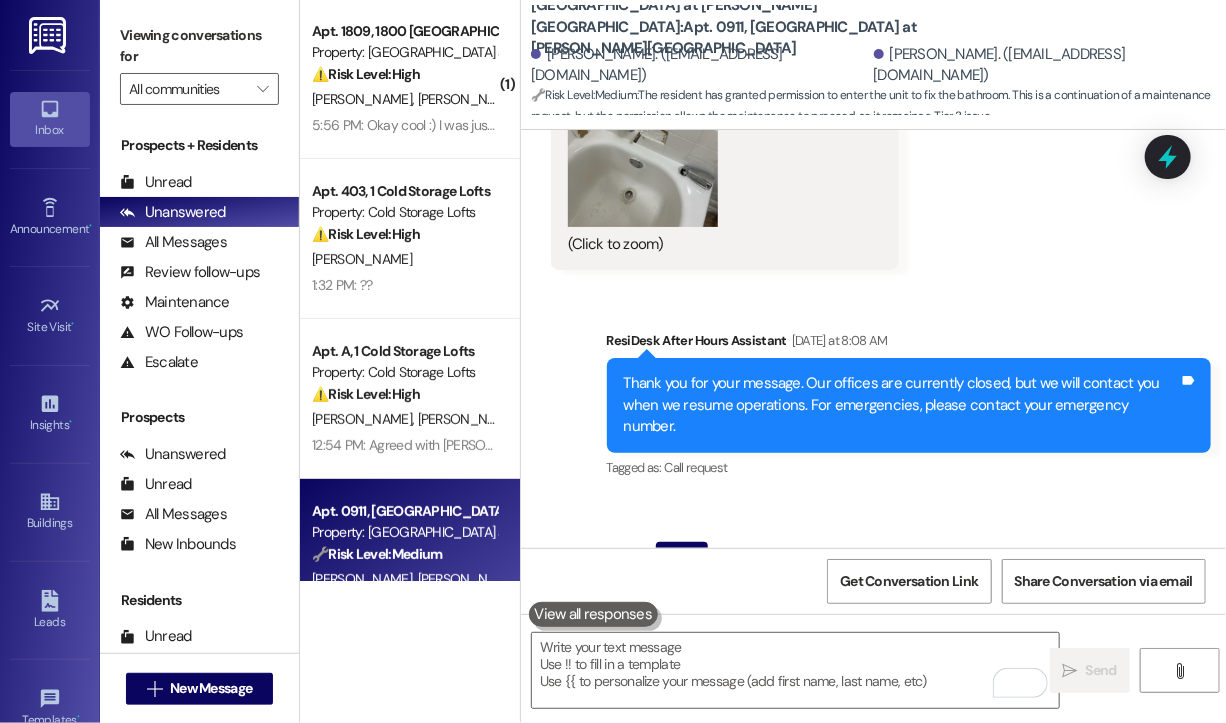 scroll, scrollTop: 0, scrollLeft: 0, axis: both 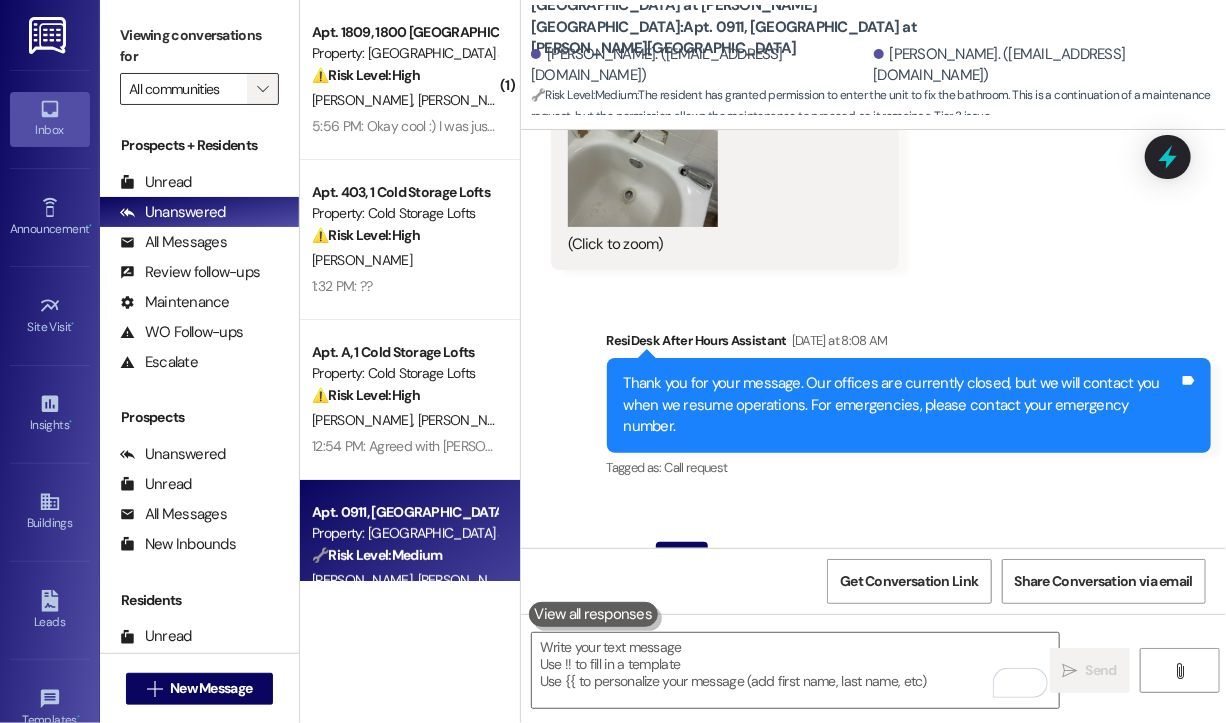 click on "" at bounding box center (262, 89) 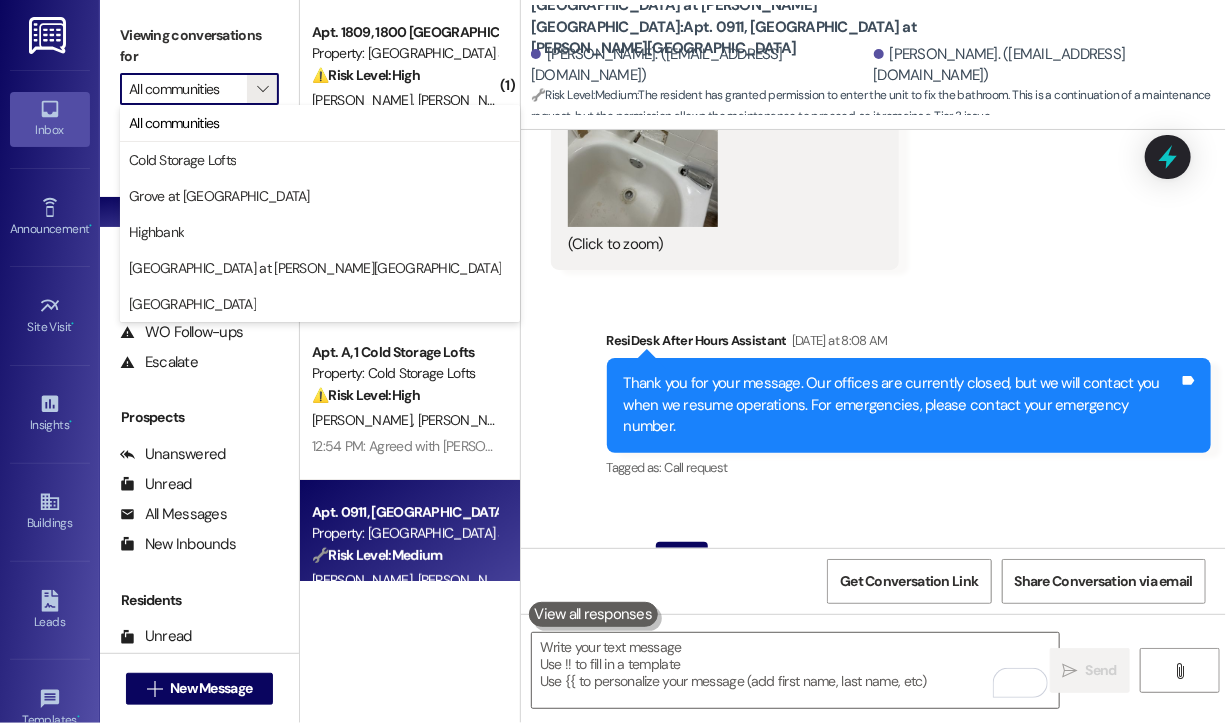 click on "Received via SMS Avinash Dhole Yesterday at 12:42 PM Yes permission to enter to fix...no pet  Tags and notes Tagged as:   Apartment entry ,  Click to highlight conversations about Apartment entry Pet policy Click to highlight conversations about Pet policy" at bounding box center (873, 987) 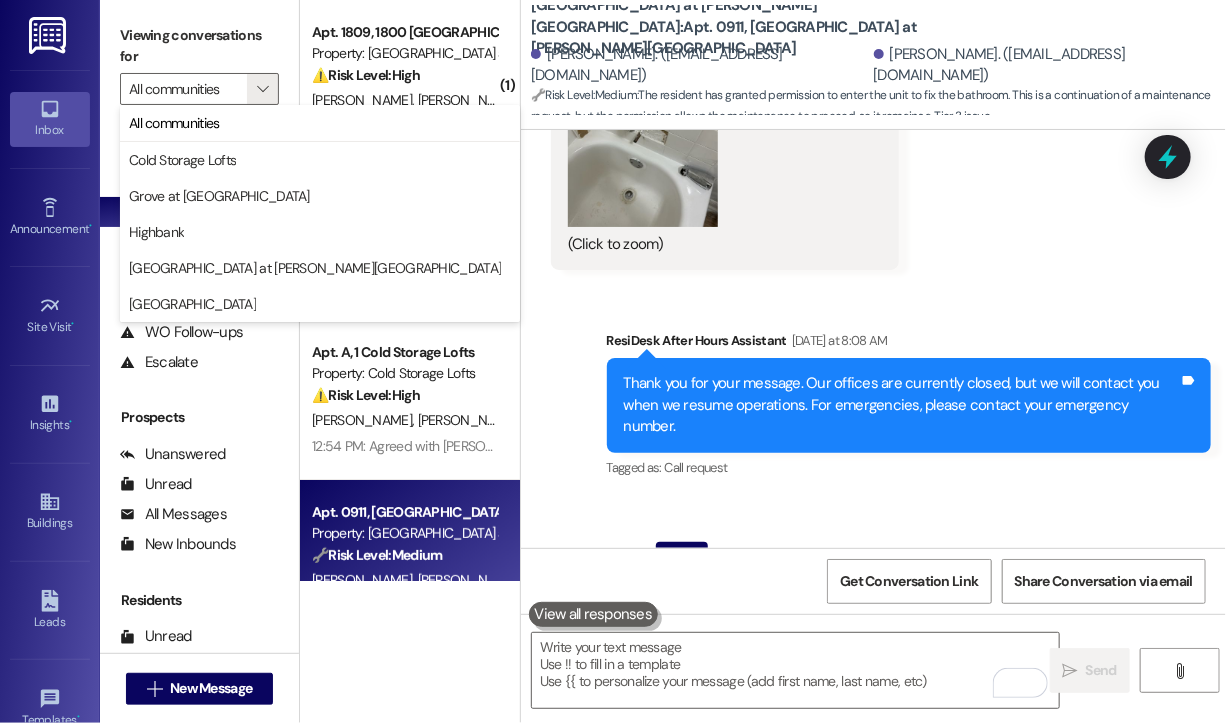 click on "Received via SMS Avinash Dhole Yesterday at 12:42 PM Yes permission to enter to fix...no pet  Tags and notes Tagged as:   Apartment entry ,  Click to highlight conversations about Apartment entry Pet policy Click to highlight conversations about Pet policy" at bounding box center [873, 987] 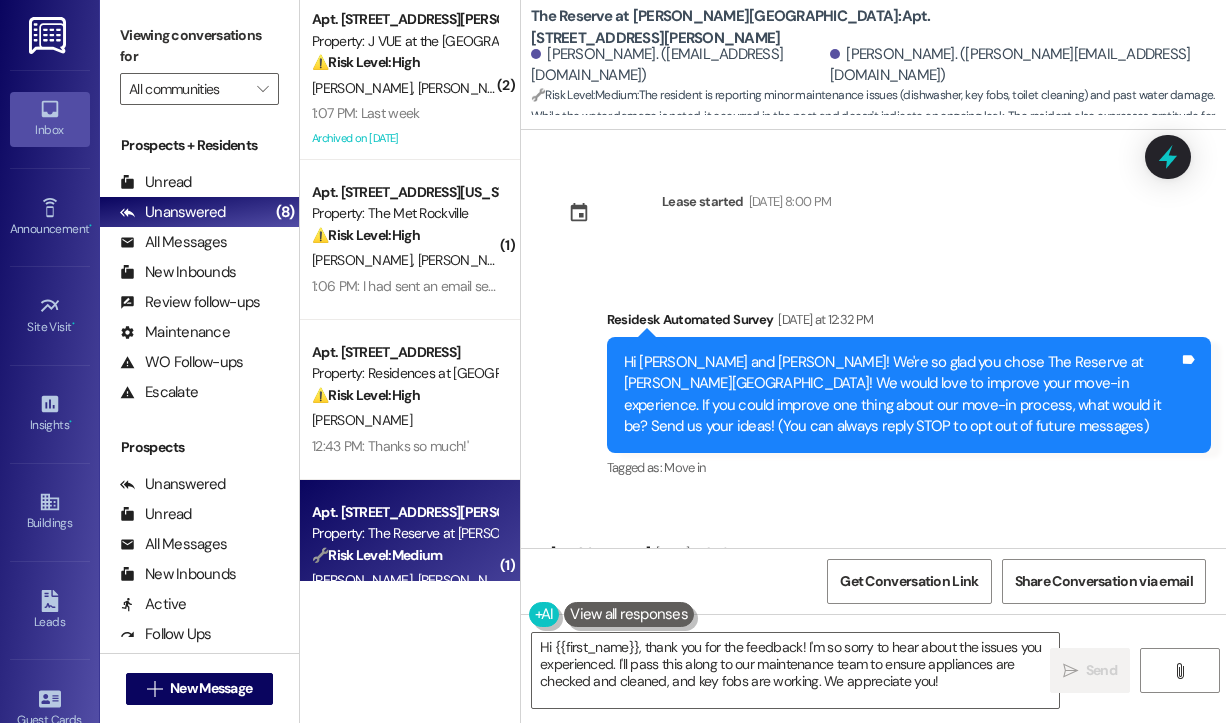 scroll, scrollTop: 0, scrollLeft: 0, axis: both 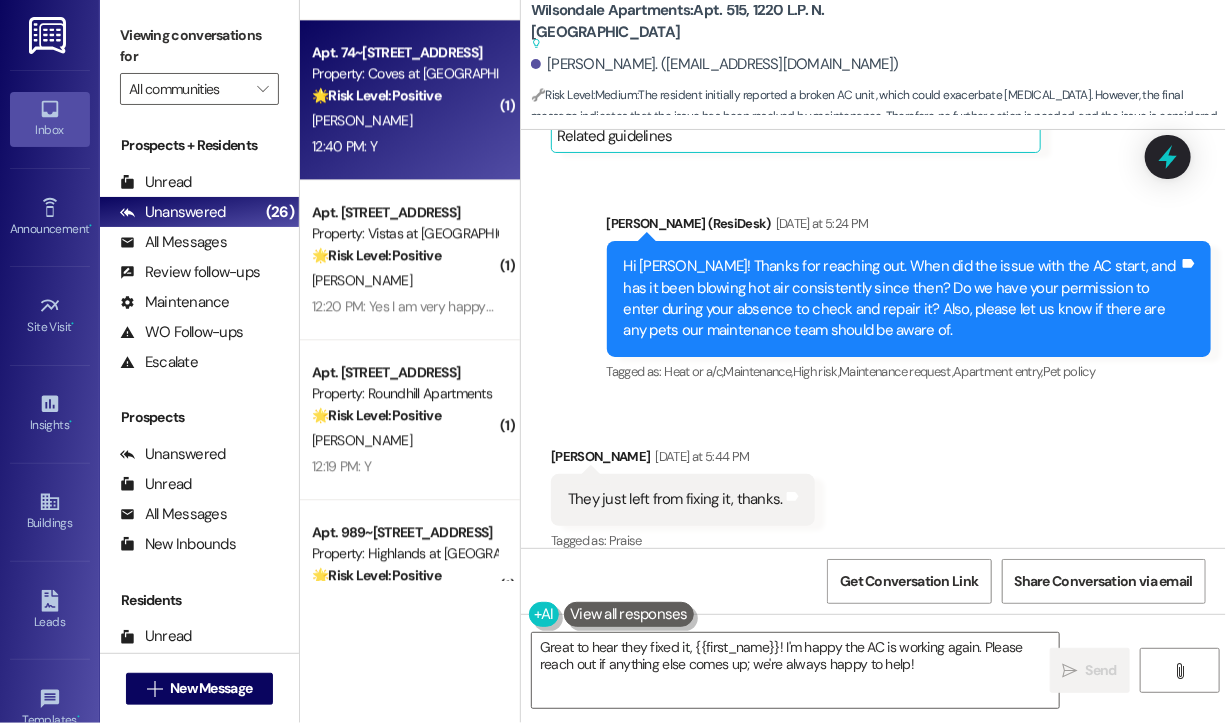 click on "[PERSON_NAME]" at bounding box center [404, 120] 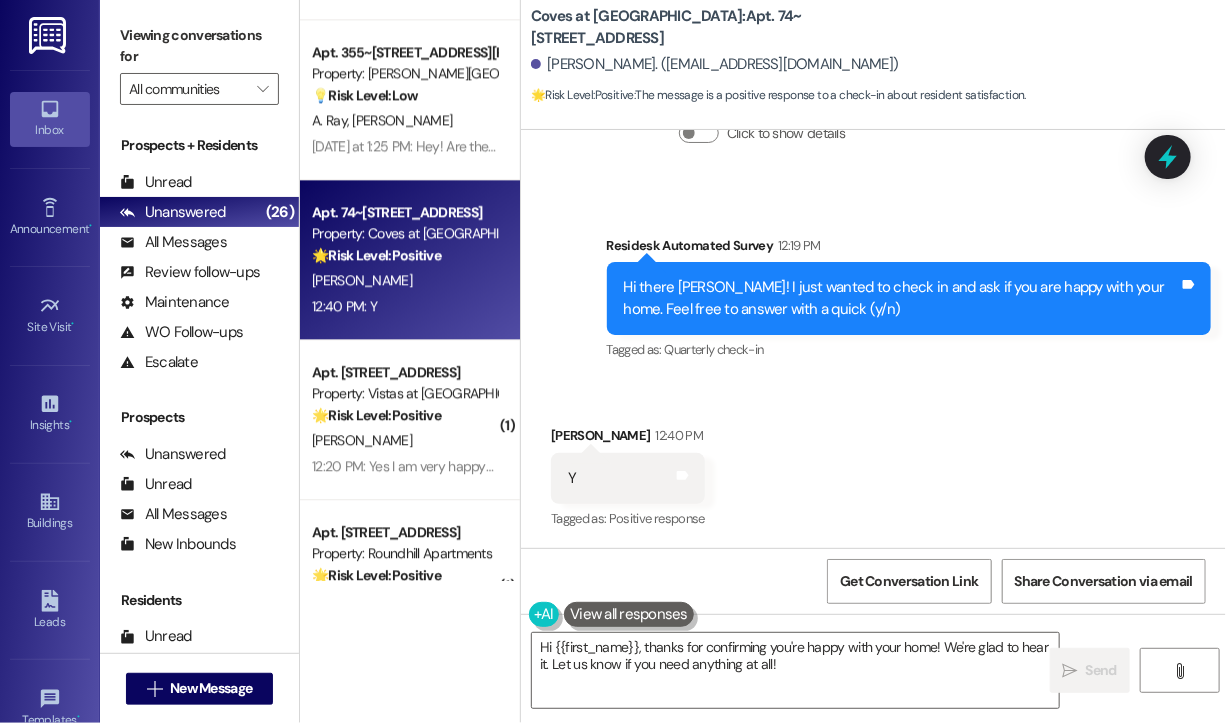 scroll, scrollTop: 535, scrollLeft: 0, axis: vertical 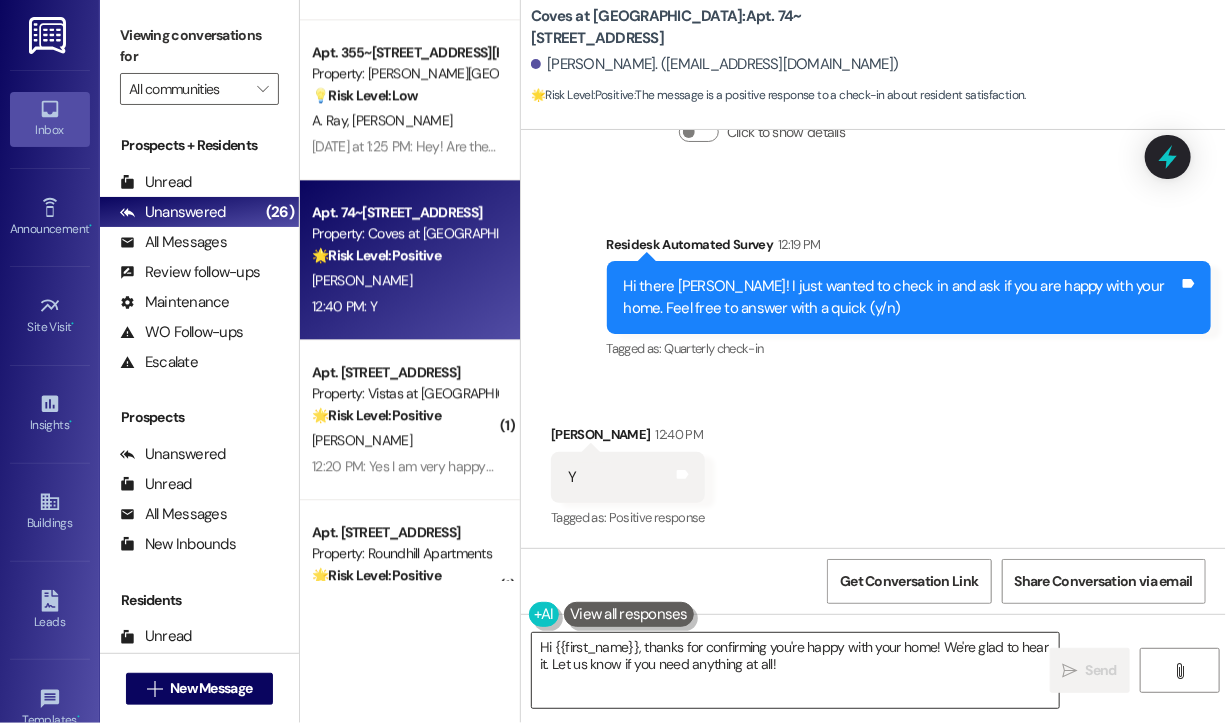 click on "Hi {{first_name}}, thanks for confirming you're happy with your home! We're glad to hear it. Let us know if you need anything at all!" at bounding box center (795, 670) 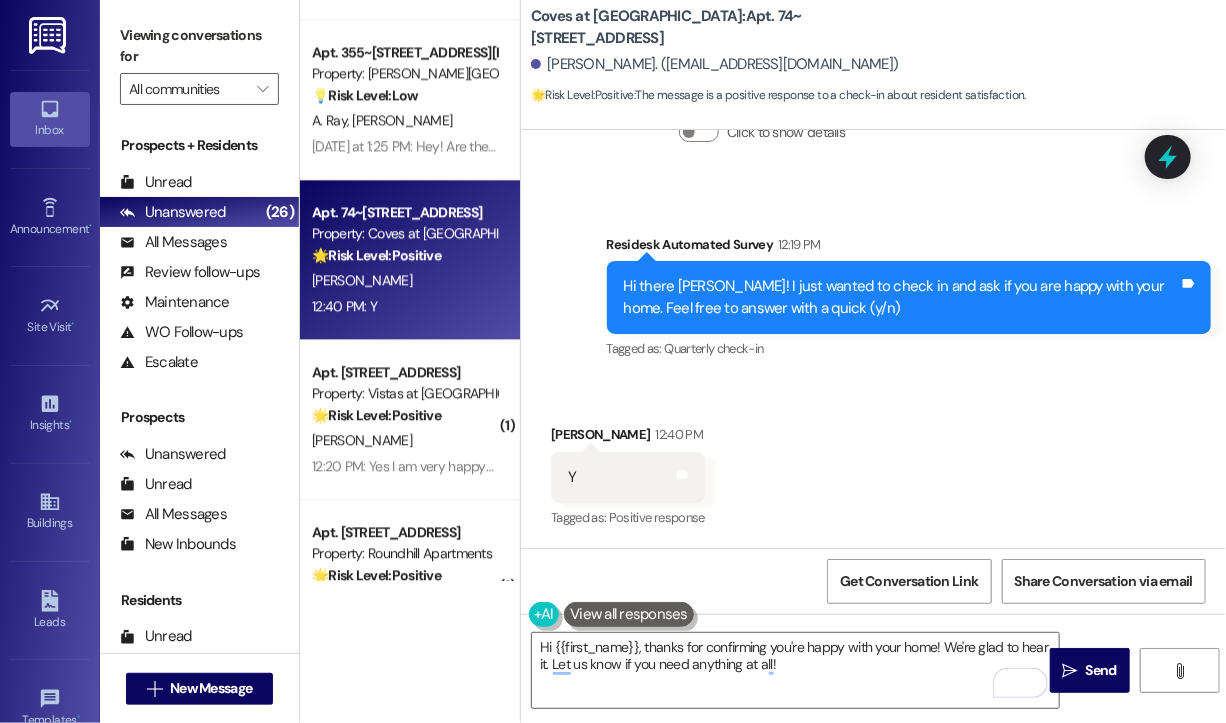 click on "Received via SMS [PERSON_NAME] 12:40 PM Y Tags and notes Tagged as:   Positive response Click to highlight conversations about Positive response" at bounding box center (873, 463) 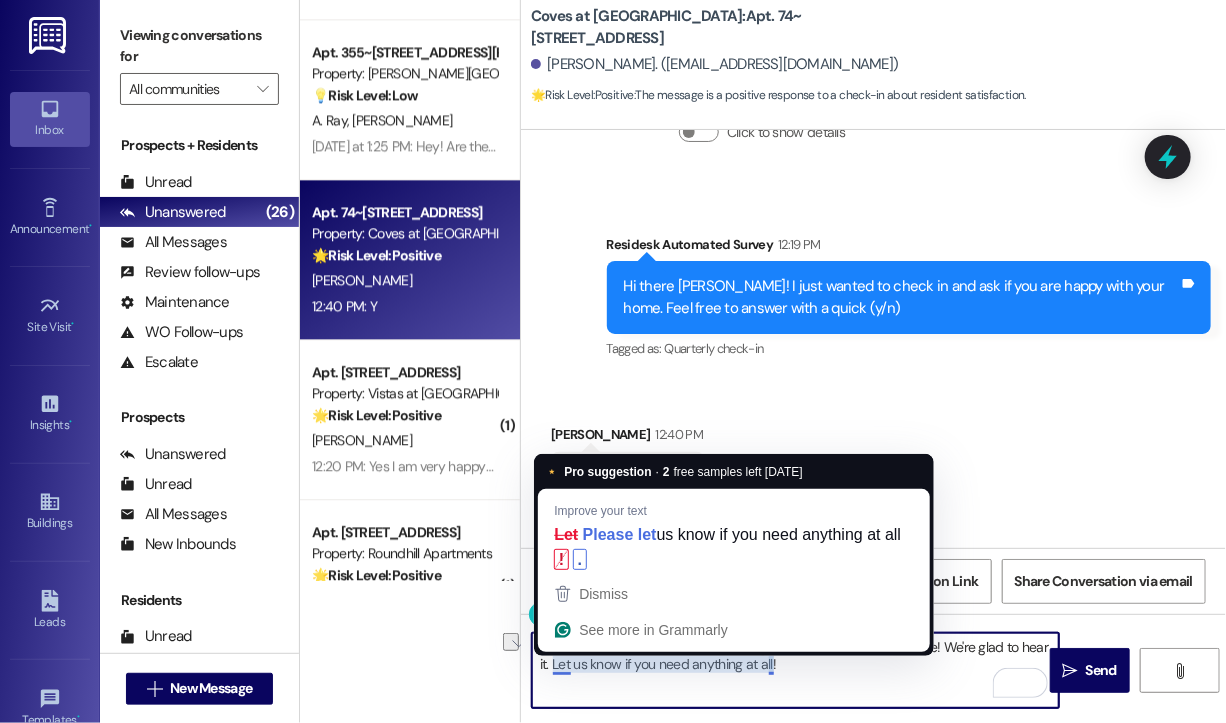 drag, startPoint x: 903, startPoint y: 670, endPoint x: 552, endPoint y: 670, distance: 351 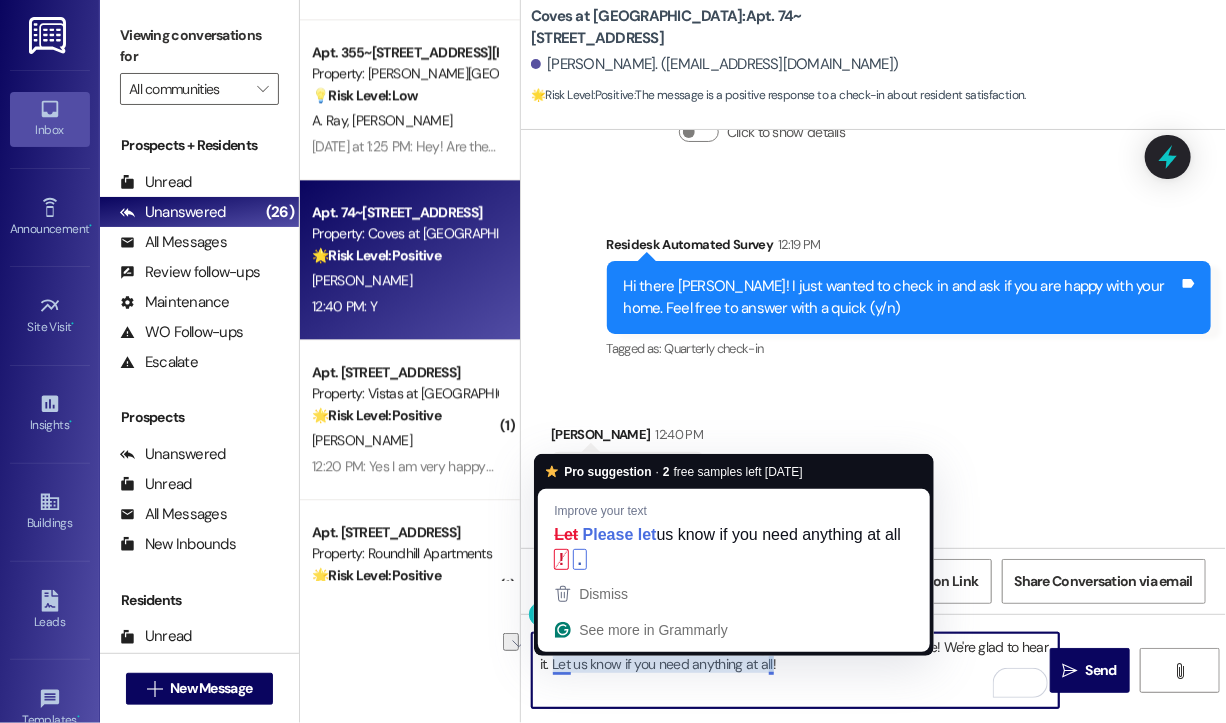 click on "Hi {{first_name}}, thanks for confirming you're happy with your home! We're glad to hear it. Let us know if you need anything at all!" at bounding box center (795, 670) 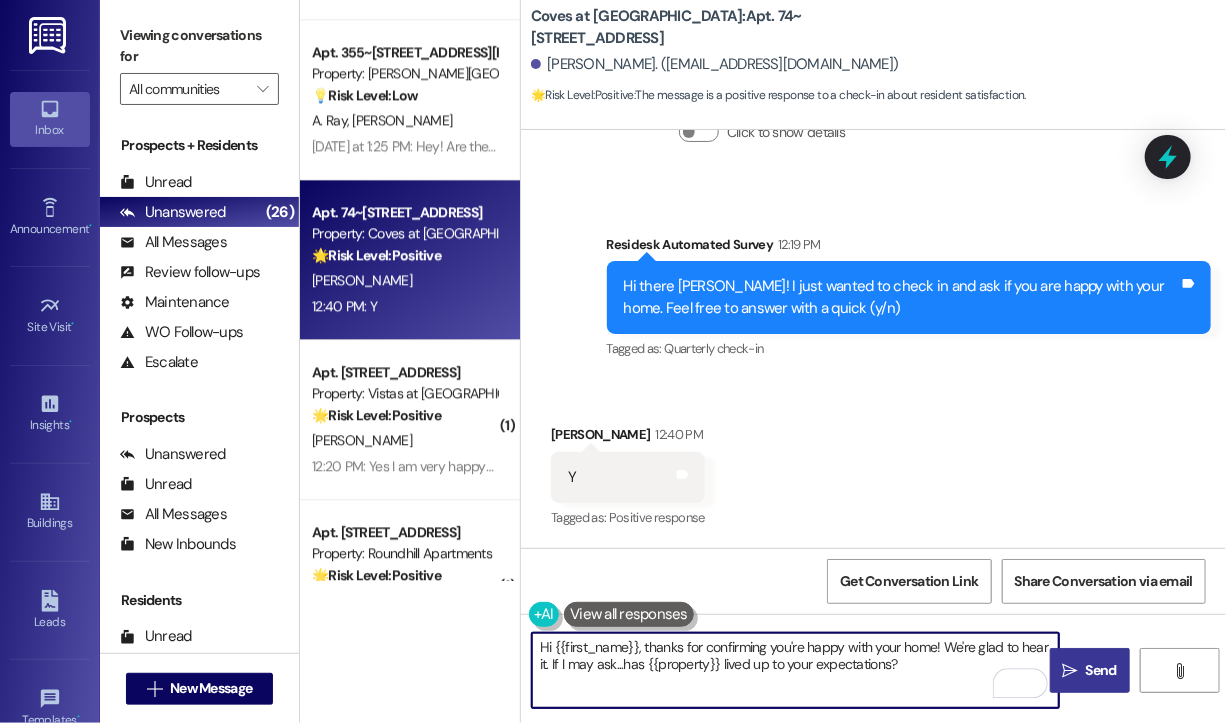 click on " Send" at bounding box center [1090, 670] 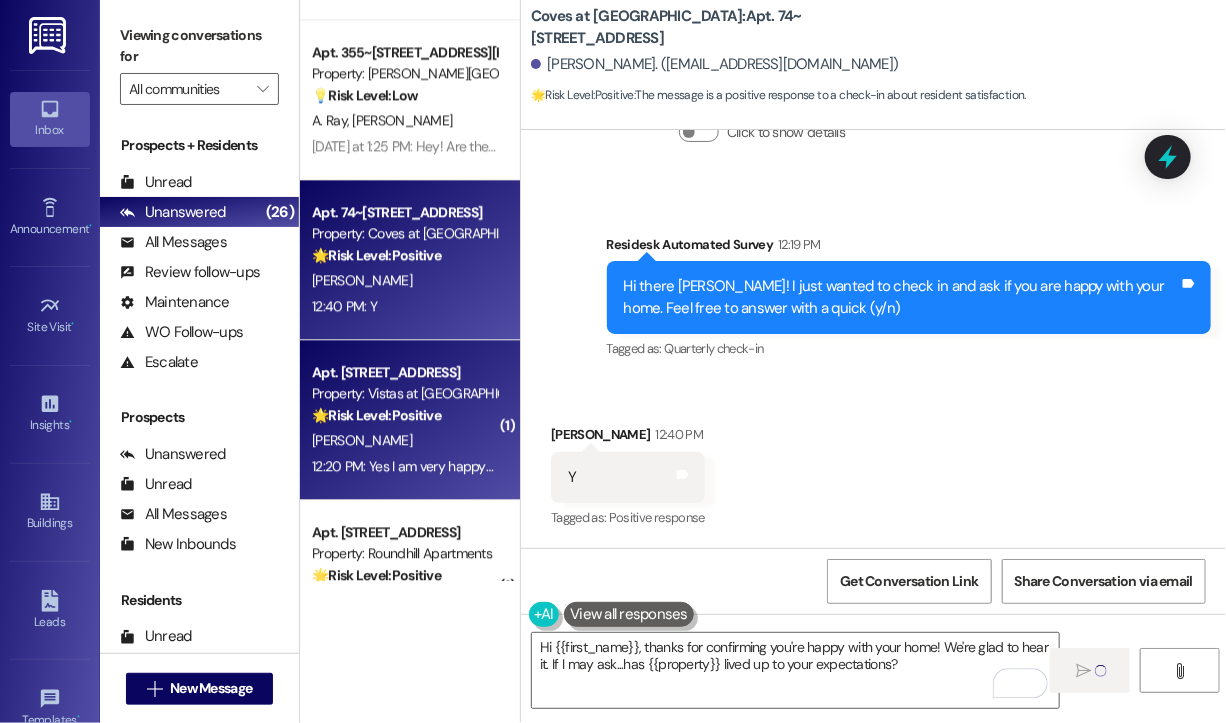type on "Fetching suggested responses. Please feel free to read through the conversation in the meantime." 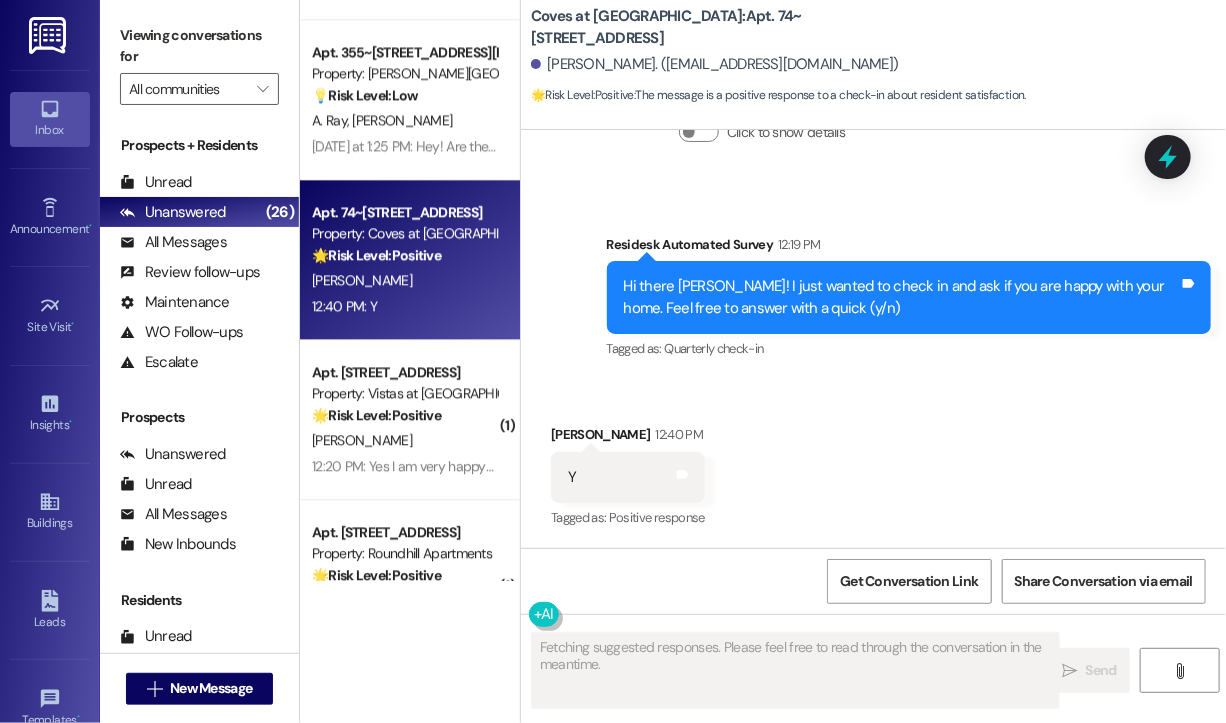 scroll, scrollTop: 534, scrollLeft: 0, axis: vertical 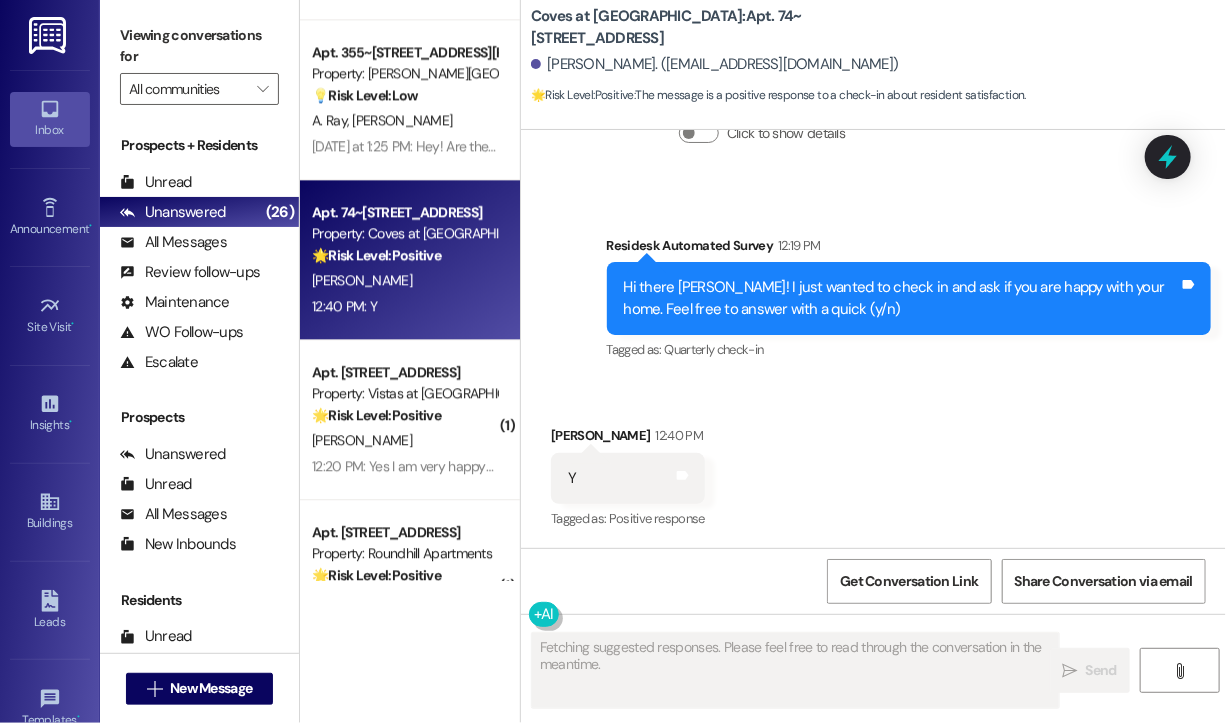 click on "Property: Vistas at [GEOGRAPHIC_DATA]" at bounding box center [404, 393] 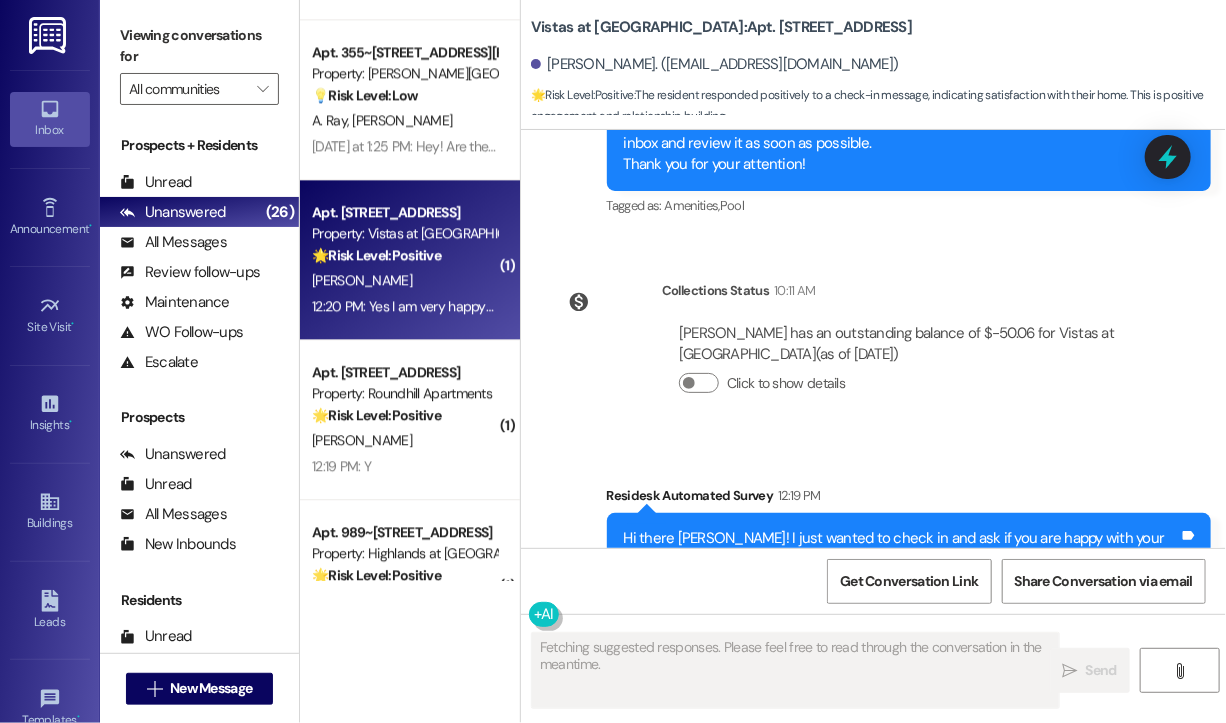 scroll, scrollTop: 1362, scrollLeft: 0, axis: vertical 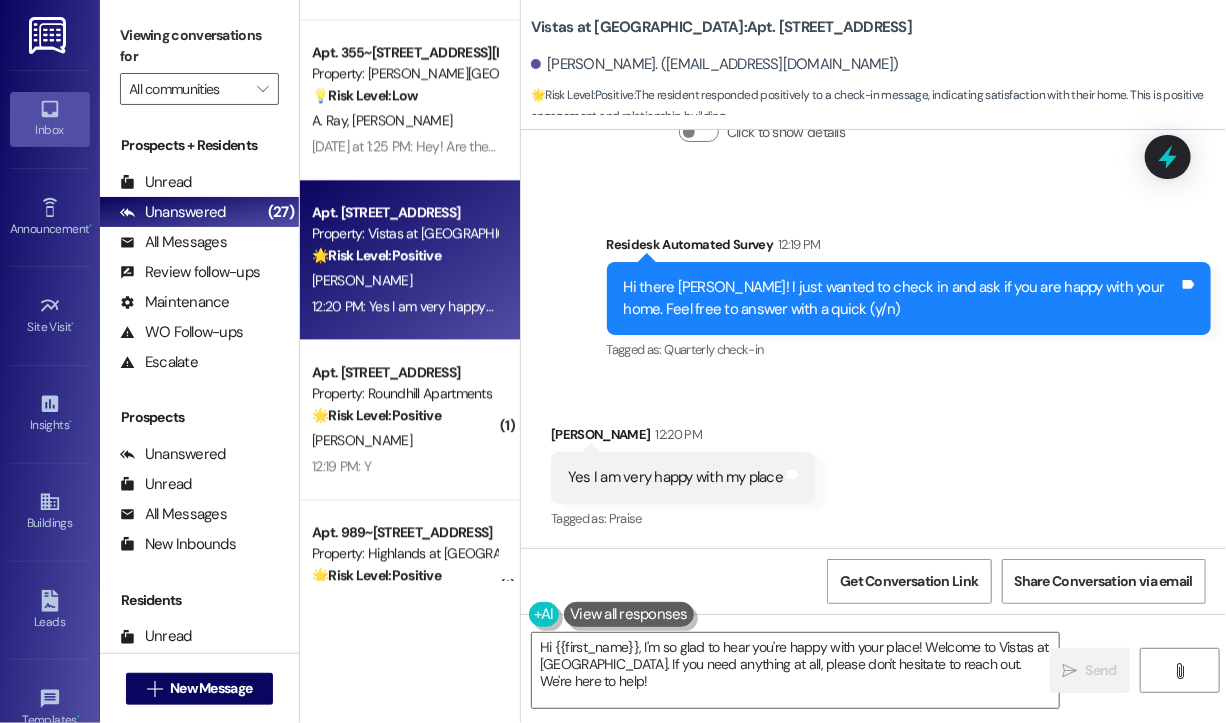 click on "Received via SMS [PERSON_NAME] 12:20 PM Yes I am very happy with my place Tags and notes Tagged as:   Praise Click to highlight conversations about Praise" at bounding box center (873, 463) 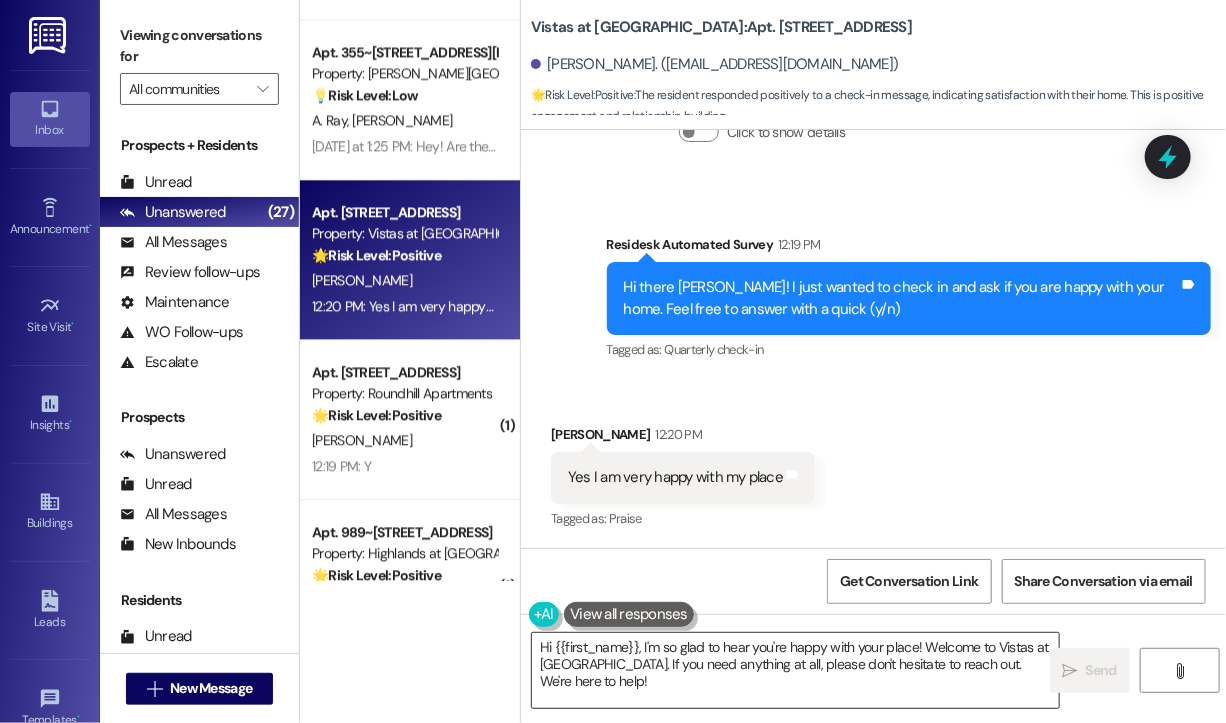 click on "Hi {{first_name}}, I'm so glad to hear you're happy with your place! Welcome to Vistas at [GEOGRAPHIC_DATA]. If you need anything at all, please don't hesitate to reach out. We're here to help!" at bounding box center [795, 670] 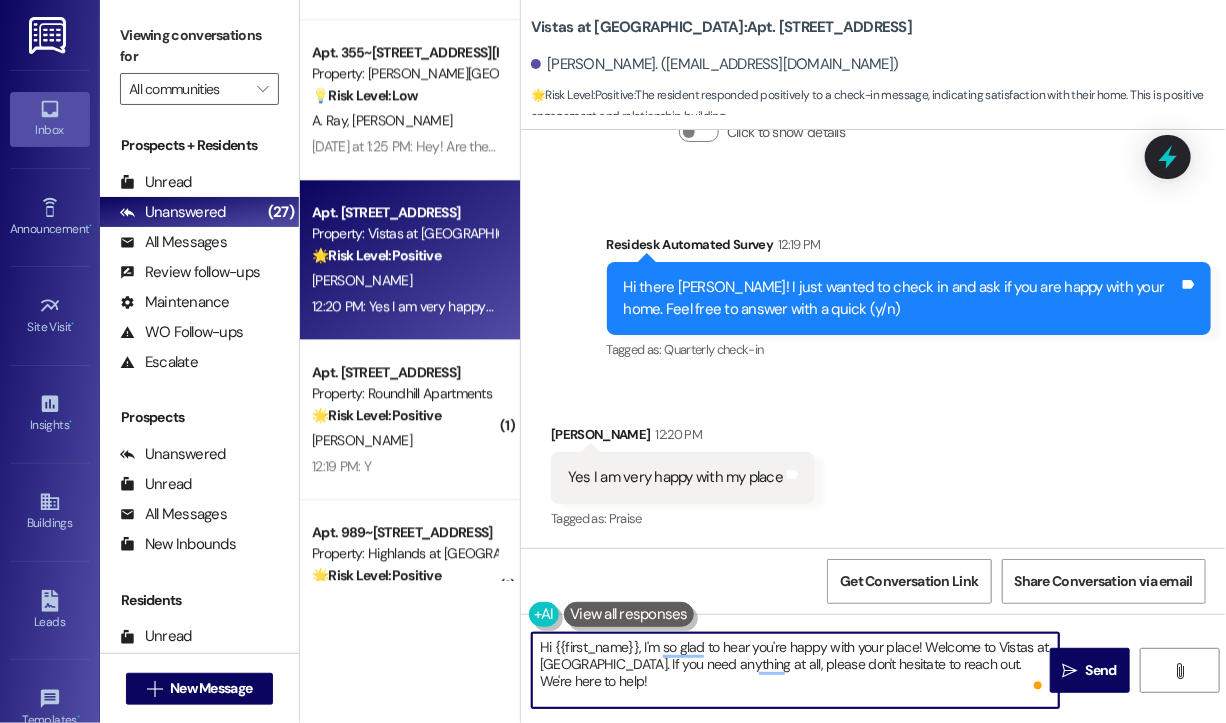 click on "Hi {{first_name}}, I'm so glad to hear you're happy with your place! Welcome to Vistas at [GEOGRAPHIC_DATA]. If you need anything at all, please don't hesitate to reach out. We're here to help!" at bounding box center [795, 670] 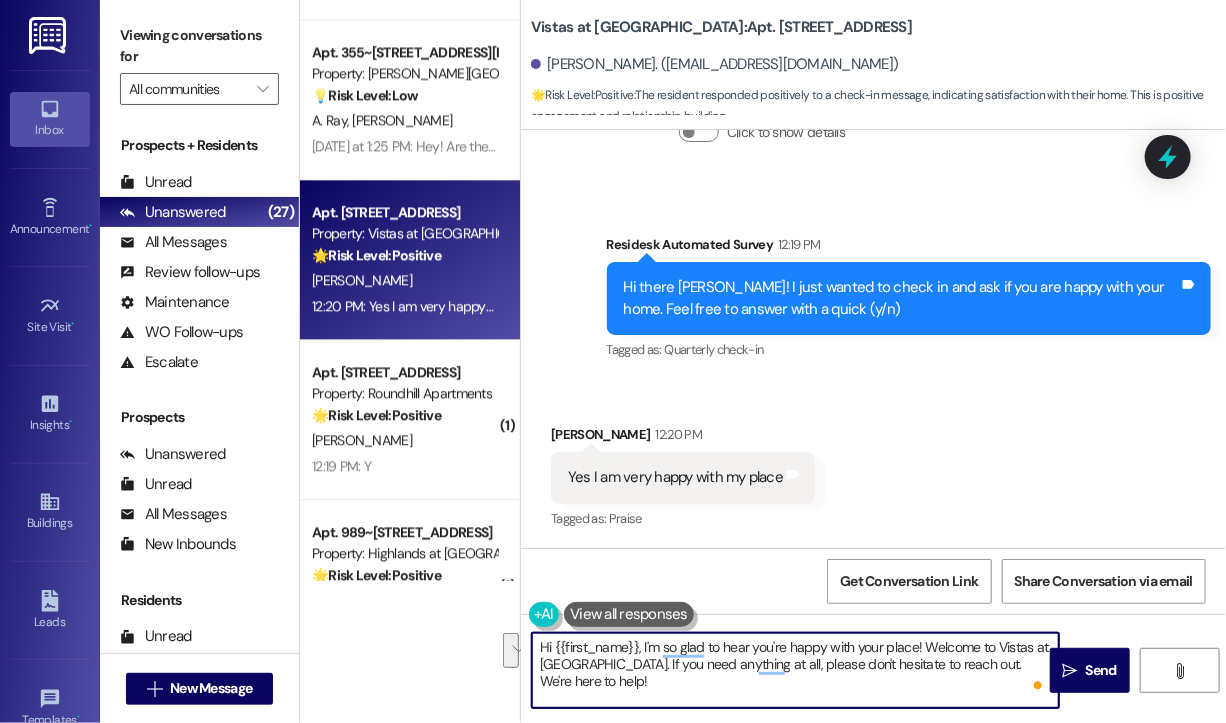 drag, startPoint x: 635, startPoint y: 661, endPoint x: 648, endPoint y: 683, distance: 25.553865 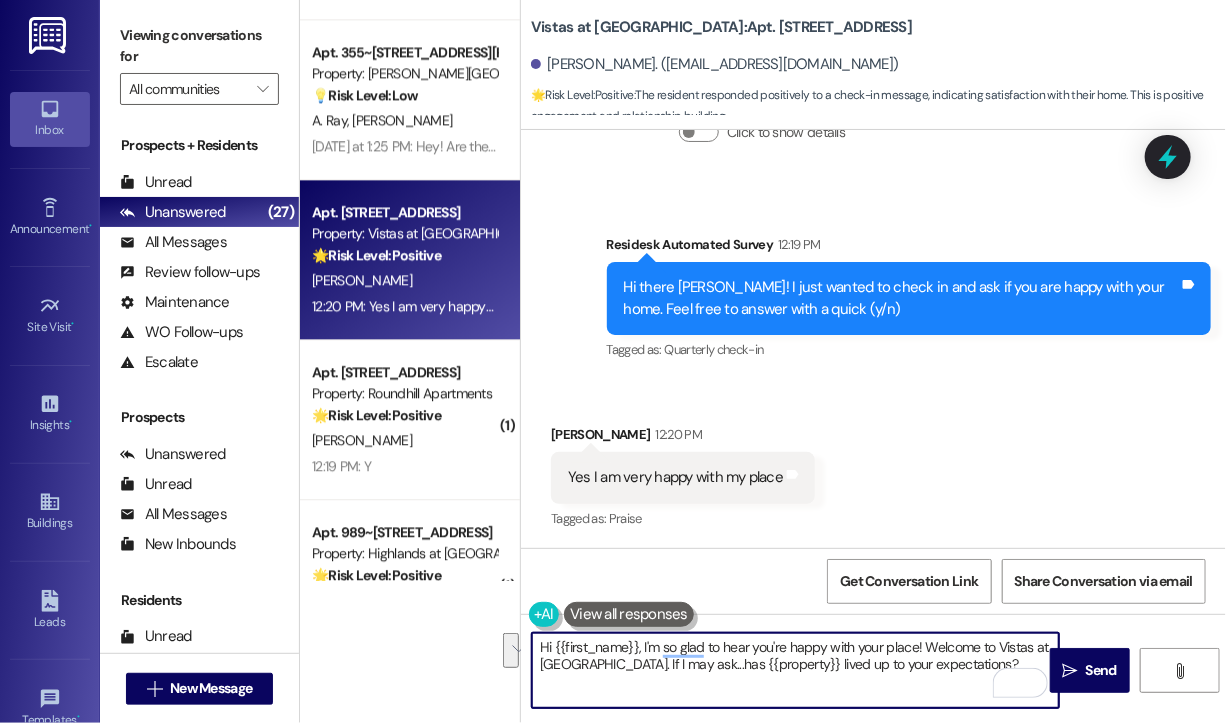 drag, startPoint x: 921, startPoint y: 644, endPoint x: 980, endPoint y: 665, distance: 62.625874 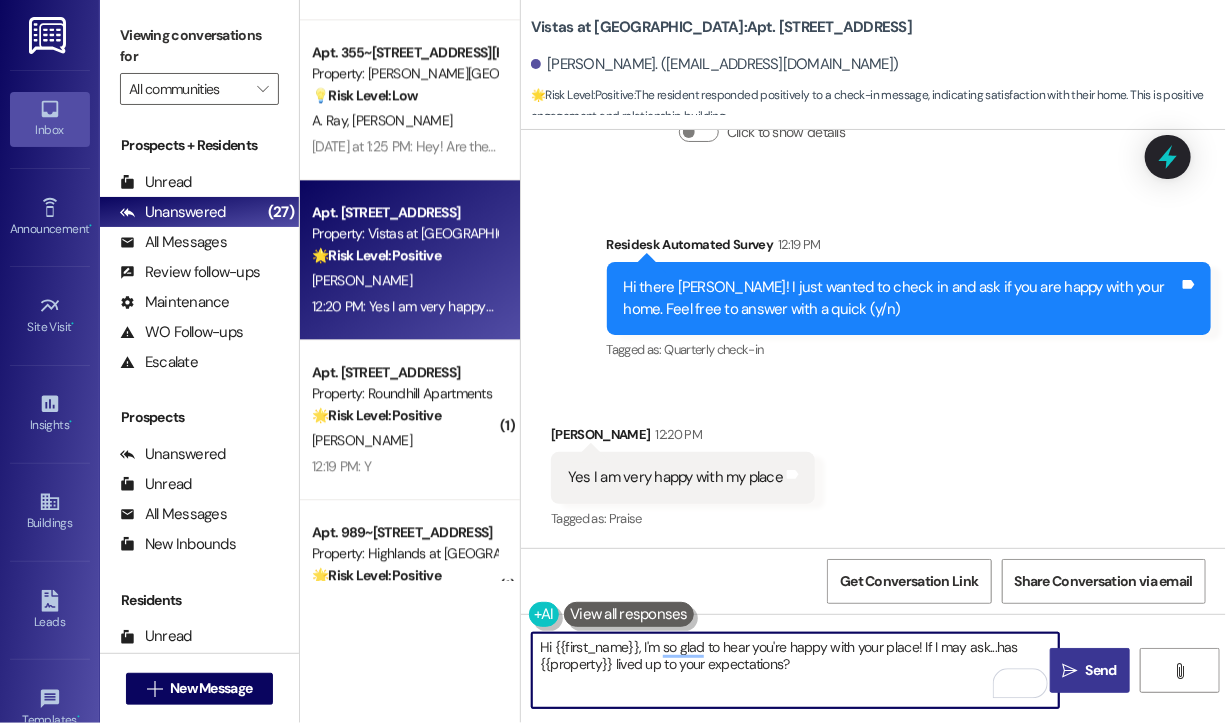 type on "Hi {{first_name}}, I'm so glad to hear you're happy with your place! If I may ask...has {{property}} lived up to your expectations?" 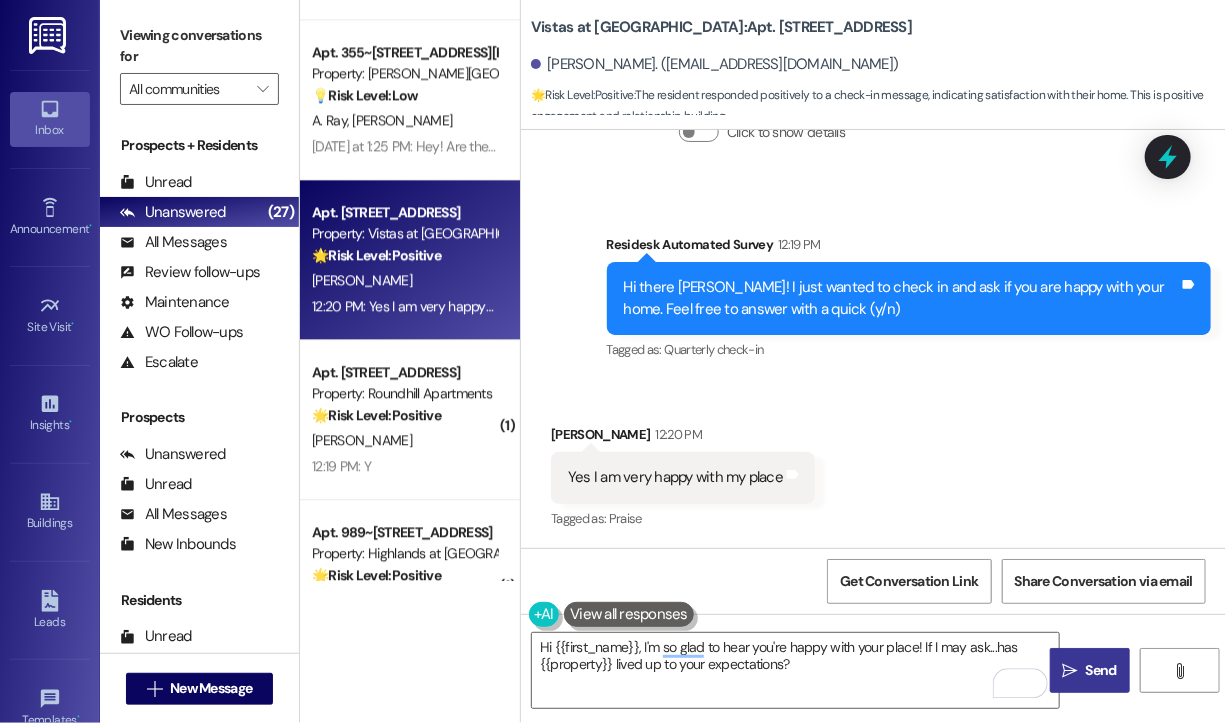click on "Send" at bounding box center [1101, 670] 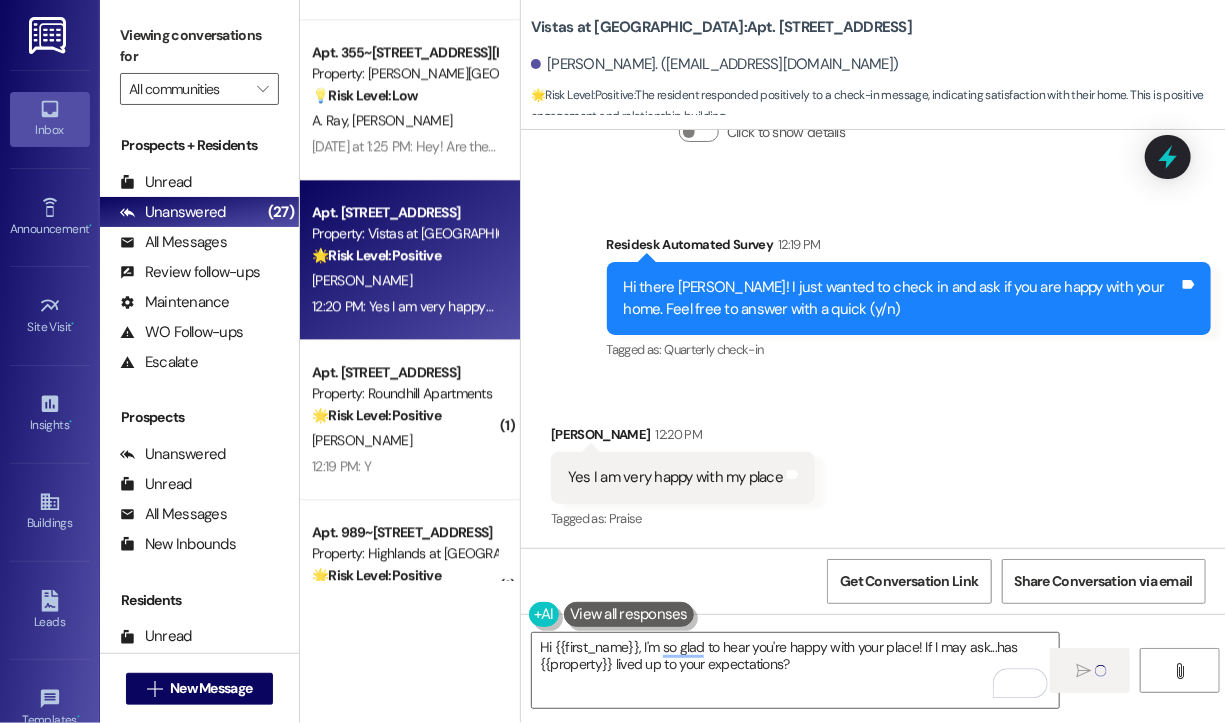 type 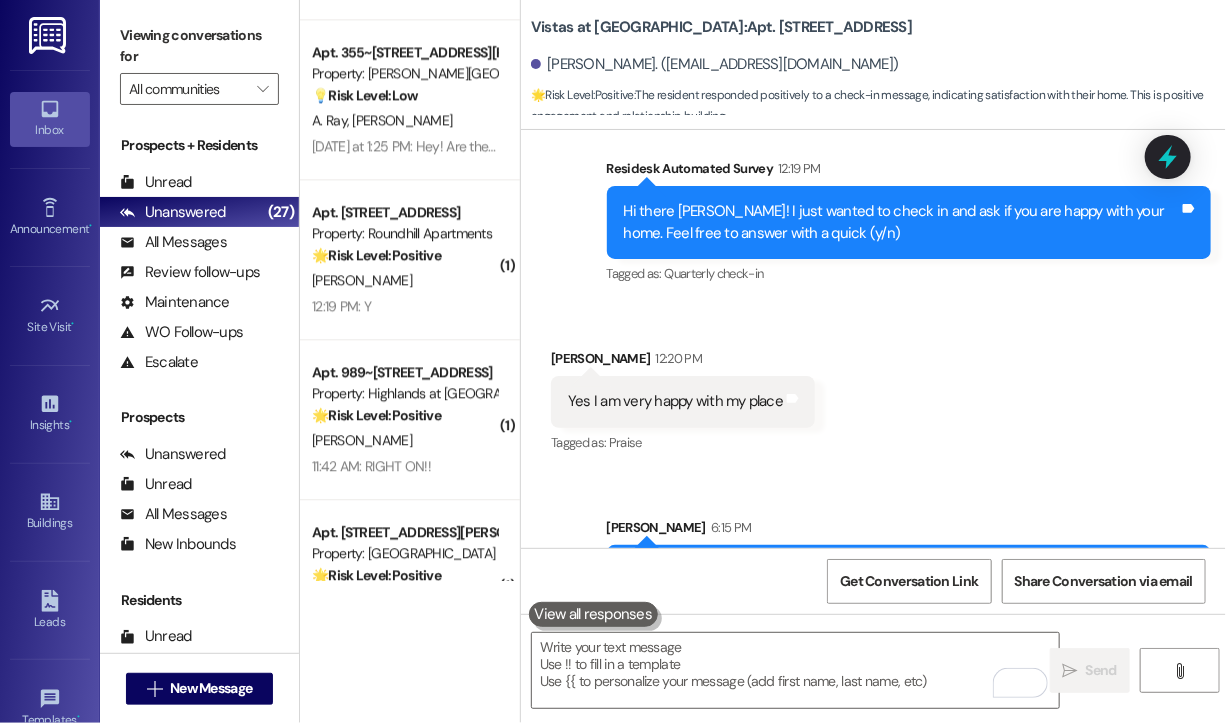 scroll, scrollTop: 1324, scrollLeft: 0, axis: vertical 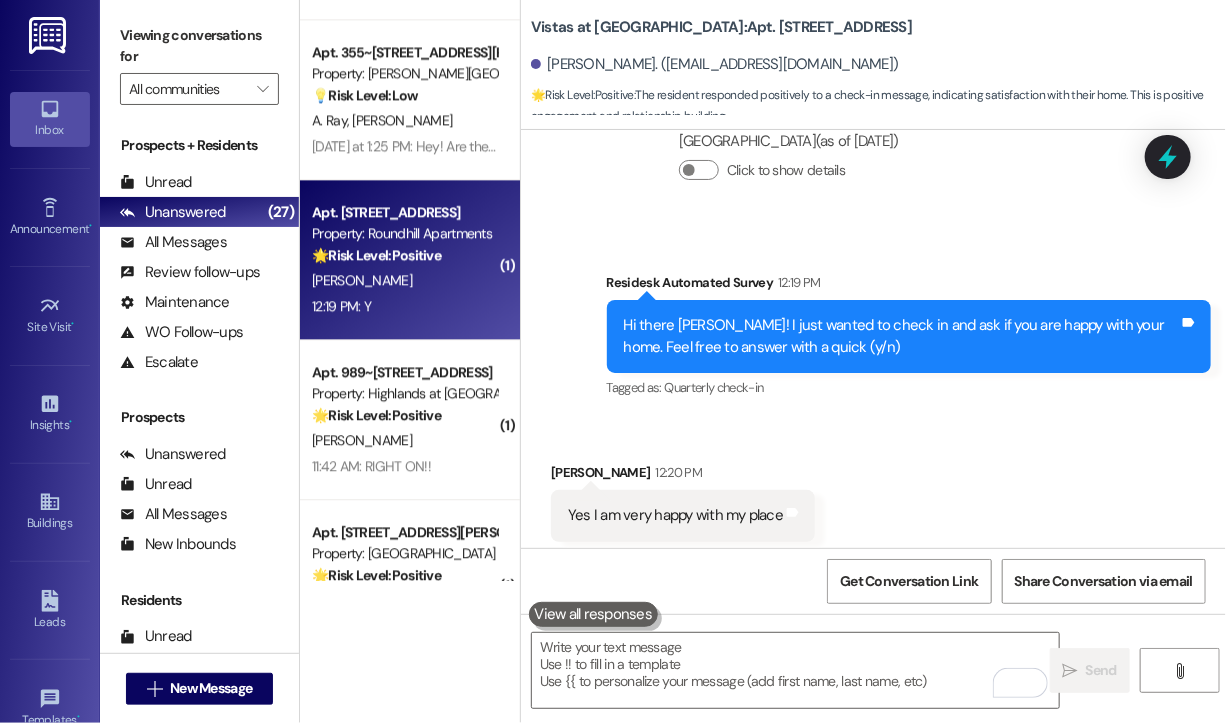 click on "[PERSON_NAME]" at bounding box center (404, 280) 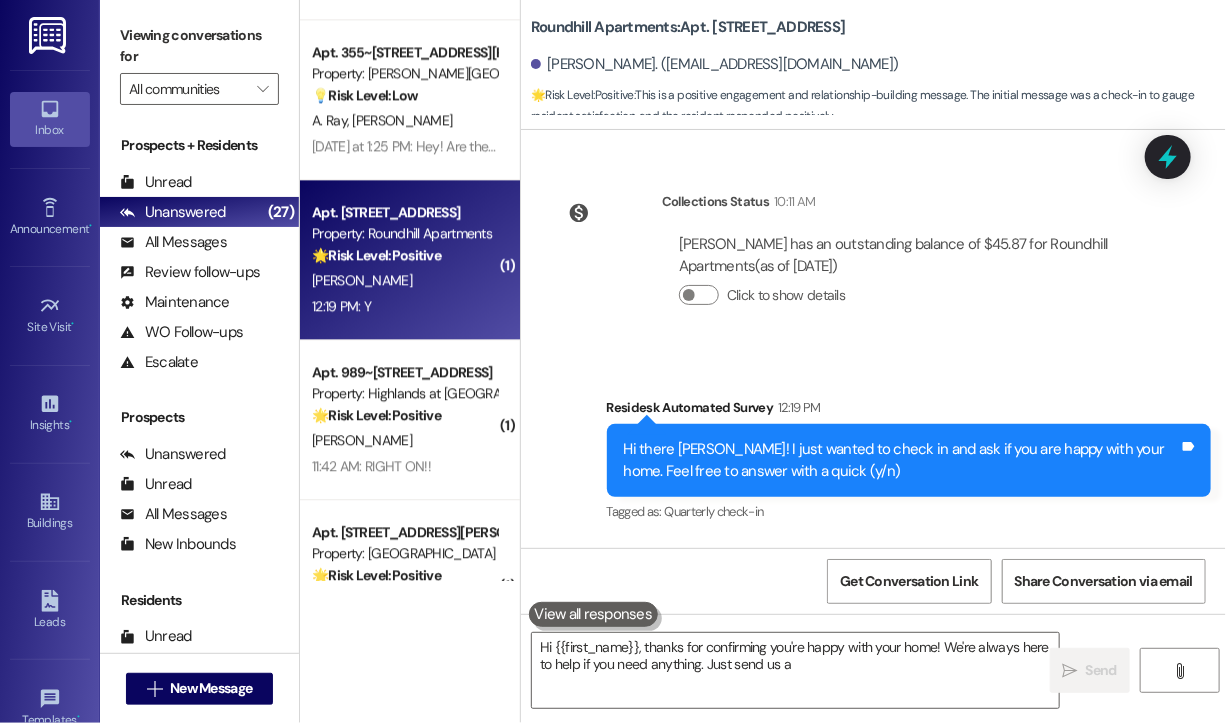 scroll, scrollTop: 534, scrollLeft: 0, axis: vertical 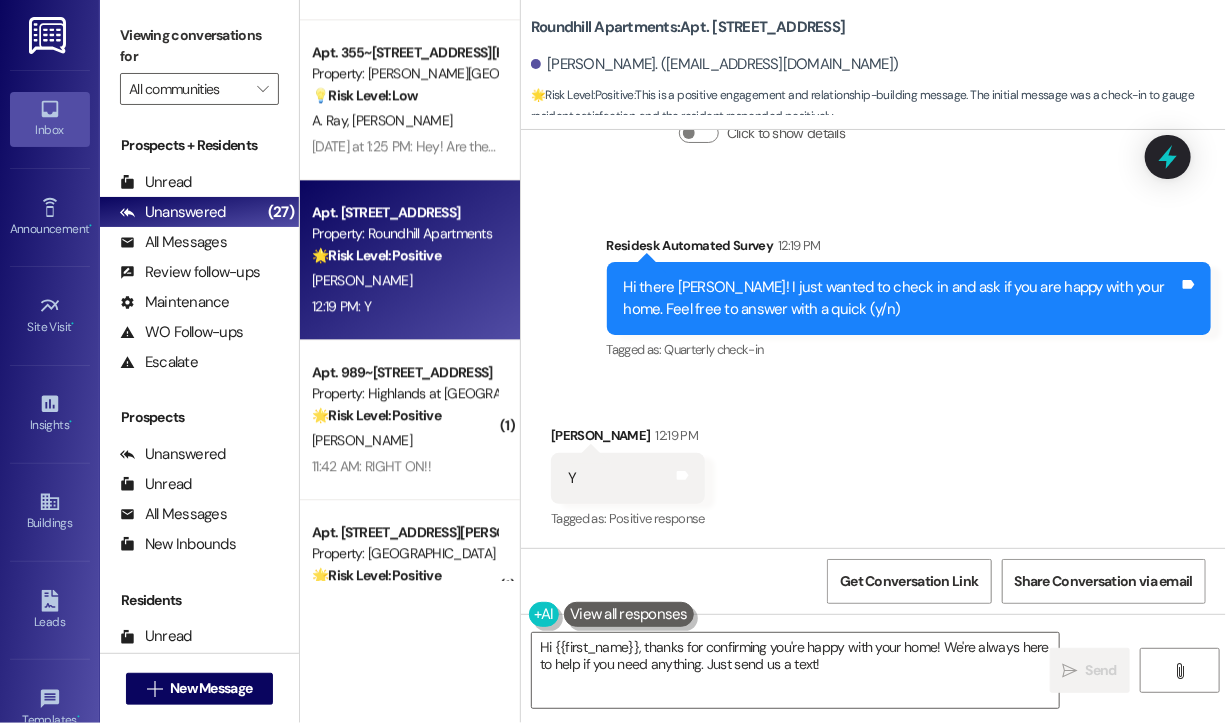 click on "Received via SMS [PERSON_NAME] 12:19 PM Y Tags and notes Tagged as:   Positive response Click to highlight conversations about Positive response" at bounding box center [873, 464] 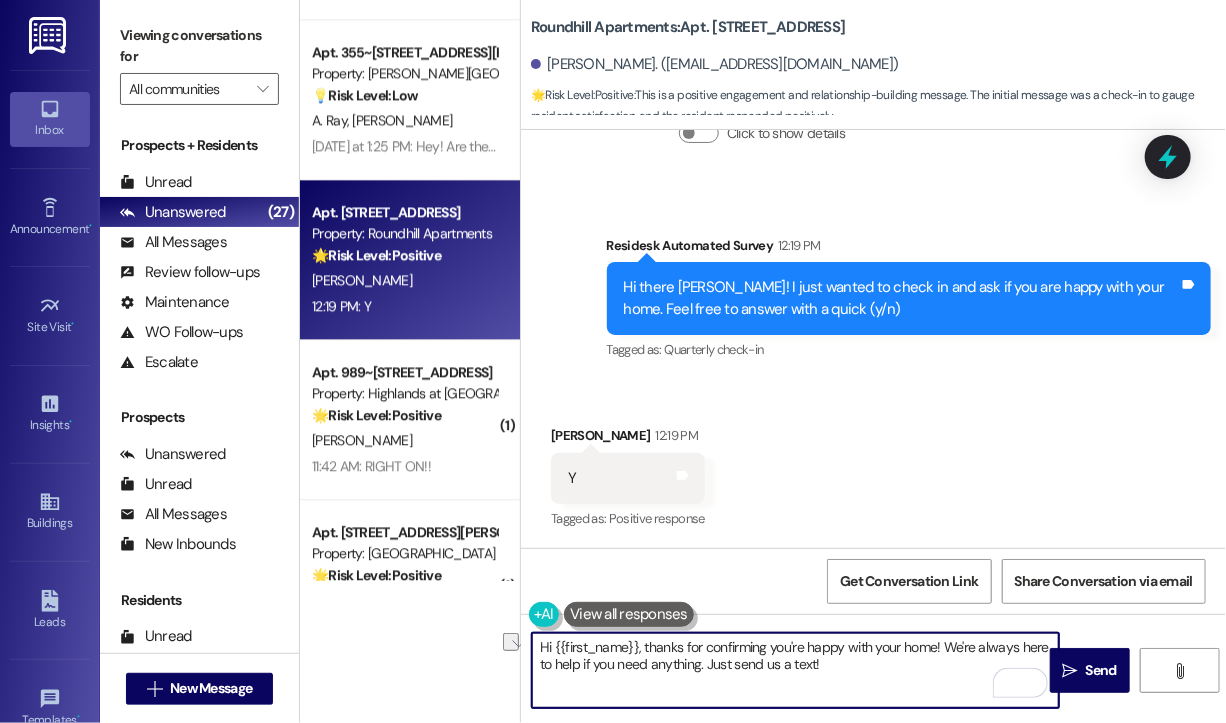 drag, startPoint x: 879, startPoint y: 674, endPoint x: 703, endPoint y: 668, distance: 176.10225 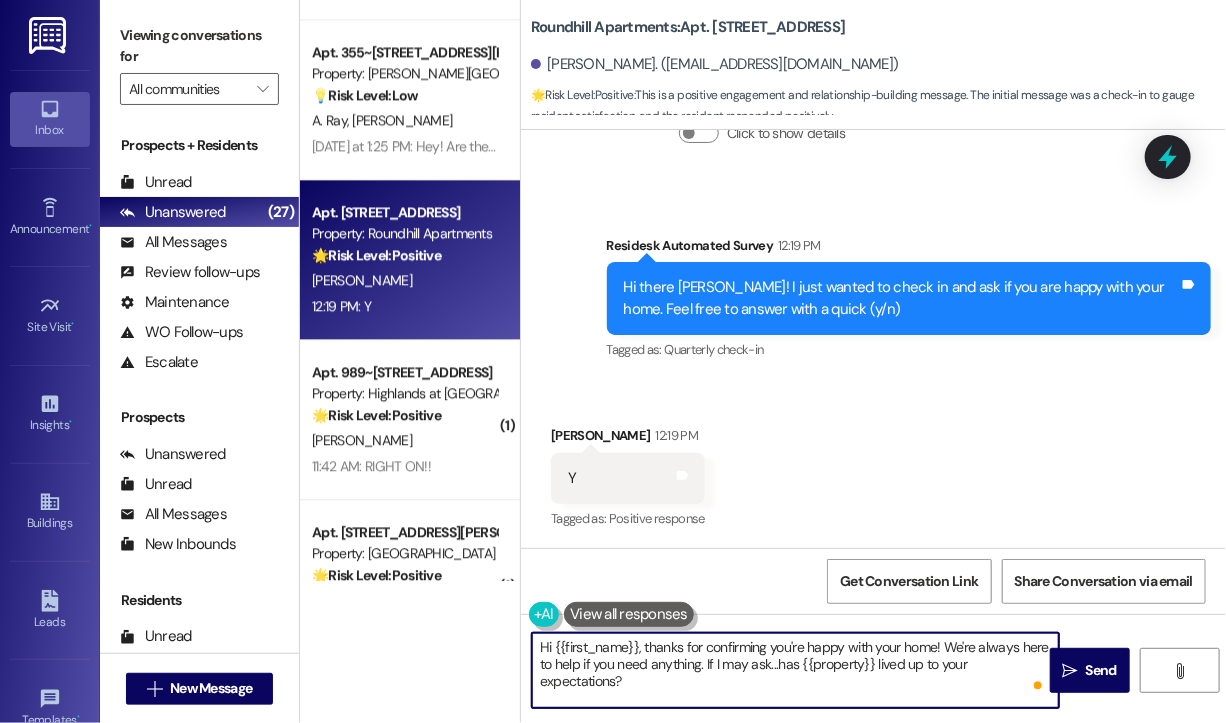 type on "Hi {{first_name}}, thanks for confirming you're happy with your home! We're always here to help if you need anything. If I may ask...has {{property}} lived up to your expectations?" 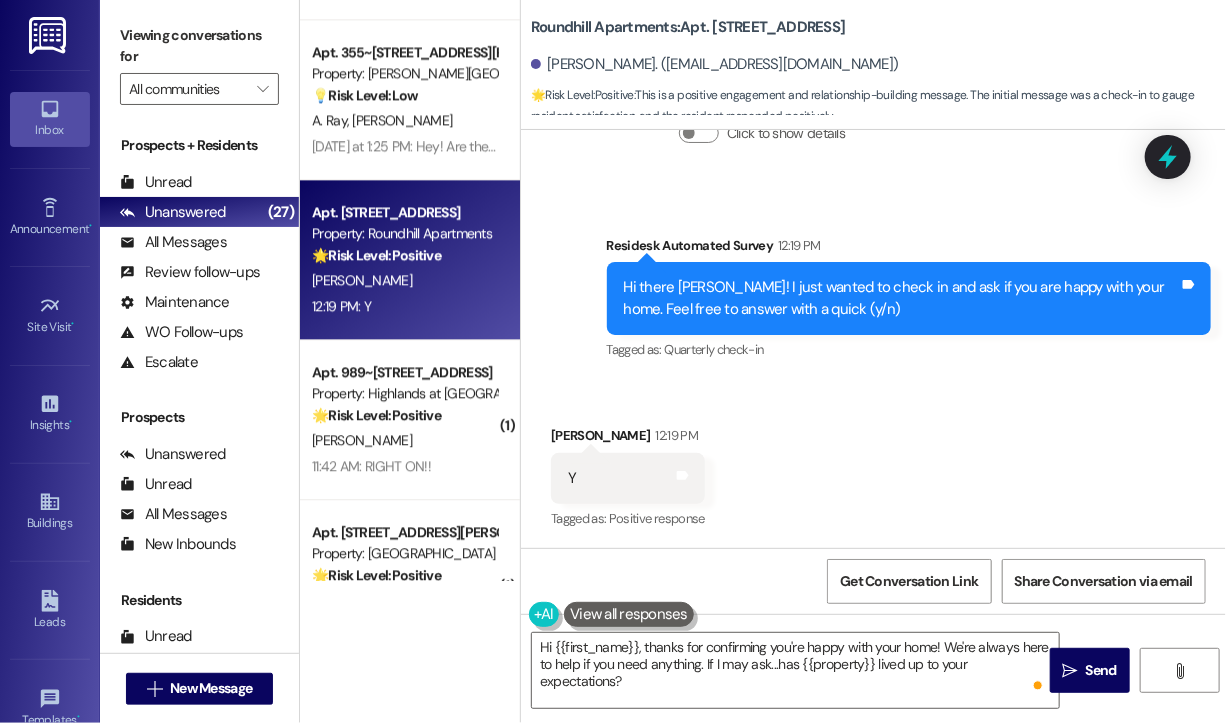 click on "Collections Status 10:11 AM [PERSON_NAME] has an outstanding balance of $45.87 for Roundhill Apartments  (as of [DATE]) Click to show details" at bounding box center (853, 101) 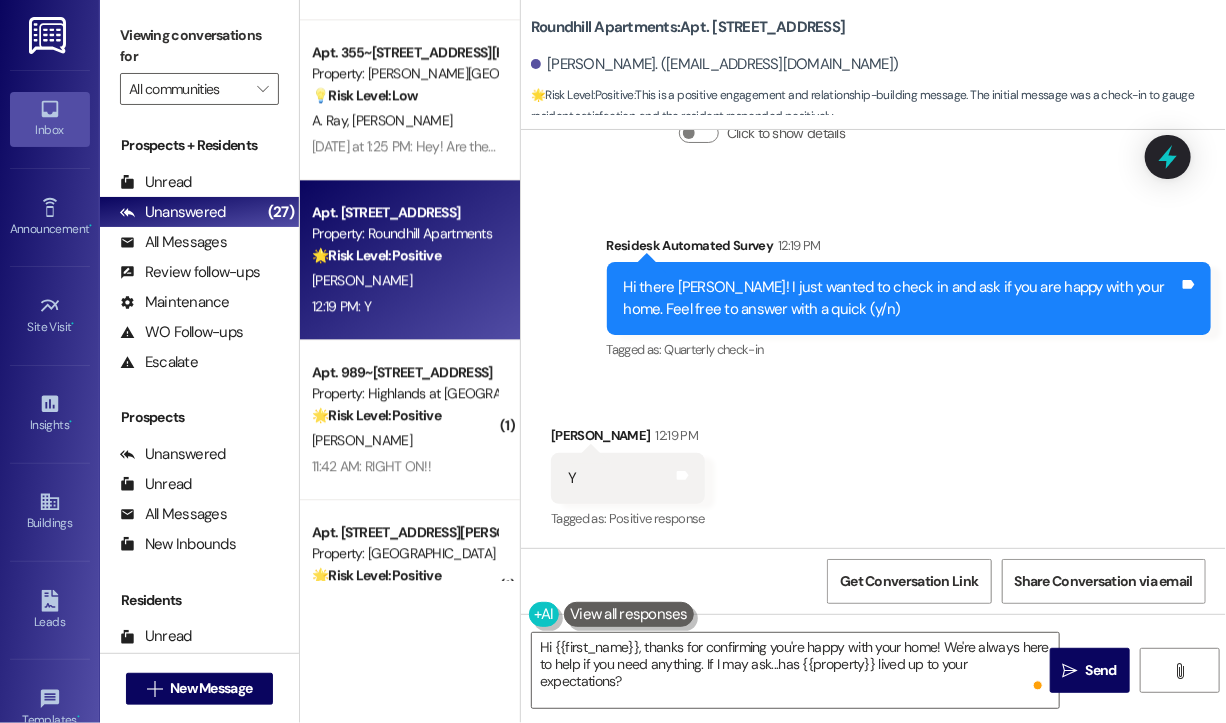 scroll, scrollTop: 535, scrollLeft: 0, axis: vertical 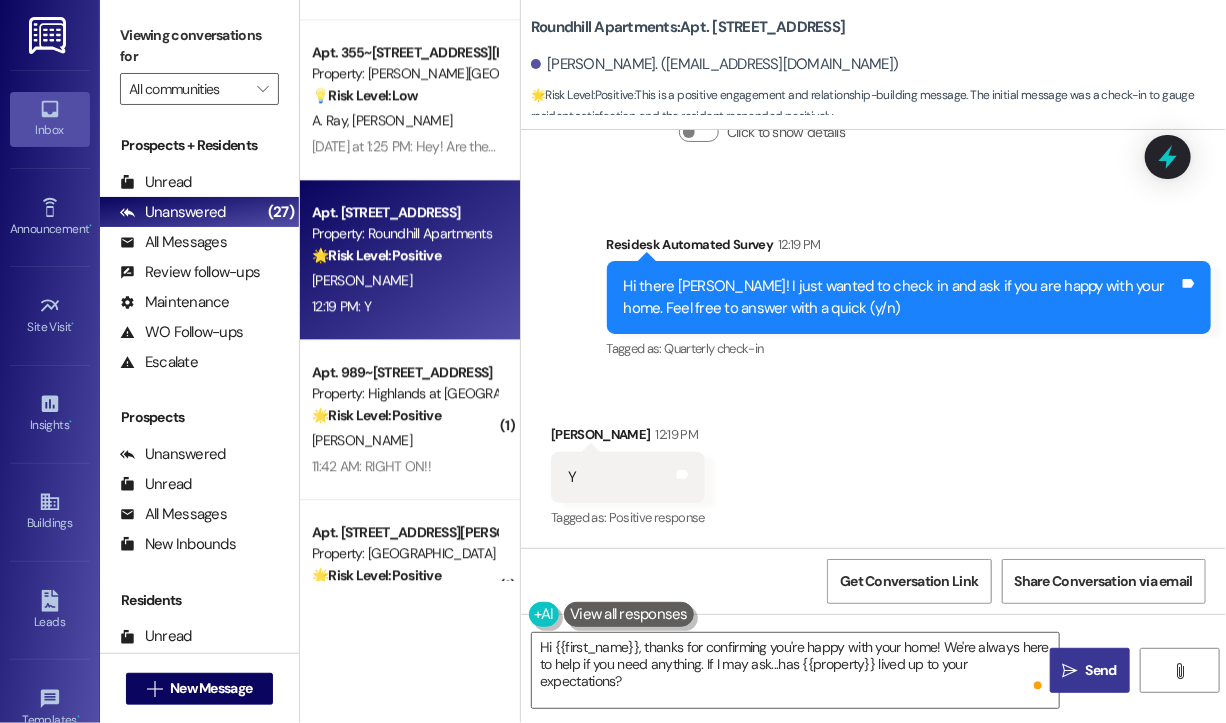 click on "Send" at bounding box center (1101, 670) 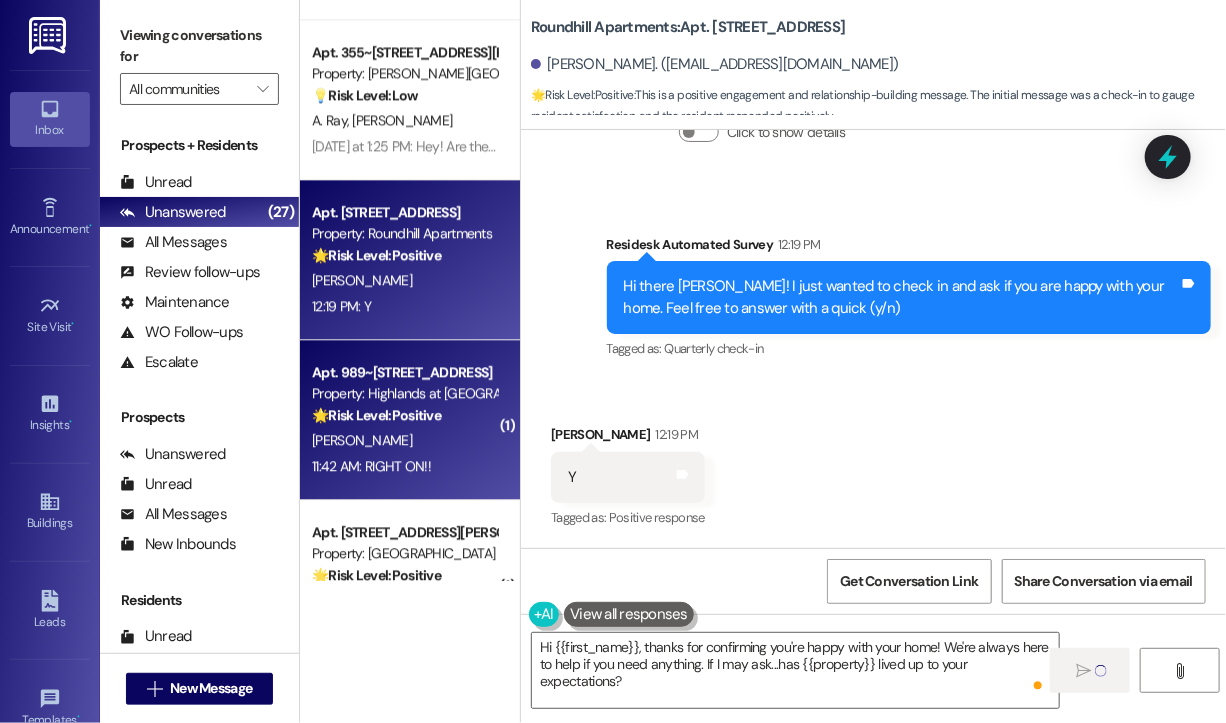 click on "11:42 AM: RIGHT ON!! 11:42 AM: RIGHT ON!!" at bounding box center (404, 466) 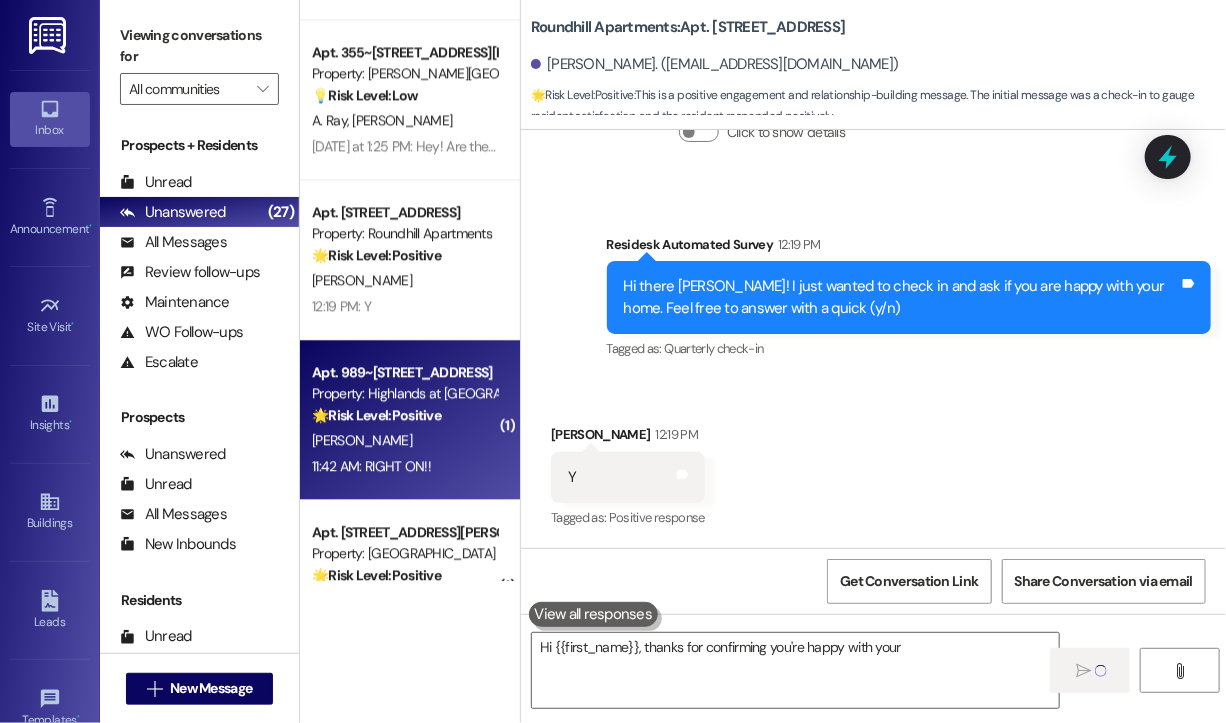 type on "Hi {{first_name}}, thanks for confirming you're happy with your home" 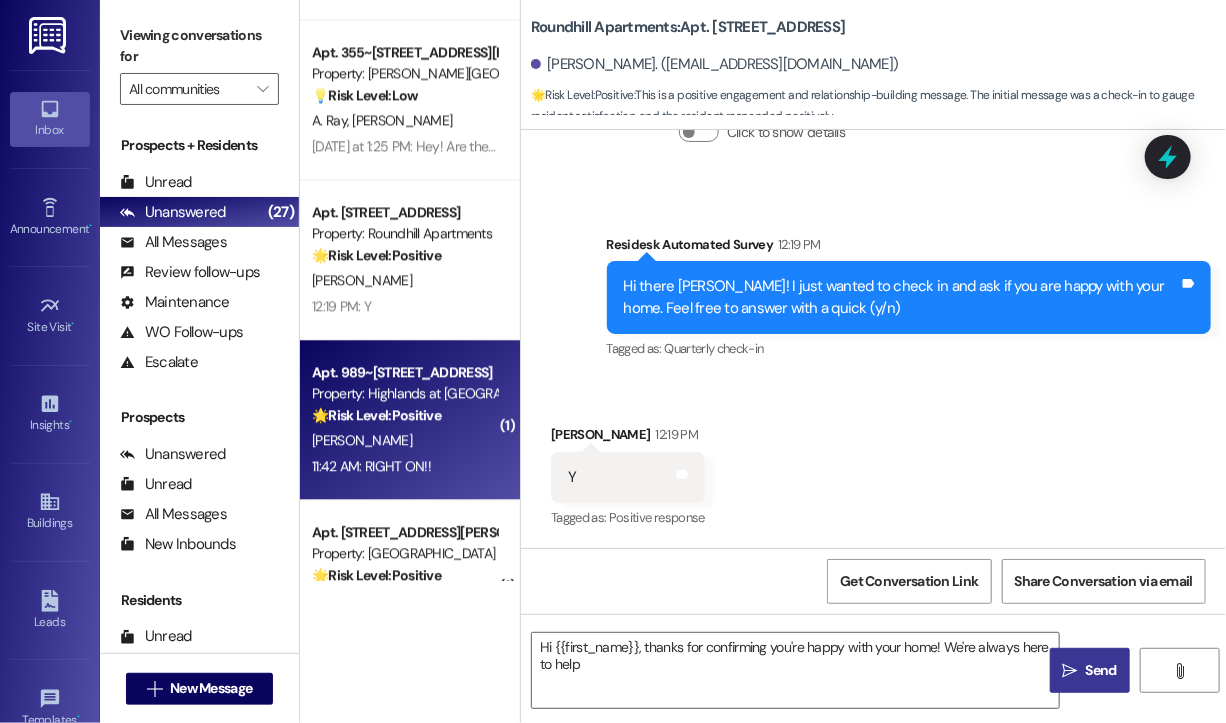 scroll, scrollTop: 534, scrollLeft: 0, axis: vertical 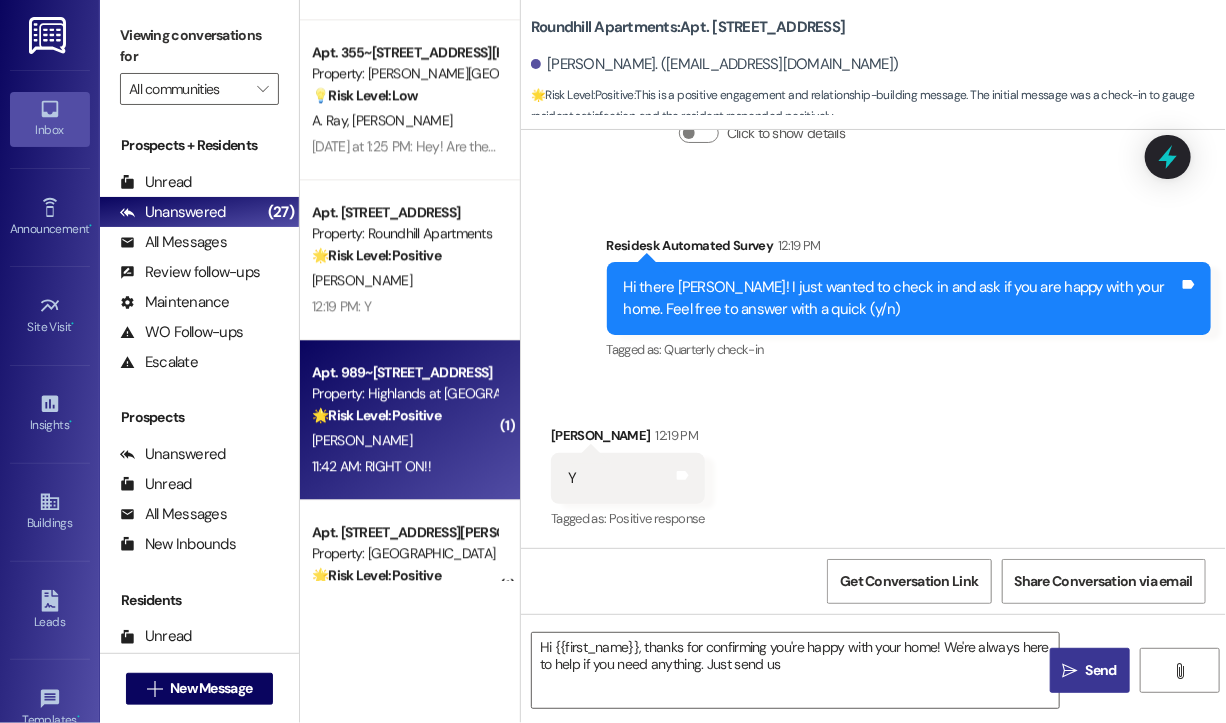 type on "Hi {{first_name}}, thanks for confirming you're happy with your home! We're always here to help if you need anything. Just send us a" 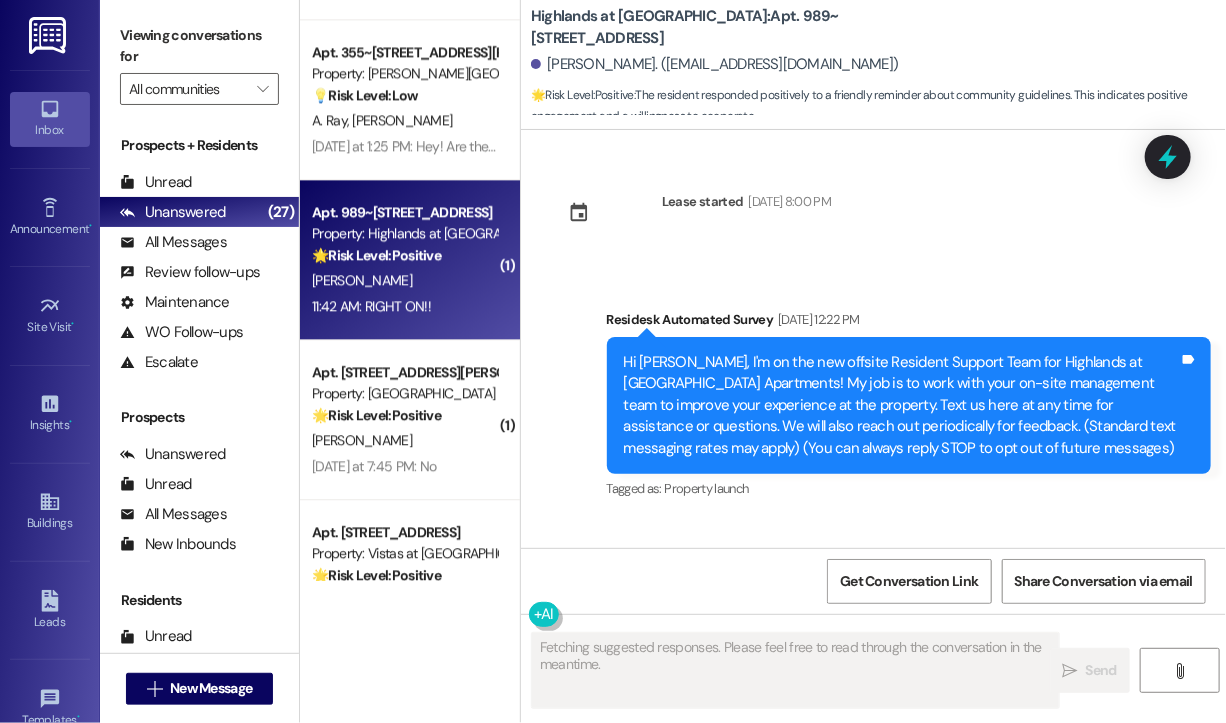 scroll, scrollTop: 26813, scrollLeft: 0, axis: vertical 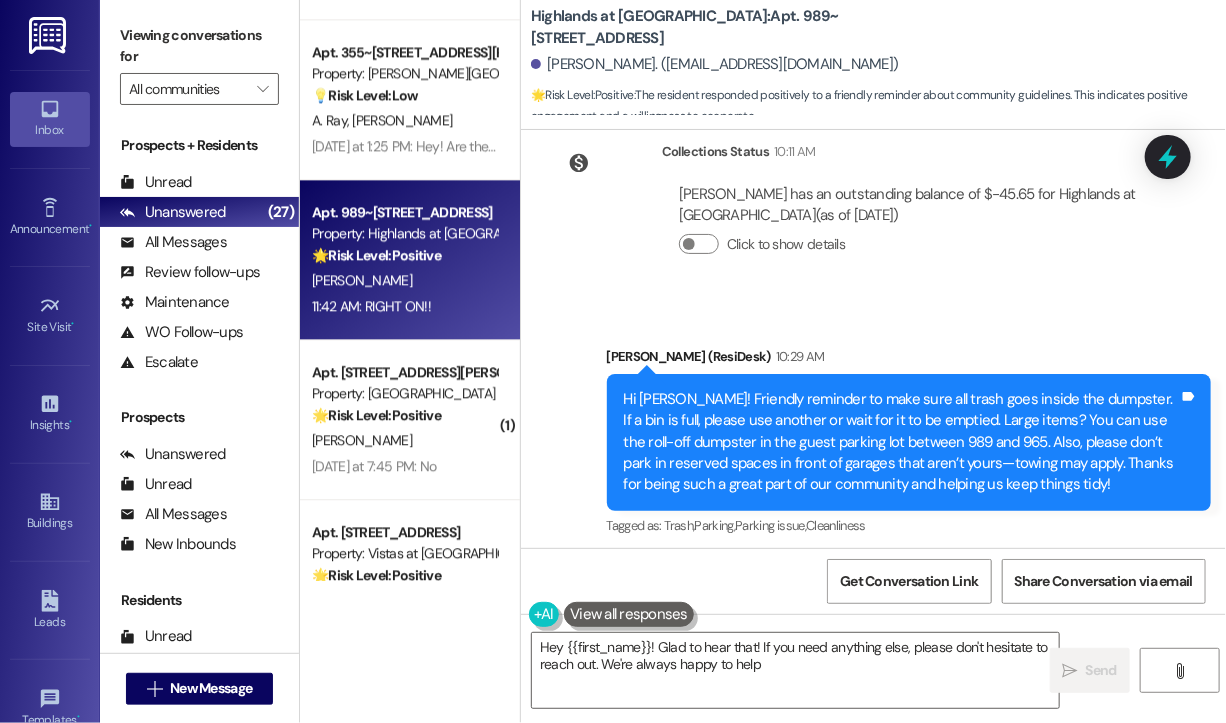 type on "Hey {{first_name}}! Glad to hear that! If you need anything else, please don't hesitate to reach out. We're always happy to help!" 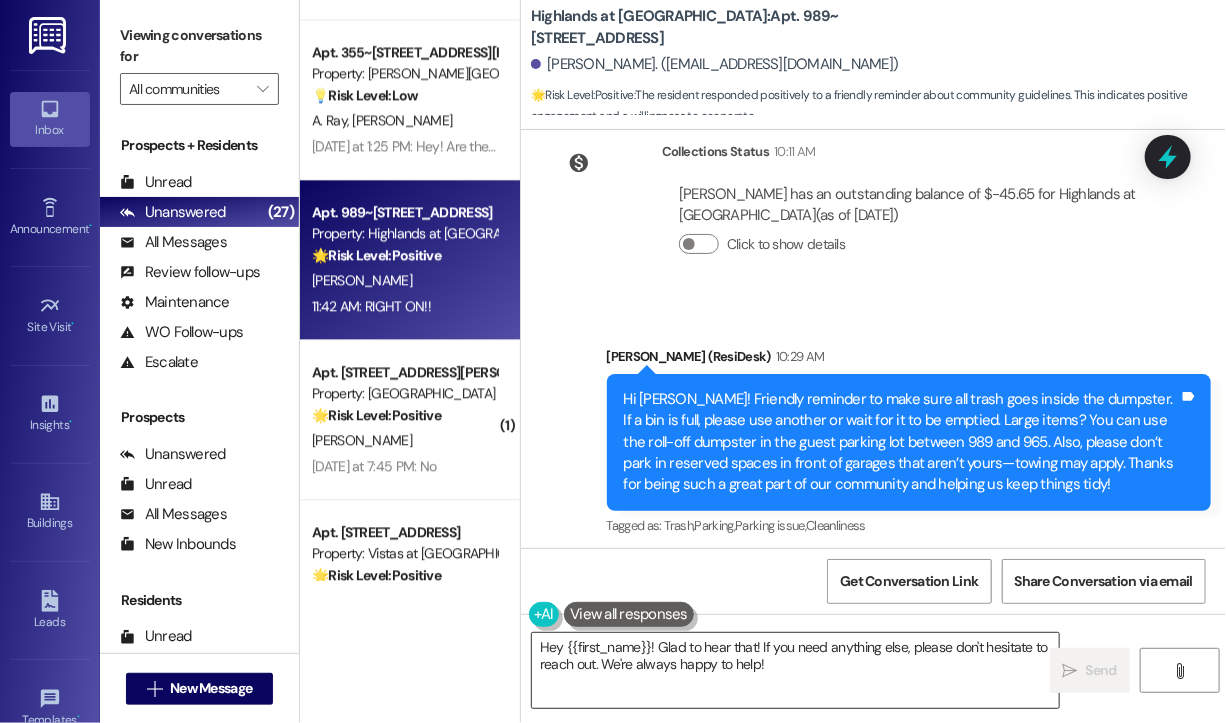 click on "Hey {{first_name}}! Glad to hear that! If you need anything else, please don't hesitate to reach out. We're always happy to help!" at bounding box center (795, 670) 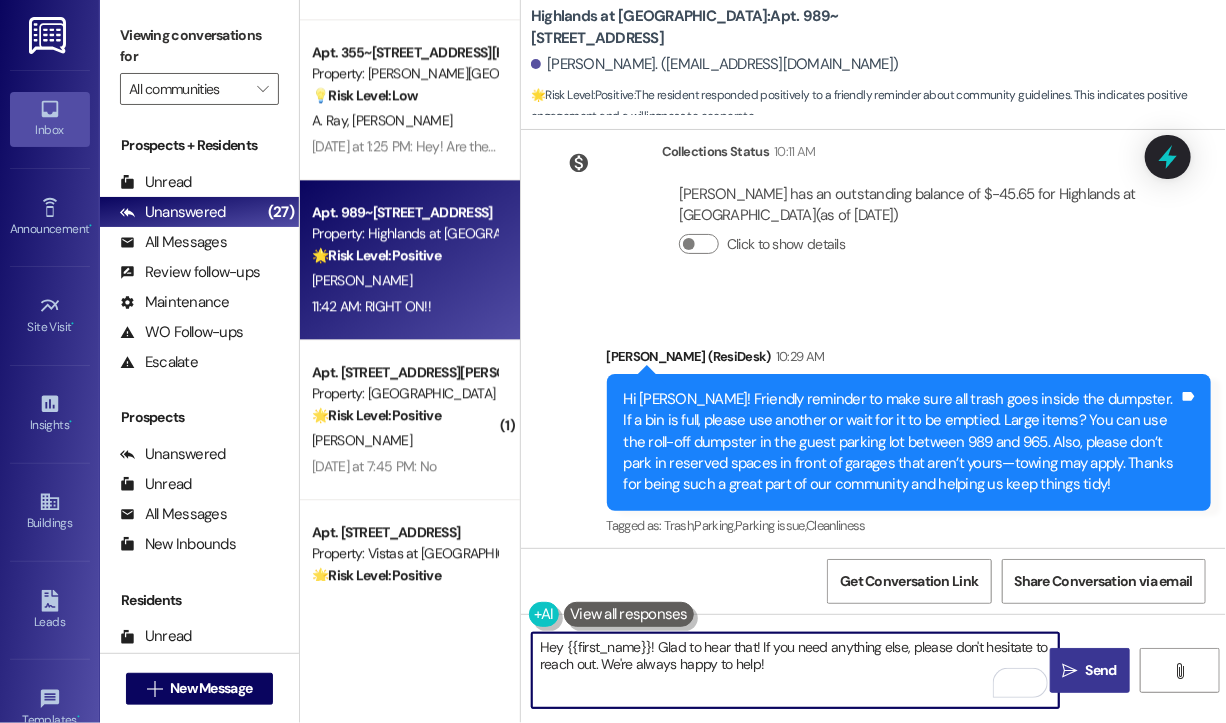 click on "Send" at bounding box center [1101, 670] 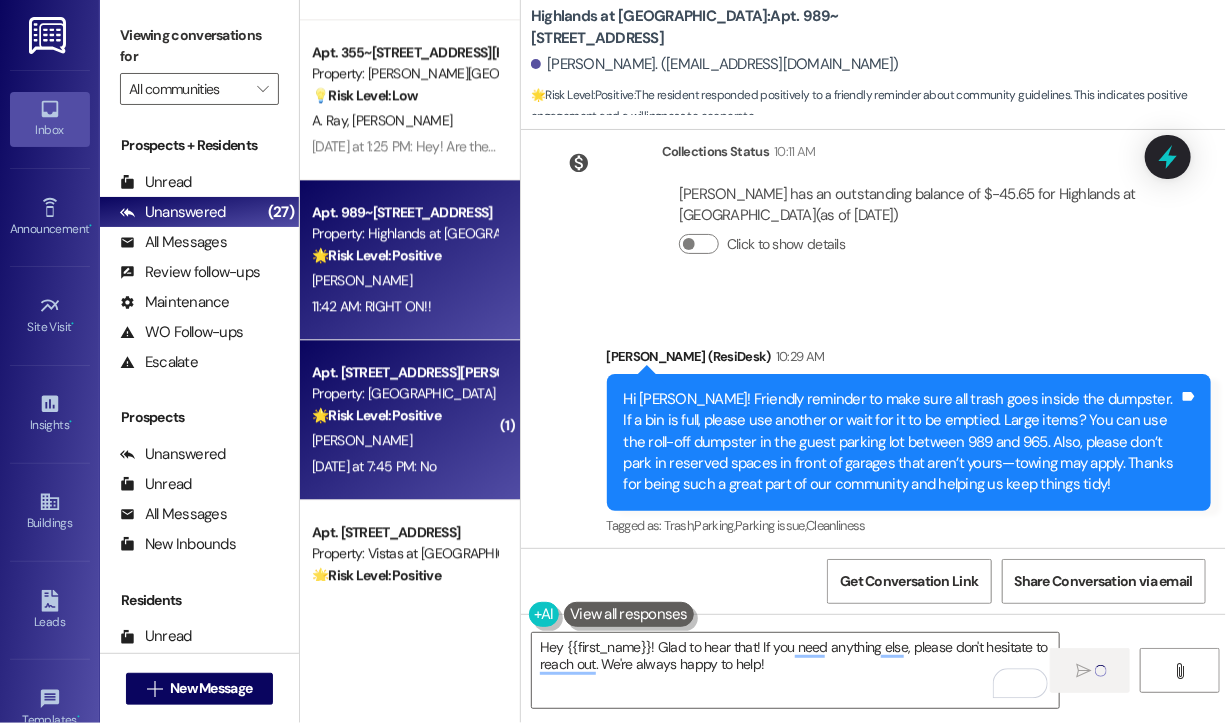 click on "Property: [GEOGRAPHIC_DATA]" at bounding box center [404, 393] 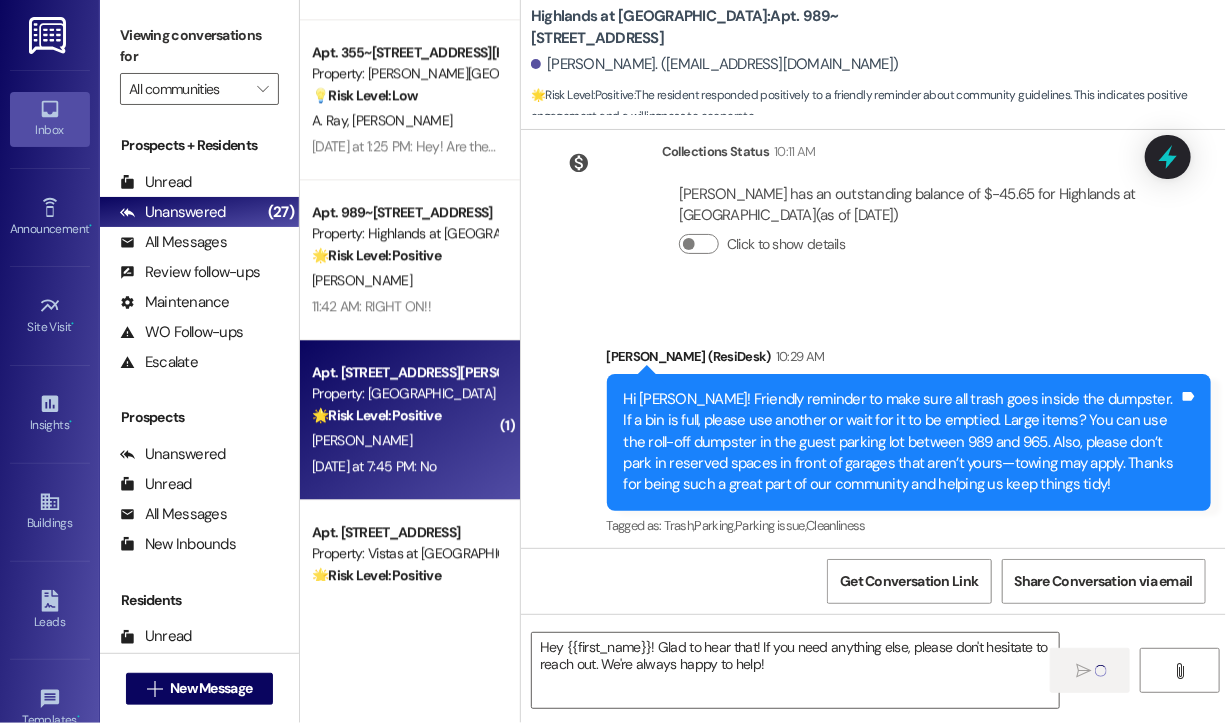 type on "Fetching suggested responses. Please feel free to read through the conversation in the meantime." 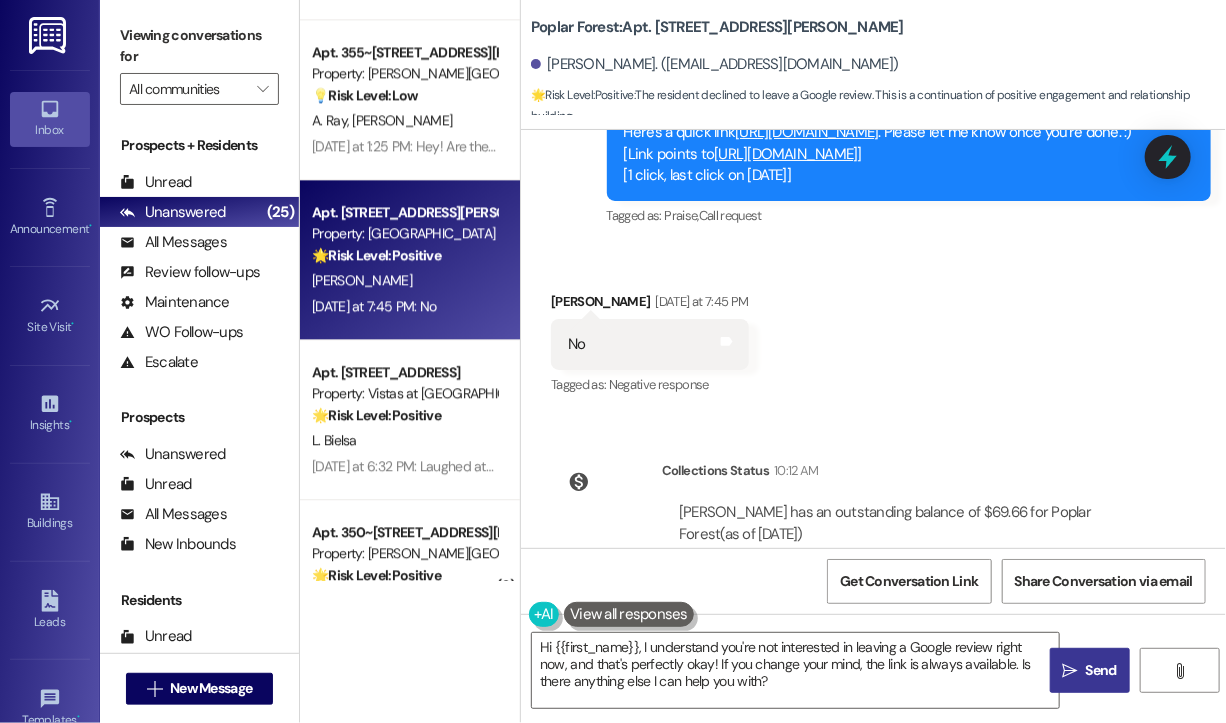 scroll, scrollTop: 1593, scrollLeft: 0, axis: vertical 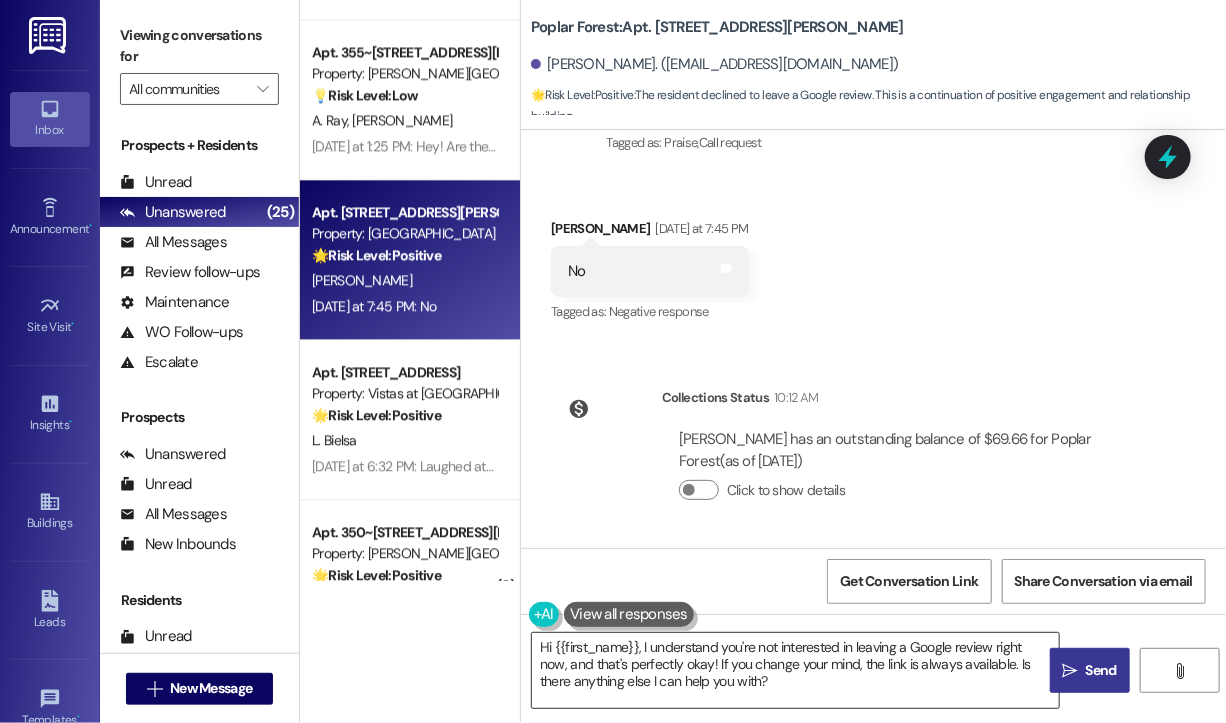 click on "Hi {{first_name}}, I understand you're not interested in leaving a Google review right now, and that's perfectly okay! If you change your mind, the link is always available. Is there anything else I can help you with?" at bounding box center [795, 670] 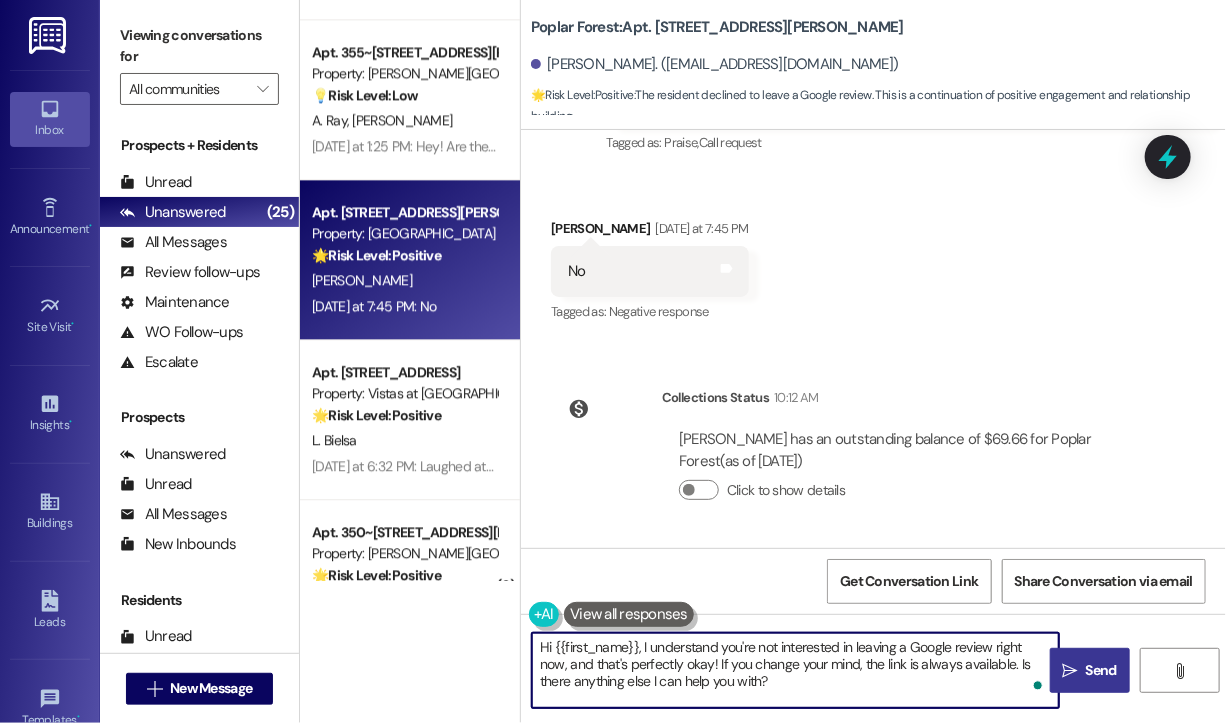 drag, startPoint x: 981, startPoint y: 666, endPoint x: 991, endPoint y: 710, distance: 45.122055 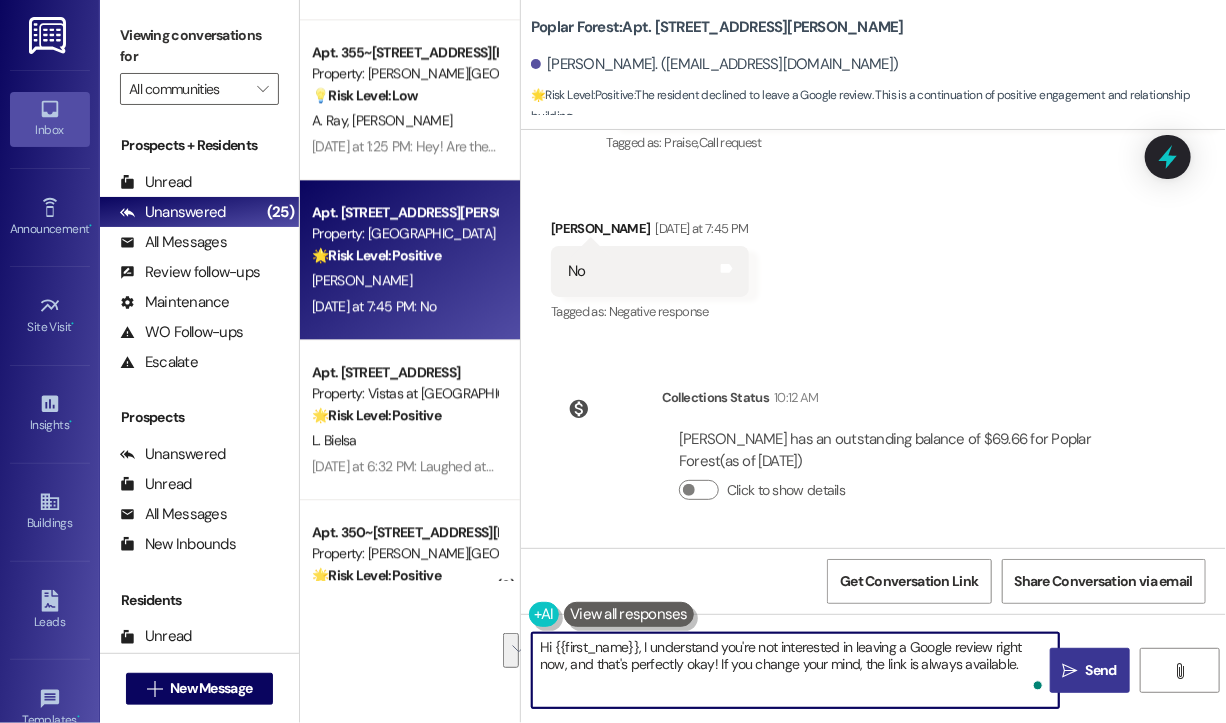 type on "Hi {{first_name}}, I understand you're not interested in leaving a Google review right now, and that's perfectly okay! If you change your mind, the link is always available." 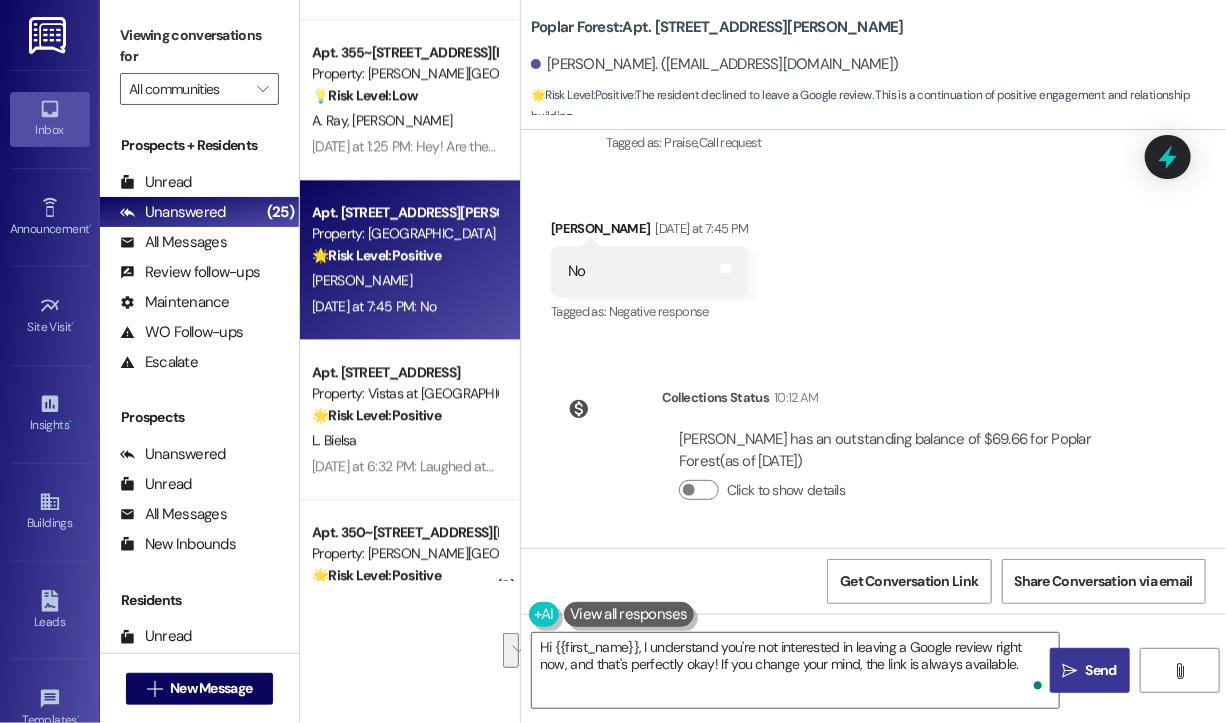 click on "Send" at bounding box center (1101, 670) 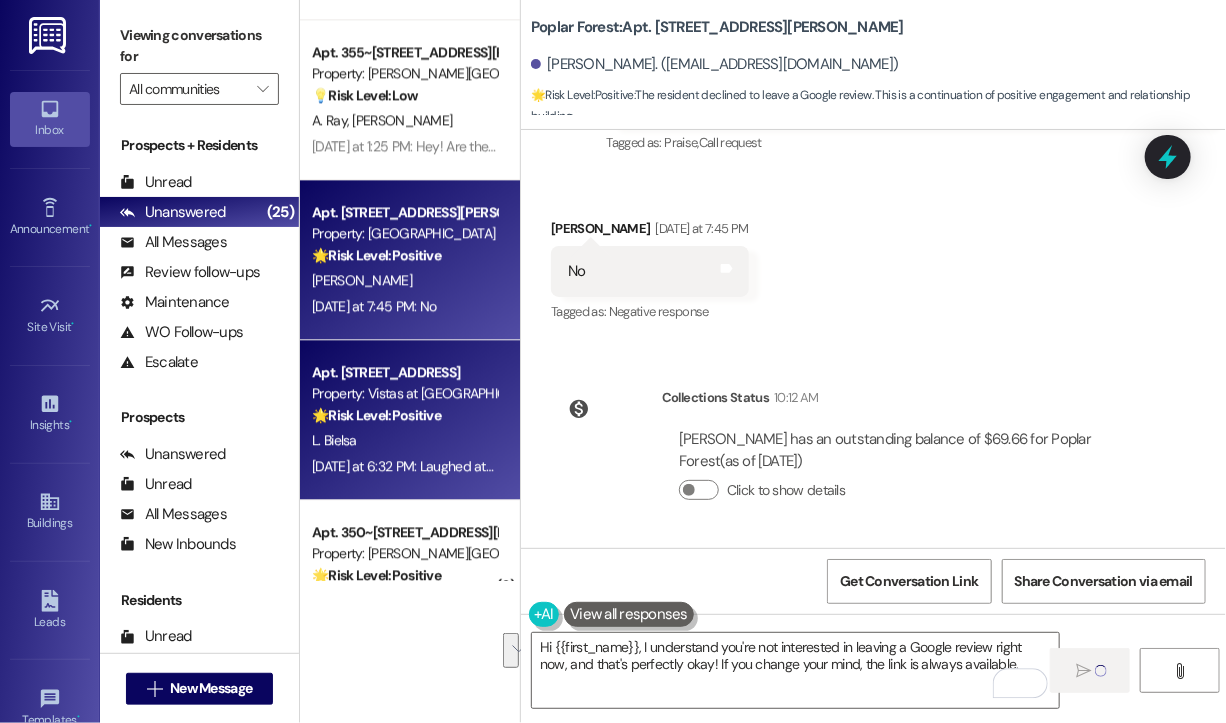 type 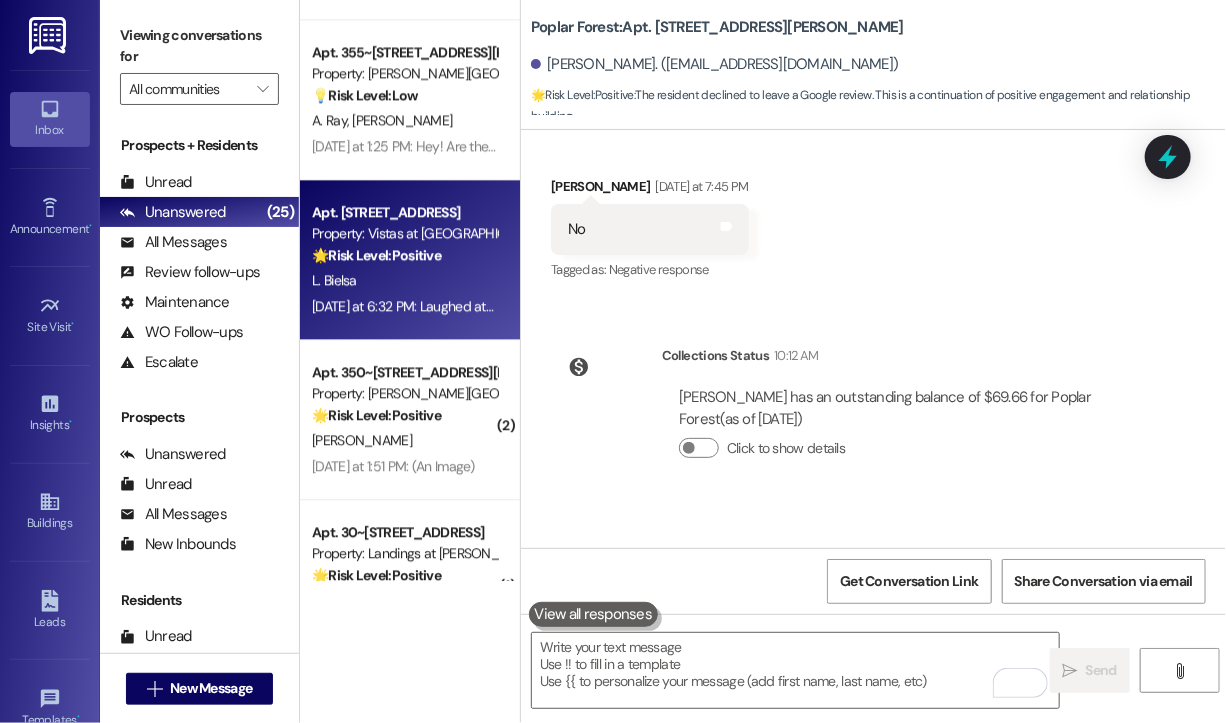 click on "[DATE] at 6:32 PM: Laughed at “[PERSON_NAME] (Vistas at [GEOGRAPHIC_DATA]): Thank you for the thumbs up, [PERSON_NAME]!” [DATE] at 6:32 PM: Laughed at “[PERSON_NAME] (Vistas at [GEOGRAPHIC_DATA]): Thank you for the thumbs up, [PERSON_NAME]!”" at bounding box center (692, 306) 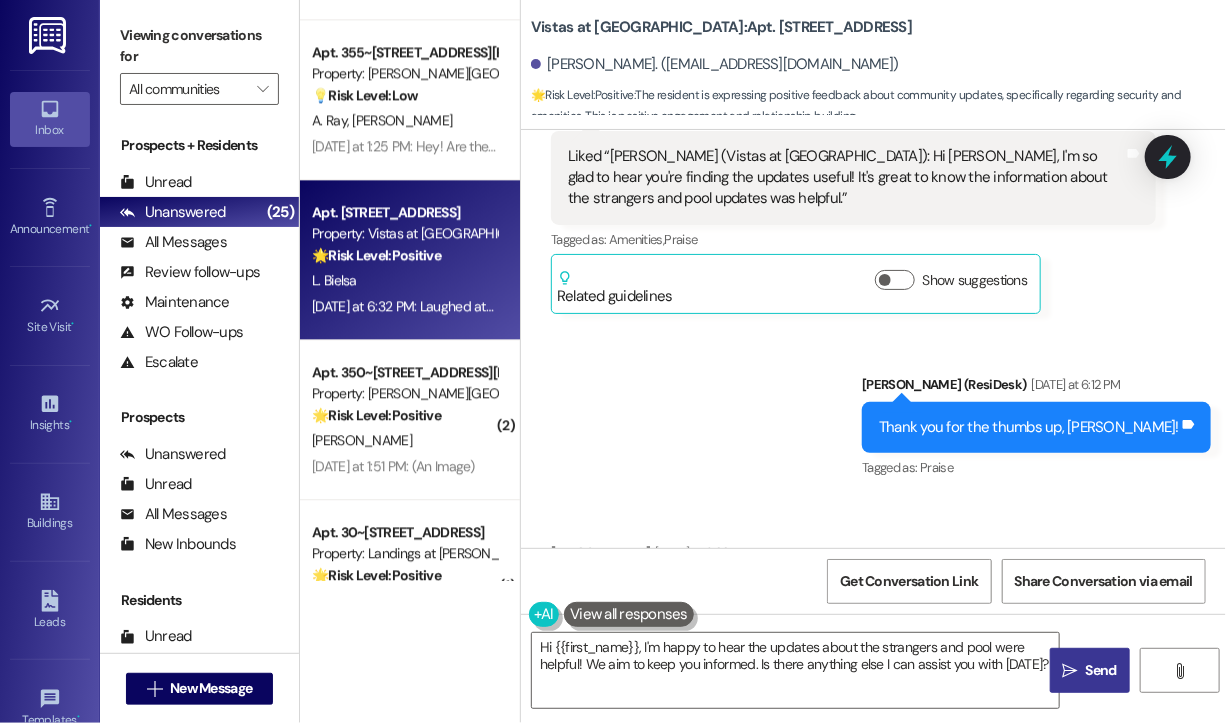 scroll, scrollTop: 2116, scrollLeft: 0, axis: vertical 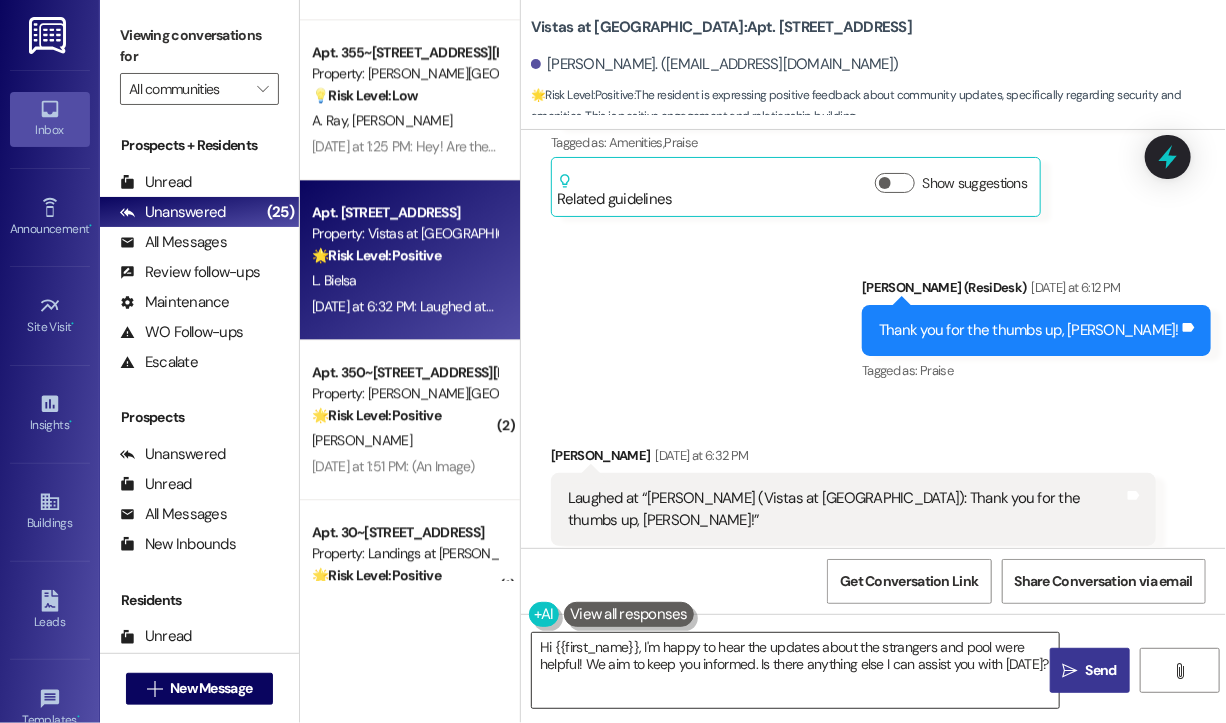 click on "Hi {{first_name}}, I'm happy to hear the updates about the strangers and pool were helpful! We aim to keep you informed. Is there anything else I can assist you with [DATE]?" at bounding box center [795, 670] 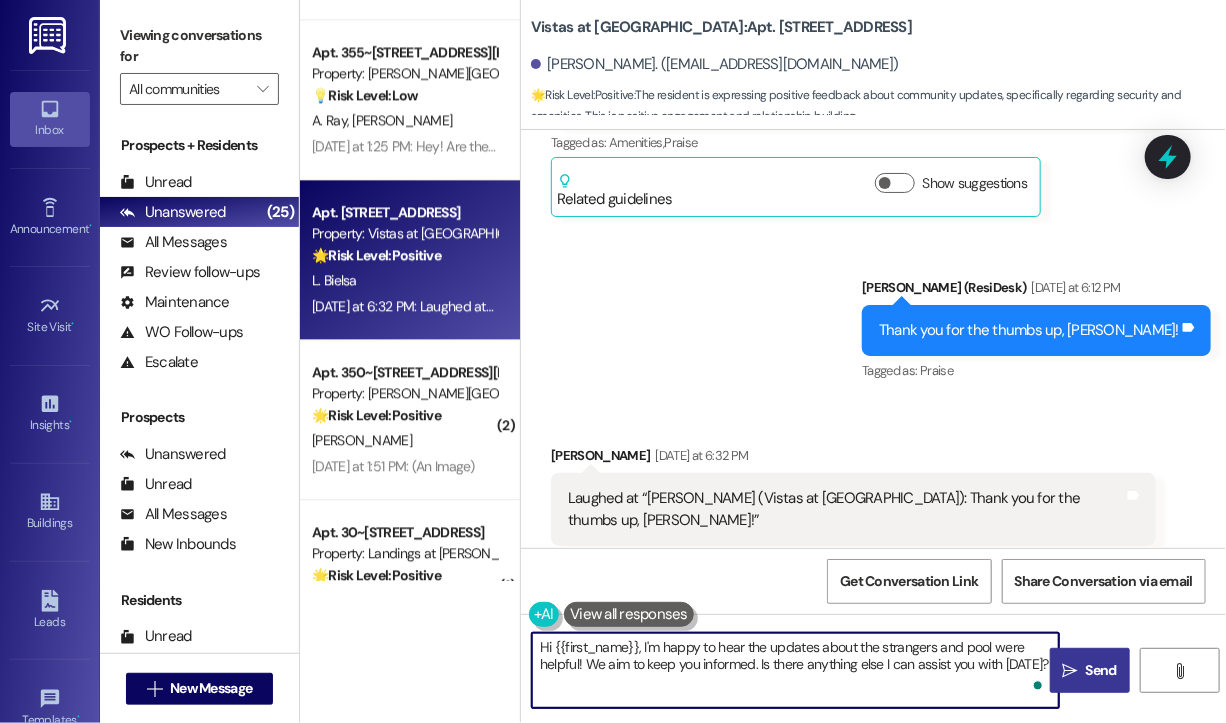click on "Hi {{first_name}}, I'm happy to hear the updates about the strangers and pool were helpful! We aim to keep you informed. Is there anything else I can assist you with [DATE]?" at bounding box center [795, 670] 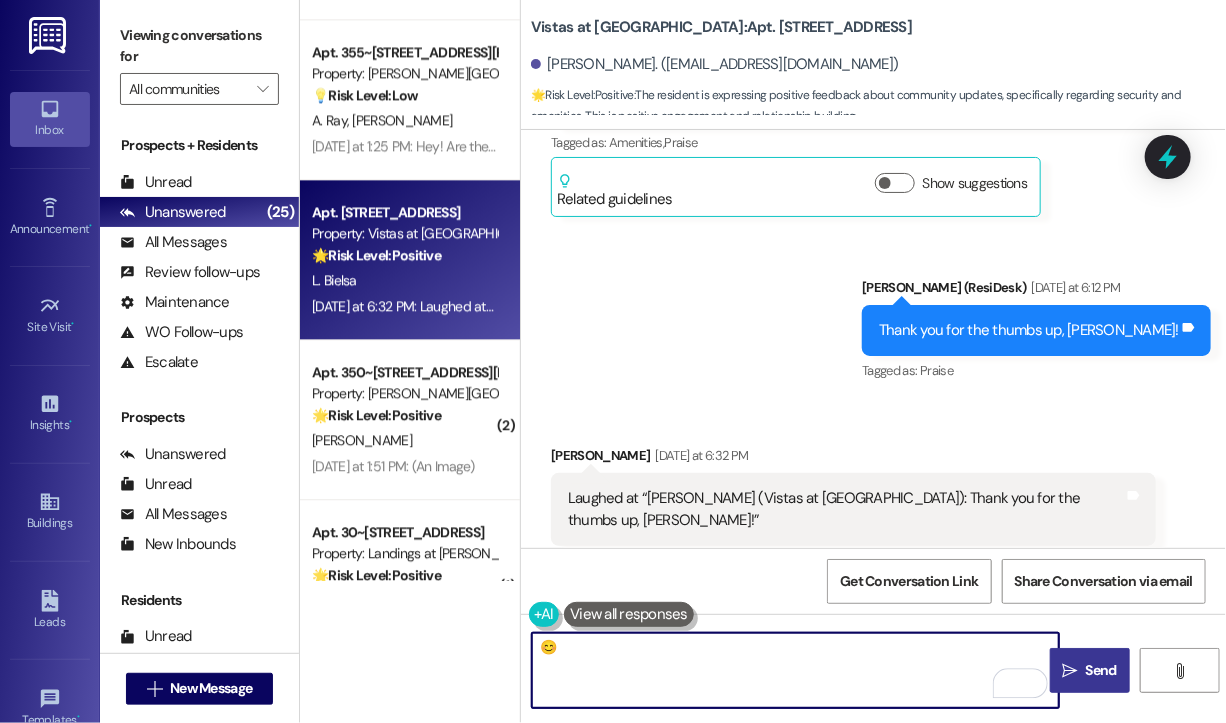 type on "😊" 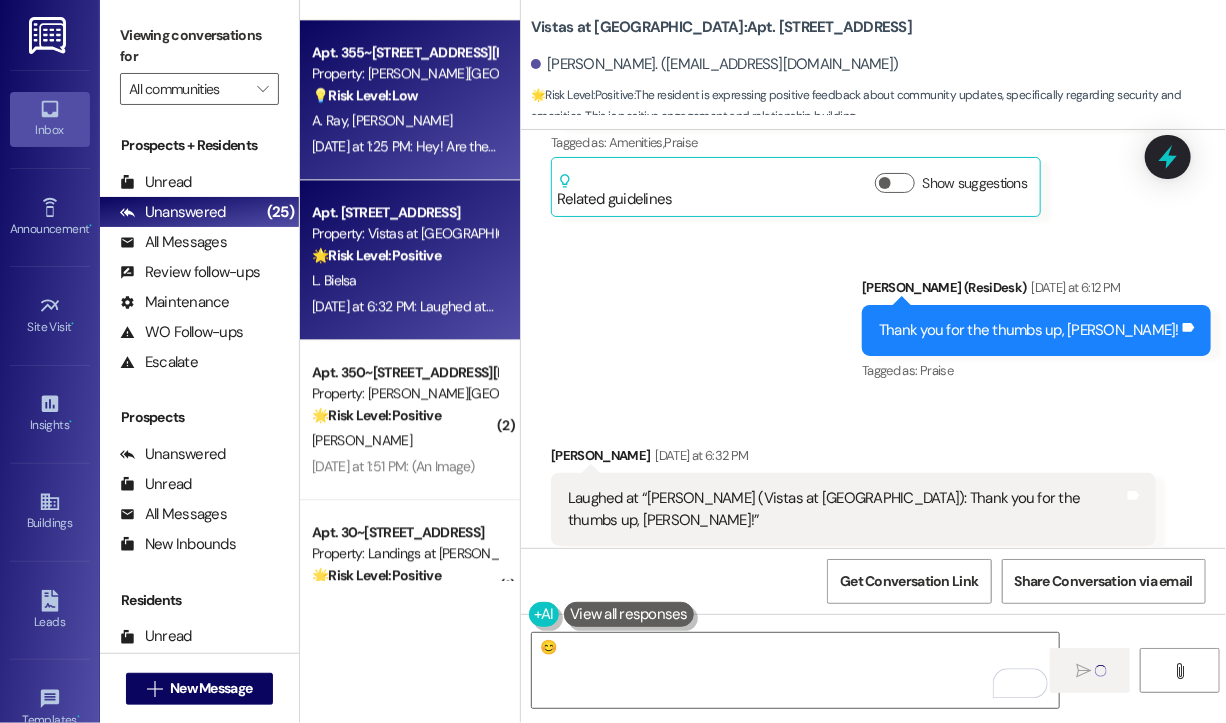 type 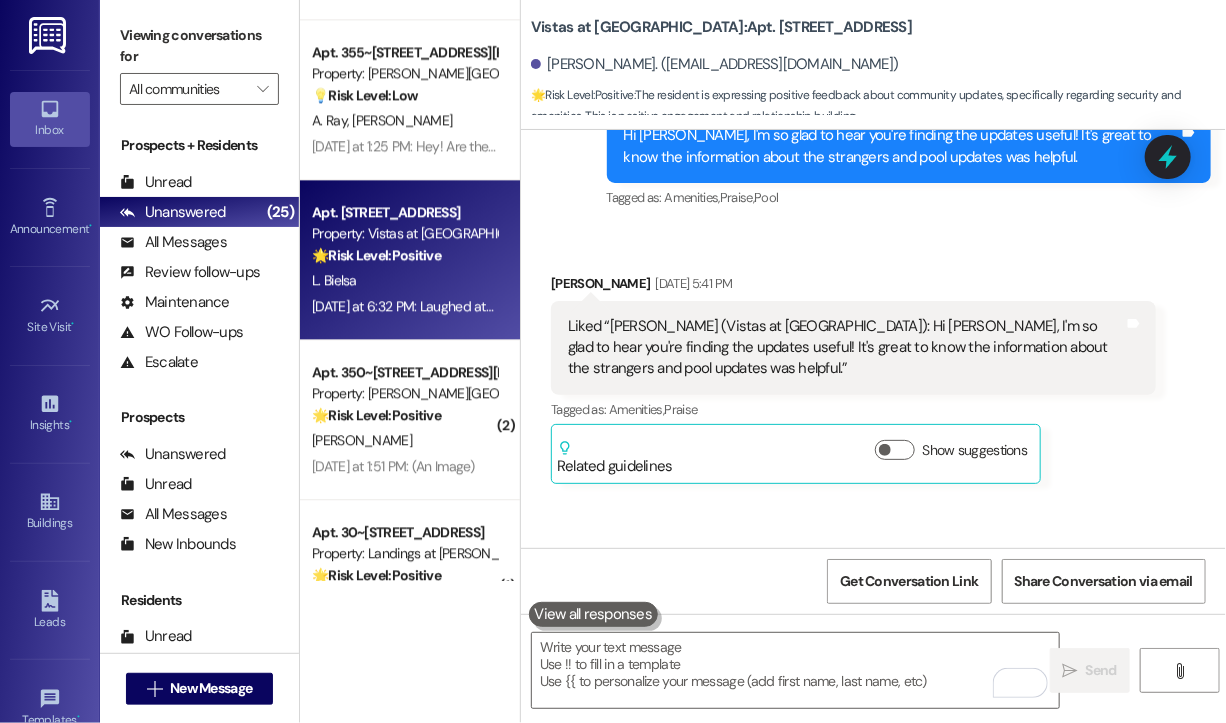 scroll, scrollTop: 1777, scrollLeft: 0, axis: vertical 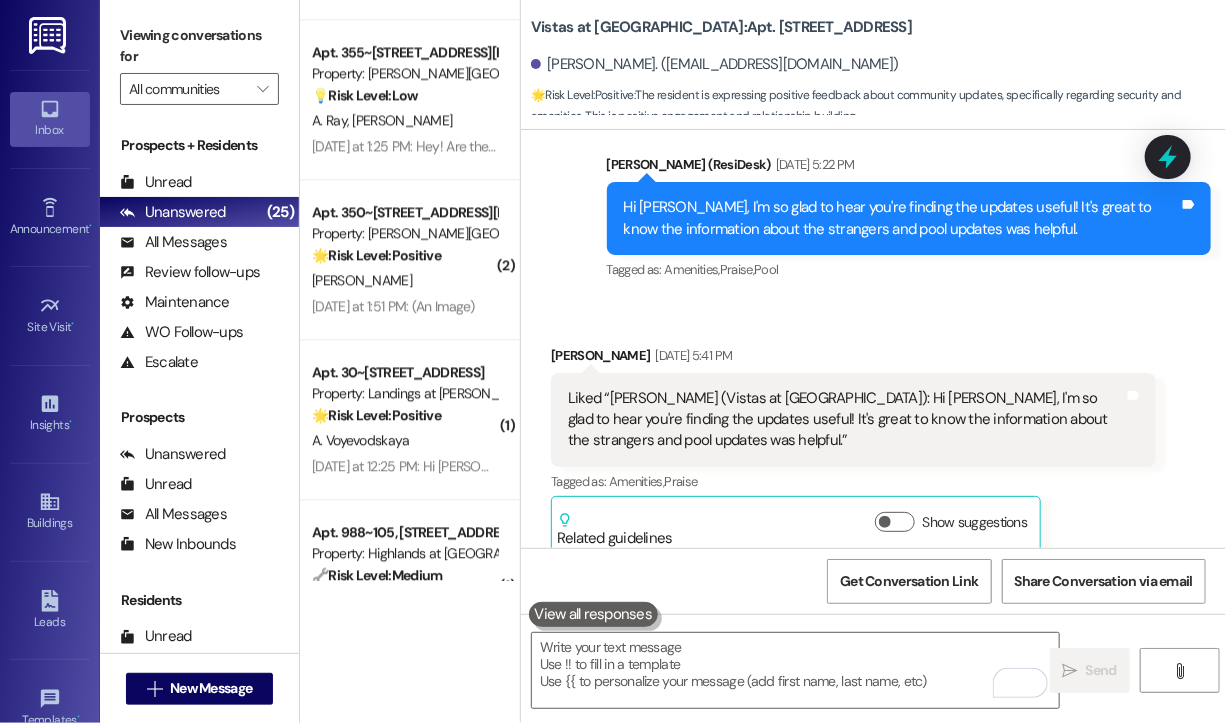 click on "Sent via SMS [PERSON_NAME]   (ResiDesk) [DATE] 5:22 PM Hi [PERSON_NAME], I'm so glad to hear you're finding the updates useful! It's great to know the information about the strangers and pool updates was helpful. Tags and notes Tagged as:   Amenities ,  Click to highlight conversations about Amenities Praise ,  Click to highlight conversations about Praise Pool Click to highlight conversations about Pool" at bounding box center [909, 219] 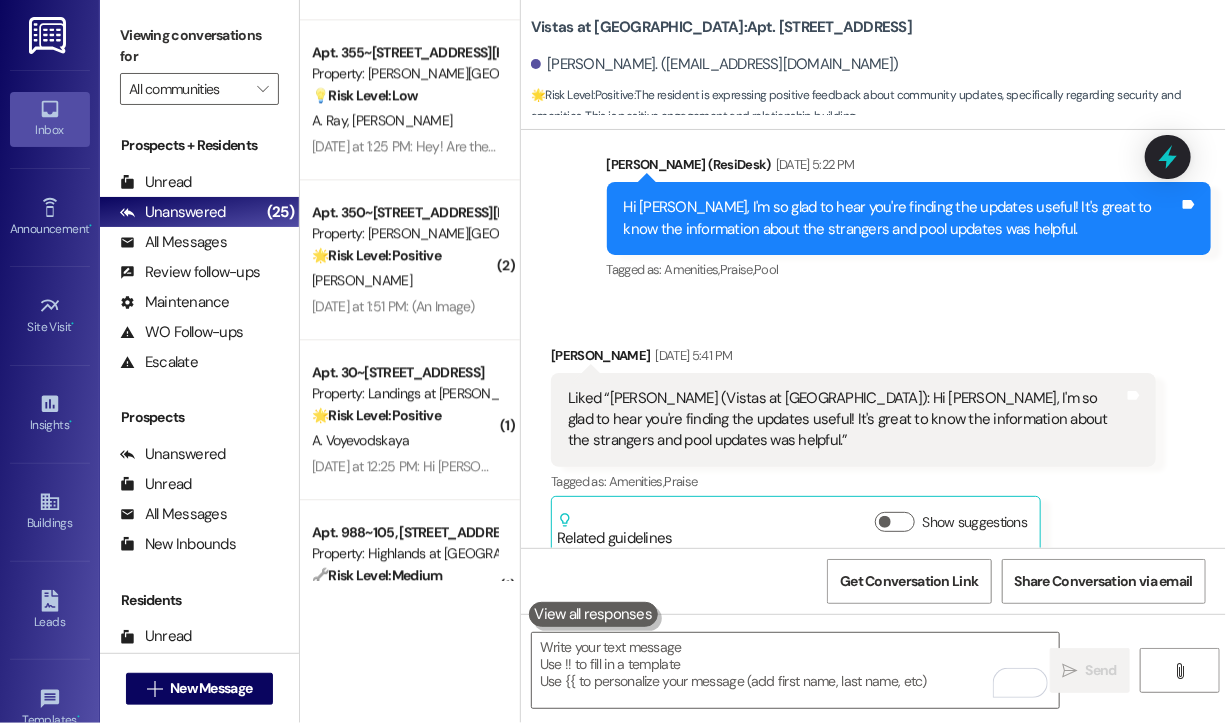 scroll, scrollTop: 2255, scrollLeft: 0, axis: vertical 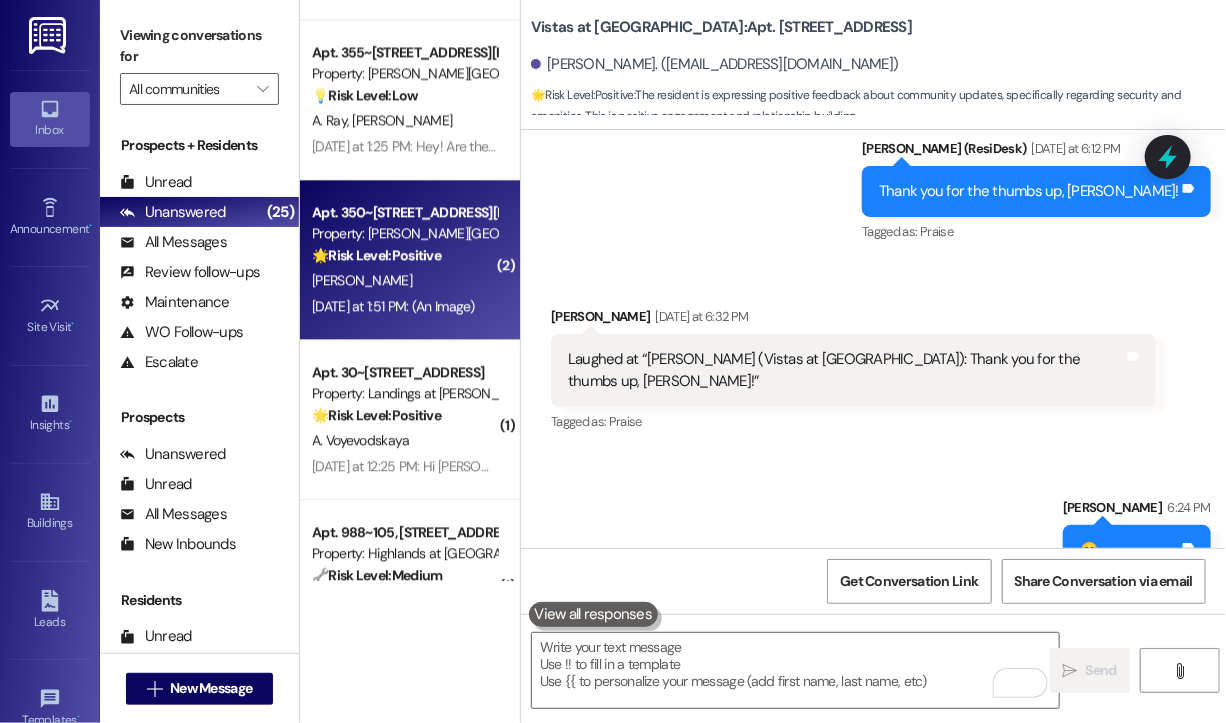 click on "[DATE] at 1:51 PM: (An Image) [DATE] at 1:51 PM: (An Image)" at bounding box center [393, 306] 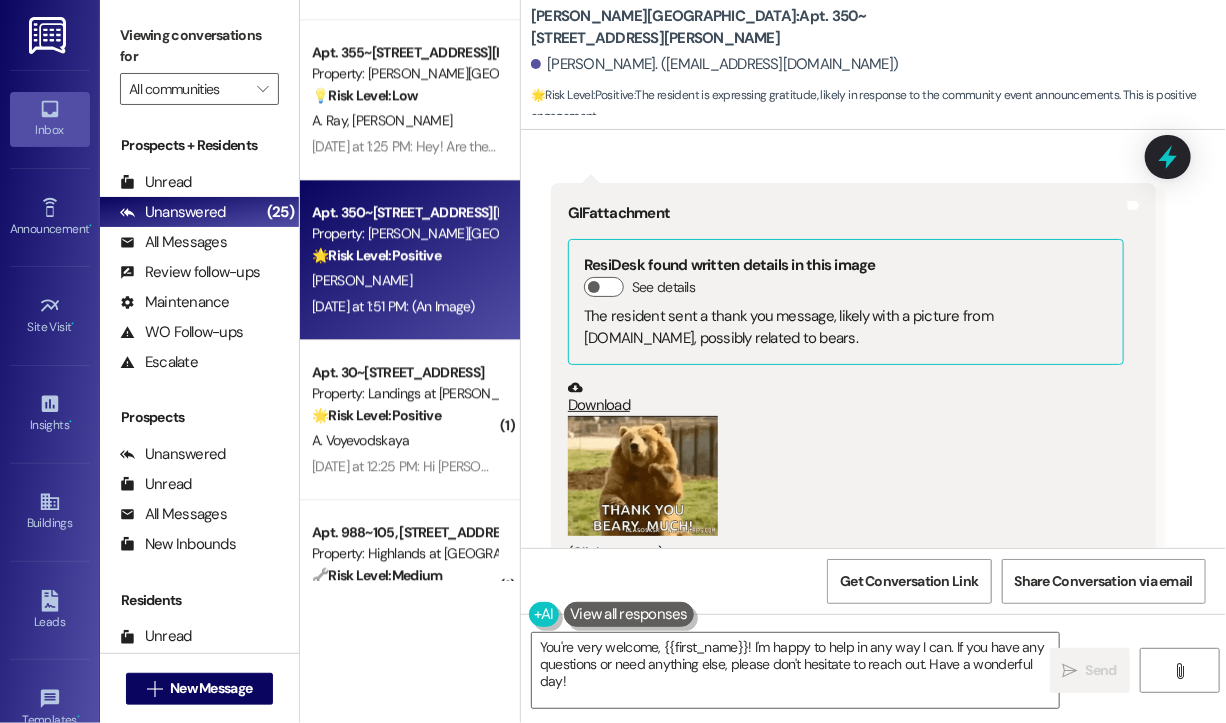 scroll, scrollTop: 2693, scrollLeft: 0, axis: vertical 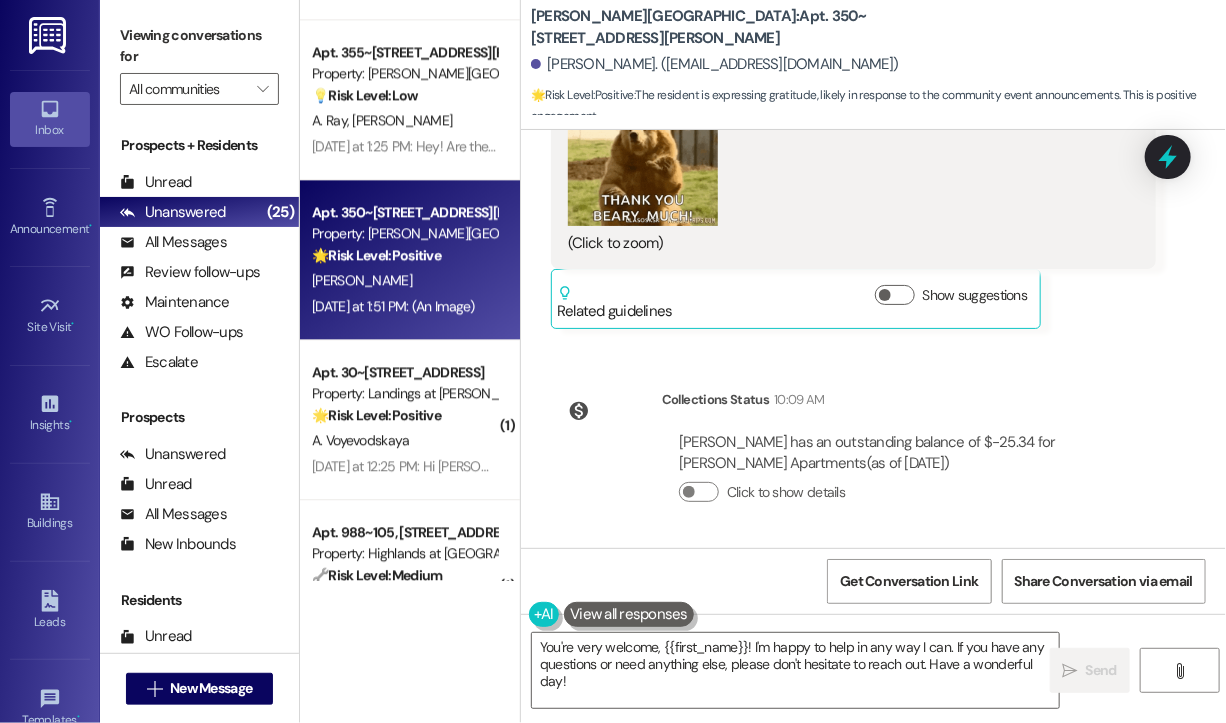 click on "Lease started [DATE] 8:00 PM Survey, sent via SMS Residesk Automated Survey [DATE] 12:30 PM Hi [PERSON_NAME], I'm on the new offsite Resident Support Team for [PERSON_NAME][GEOGRAPHIC_DATA]! My job is to work with your on-site management team to improve your experience at the property. Text us here at any time for assistance or questions. We will also reach out periodically for feedback. (Standard text messaging rates may apply) (You can always reply STOP to opt out of future messages) Tags and notes Tagged as:   Property launch Click to highlight conversations about Property launch Announcement, sent via SMS [PERSON_NAME]   (ResiDesk) [DATE] 5:18 PM Hi [PERSON_NAME]!
The Ice Cream Truck is Here!
Come outside now and grab a sweet treat while it lasts! Tags and notes Tagged as:   Parking ,  Click to highlight conversations about Parking Amenities Click to highlight conversations about Amenities Survey, sent via SMS Residesk Automated Survey [DATE] 12:26 PM Tags and notes Tagged as:   [PERSON_NAME]" at bounding box center (873, 339) 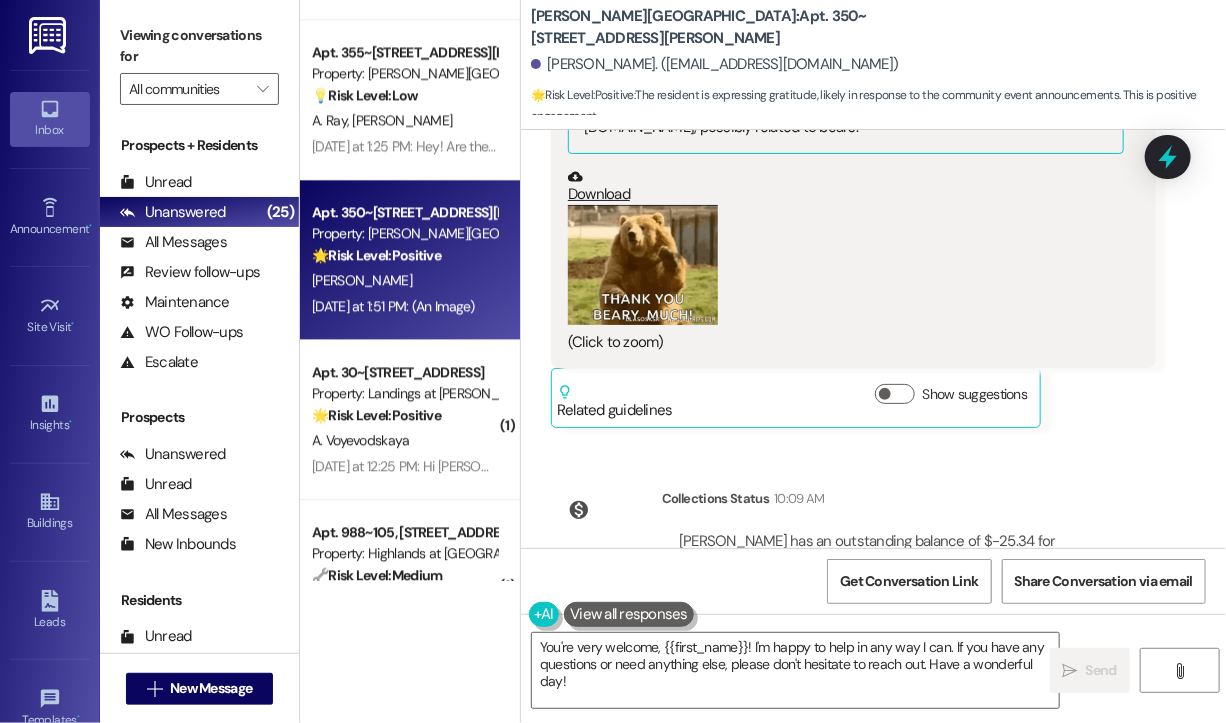 scroll, scrollTop: 2693, scrollLeft: 0, axis: vertical 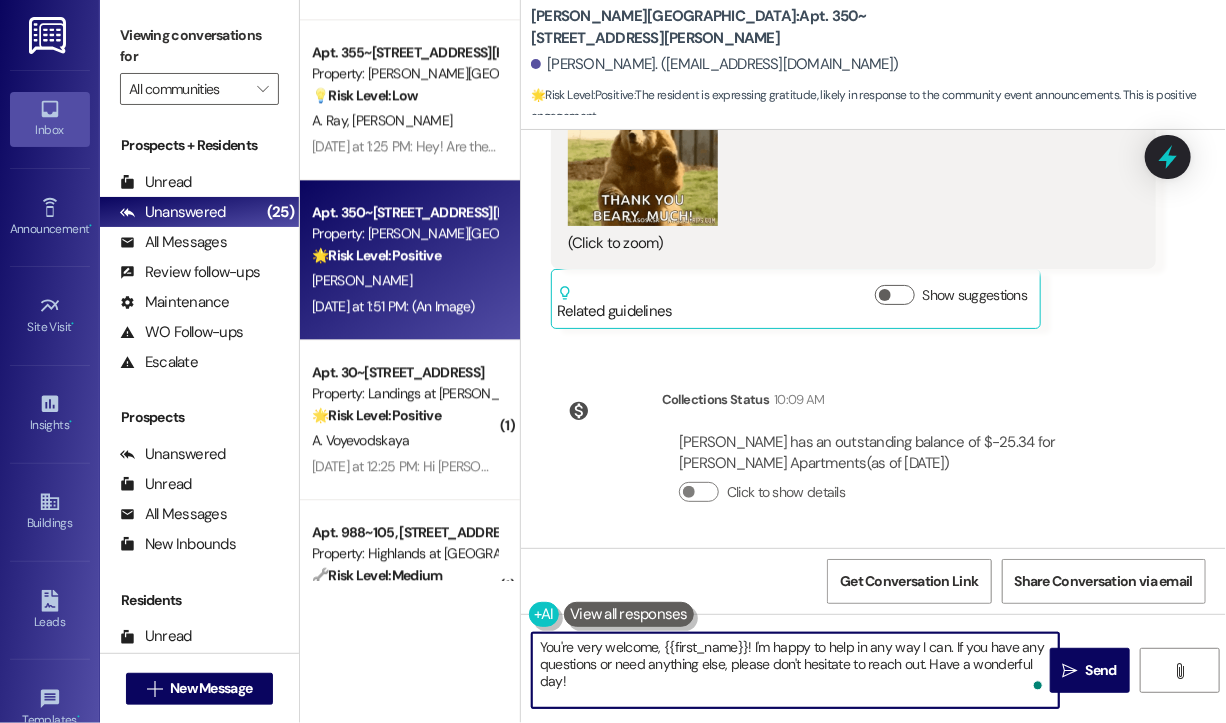 drag, startPoint x: 752, startPoint y: 650, endPoint x: 760, endPoint y: 685, distance: 35.902645 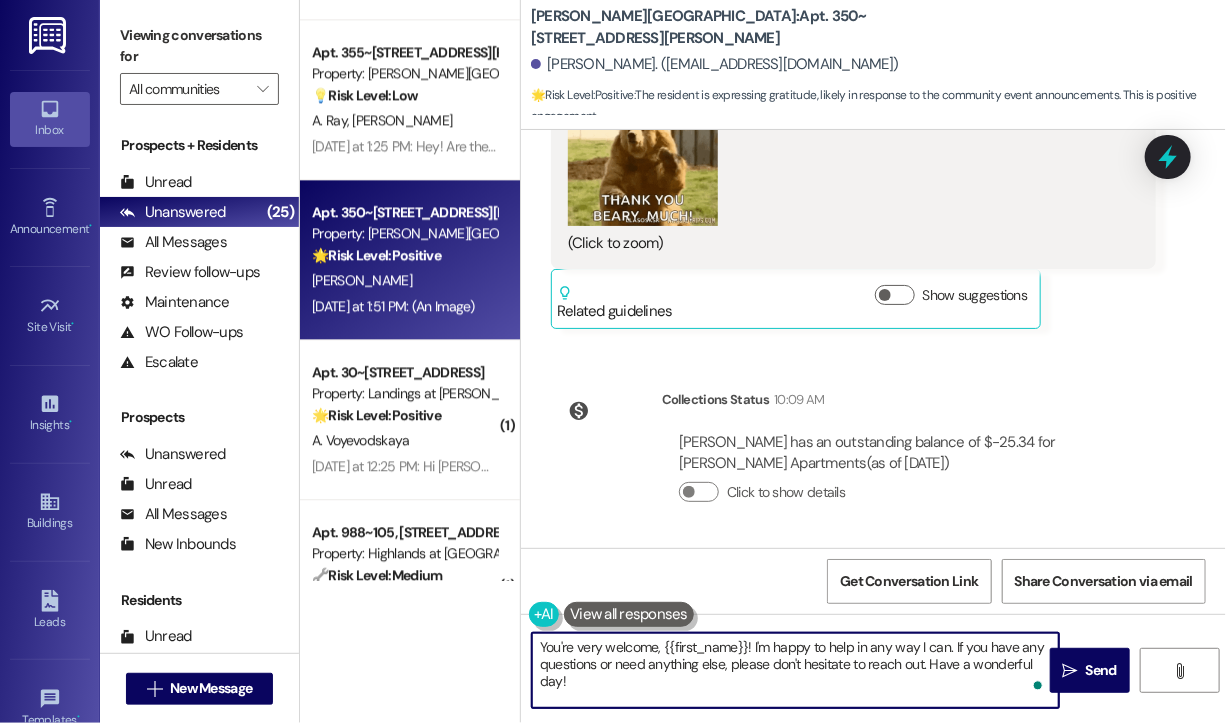 click on "You're very welcome, {{first_name}}! I'm happy to help in any way I can. If you have any questions or need anything else, please don't hesitate to reach out. Have a wonderful day!" at bounding box center (795, 670) 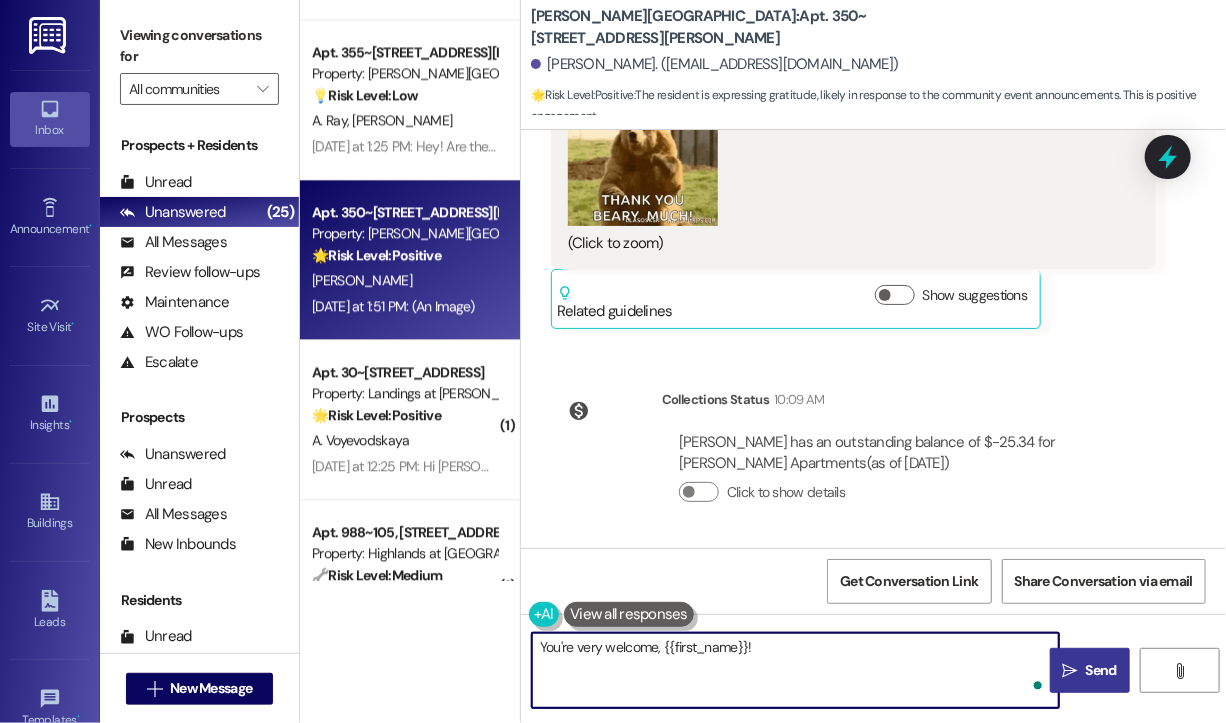 type on "You're very welcome, {{first_name}}!" 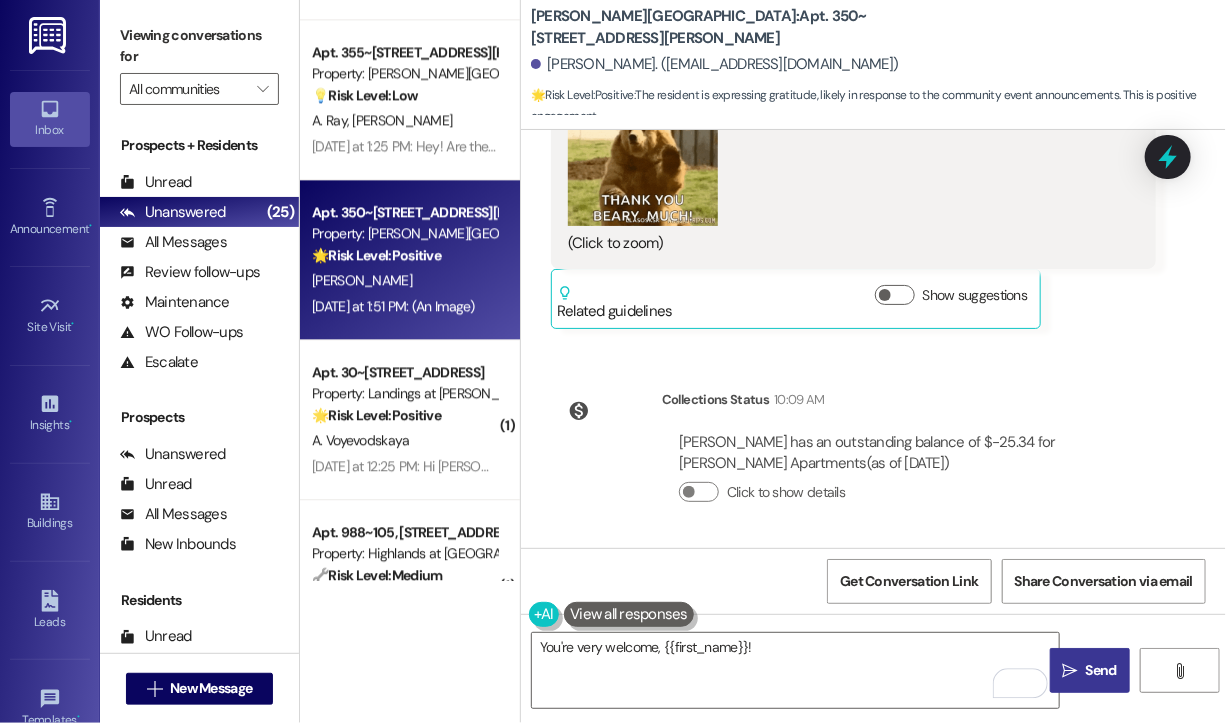 click on "Send" at bounding box center [1101, 670] 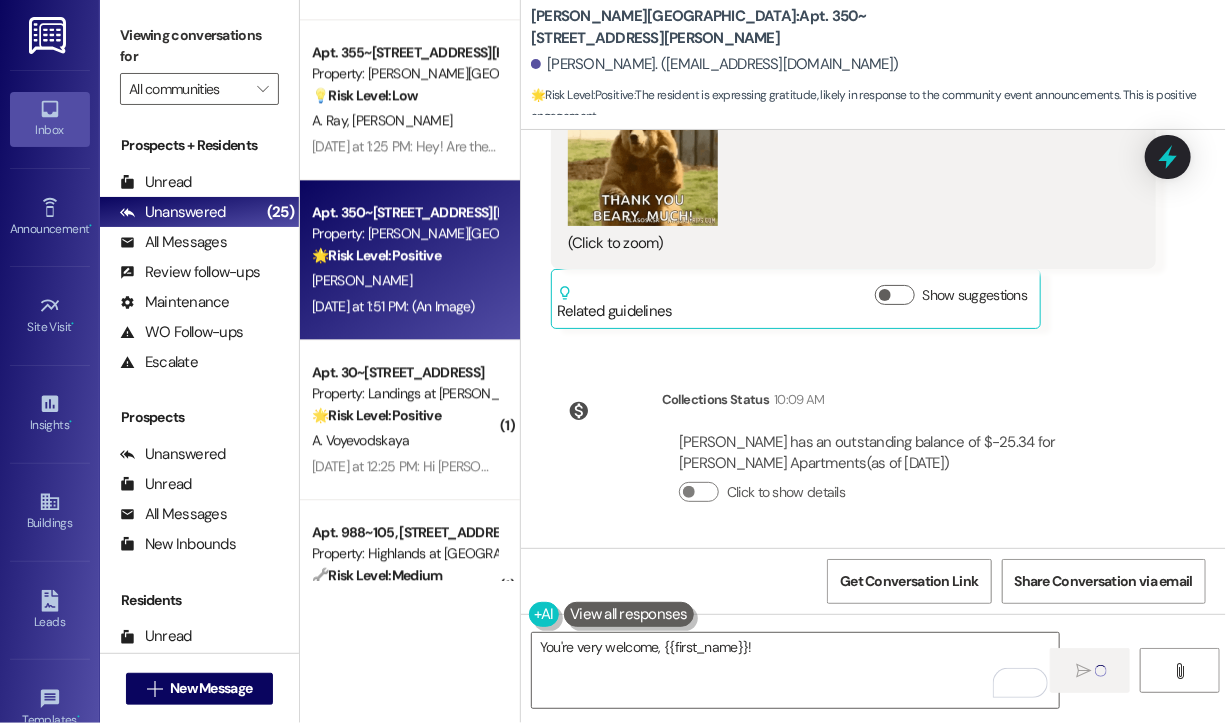 type 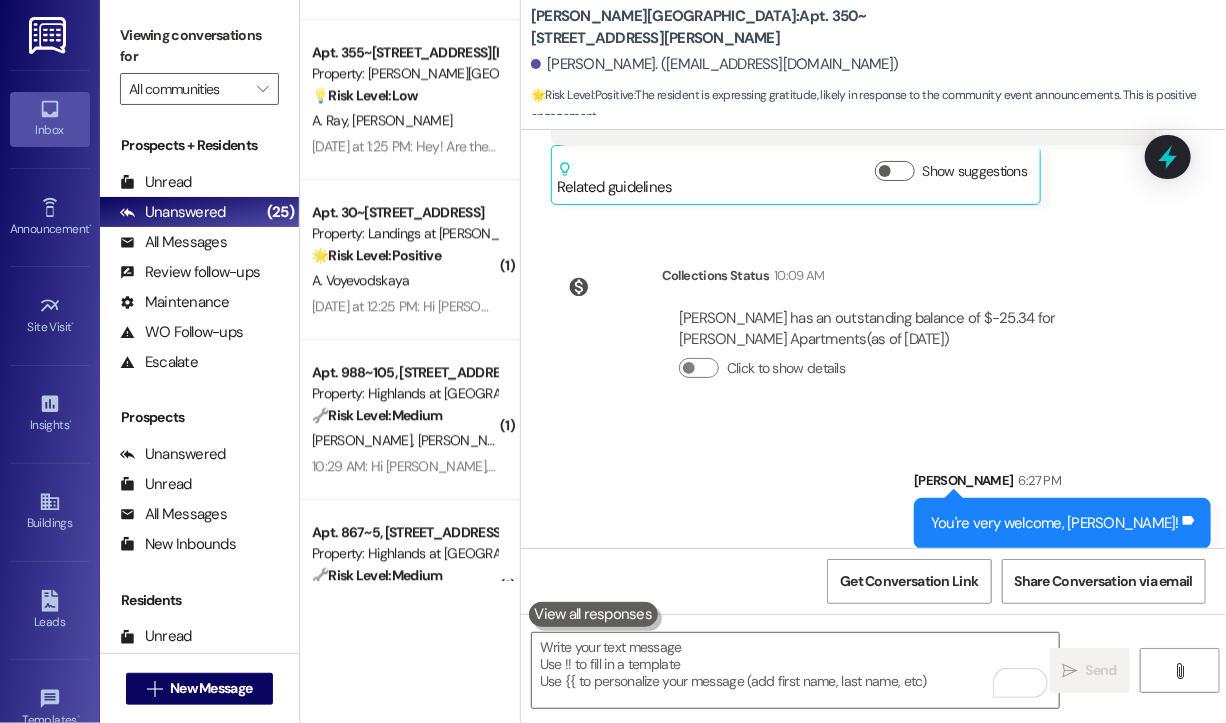scroll, scrollTop: 2832, scrollLeft: 0, axis: vertical 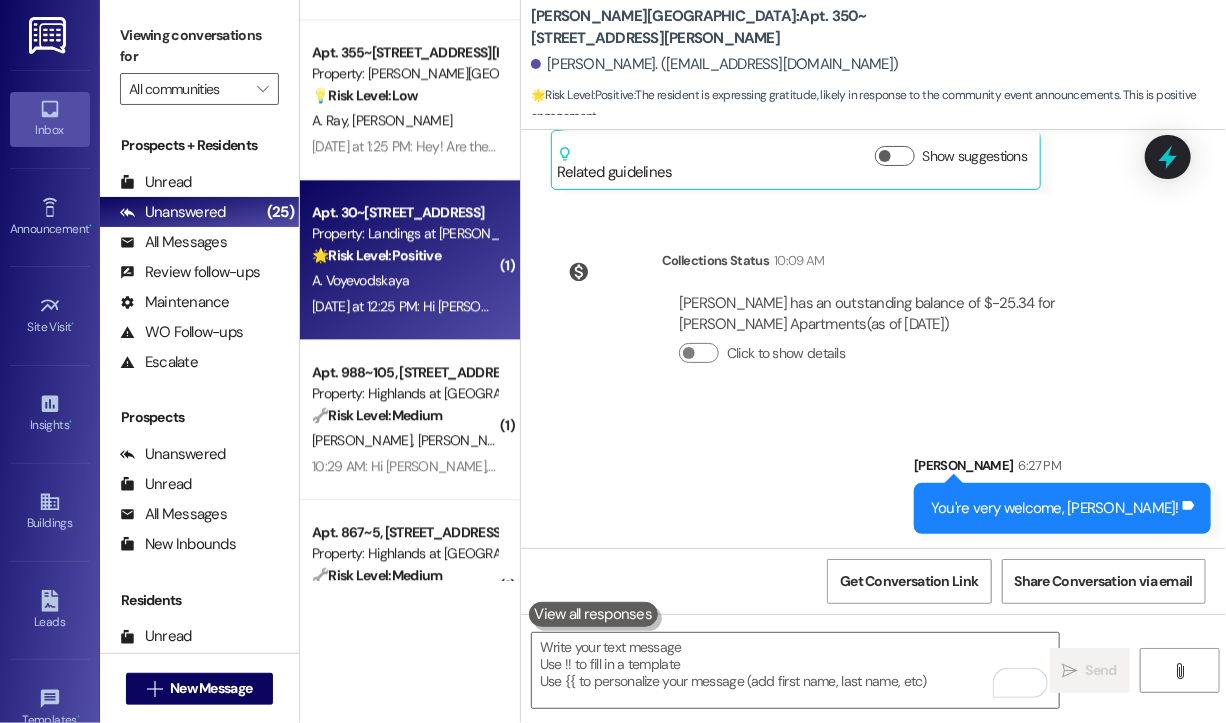 click on "A. Voyevodskaya" at bounding box center [404, 280] 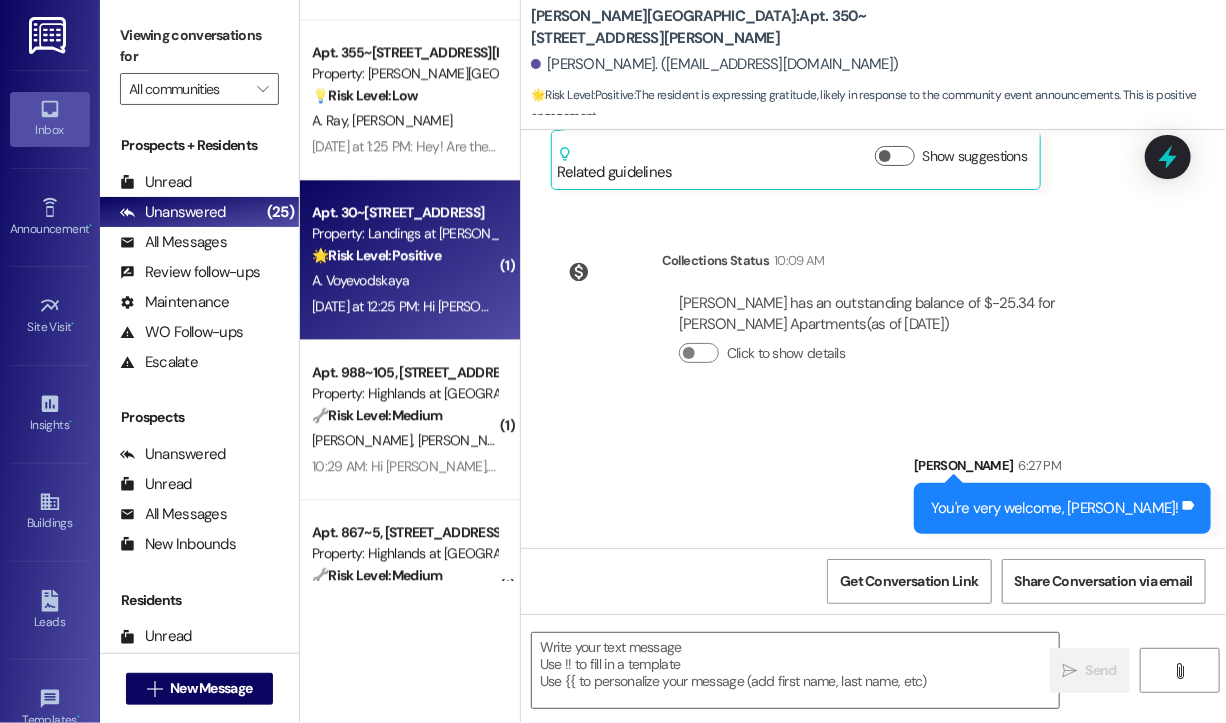 type on "Fetching suggested responses. Please feel free to read through the conversation in the meantime." 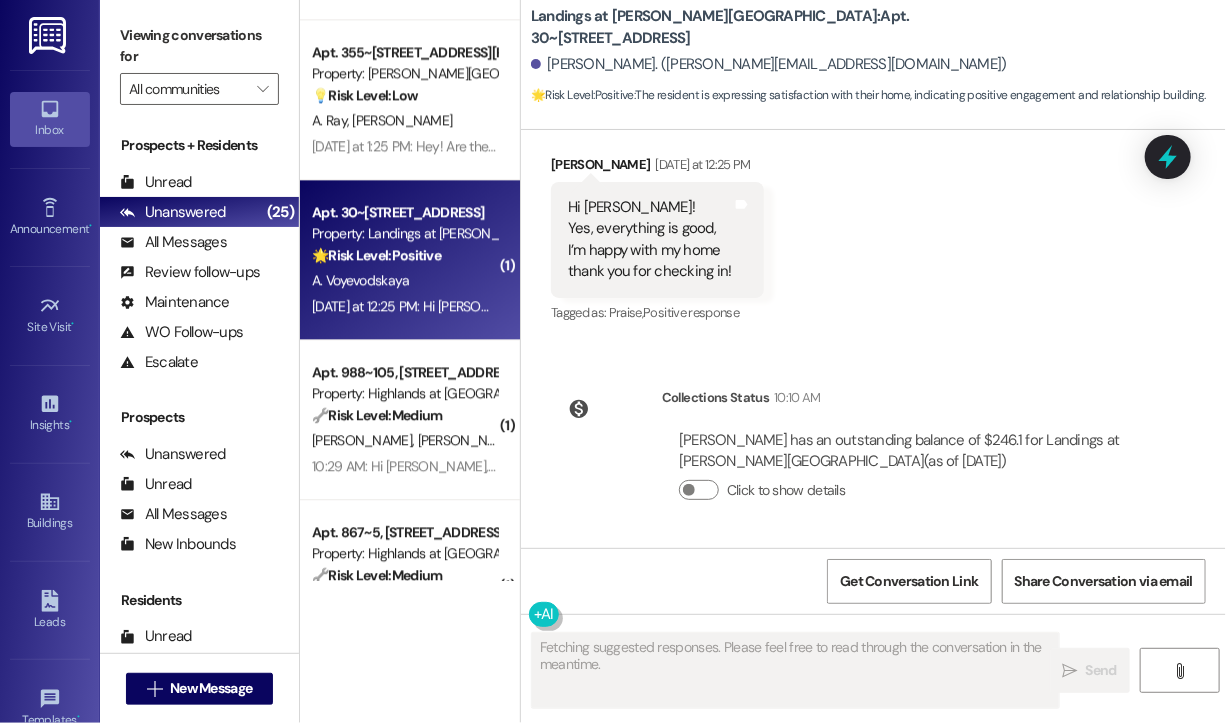 scroll, scrollTop: 599, scrollLeft: 0, axis: vertical 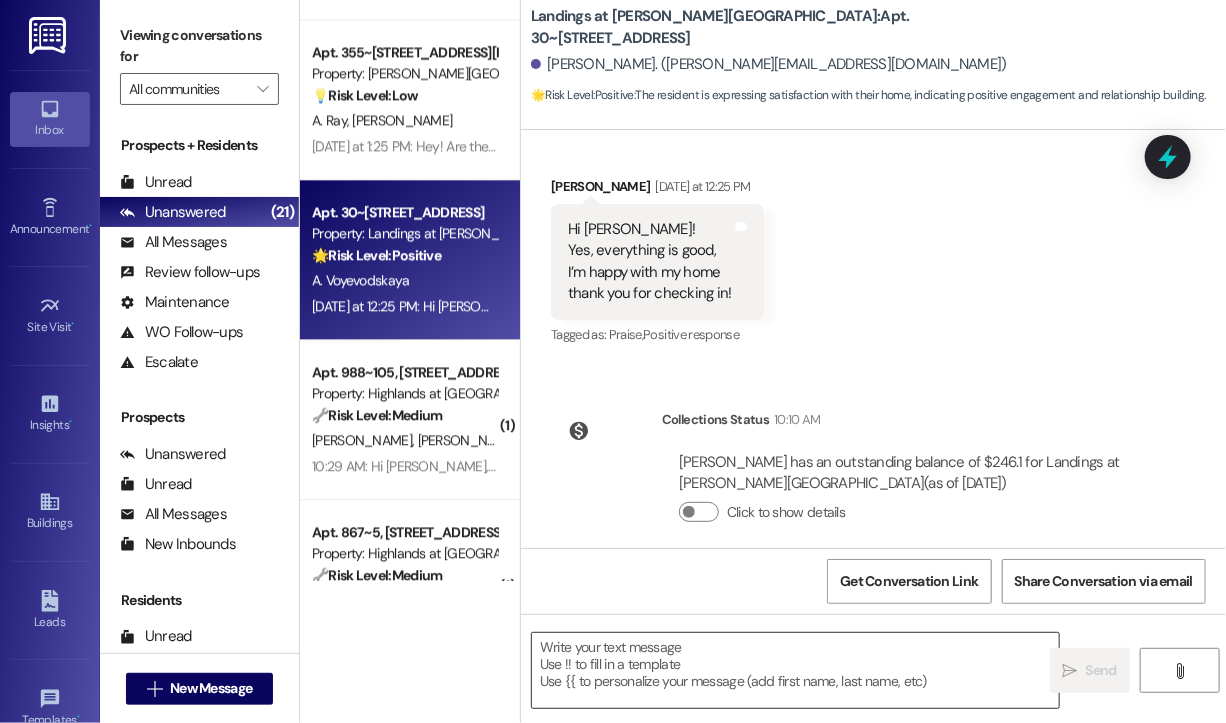 click at bounding box center [795, 670] 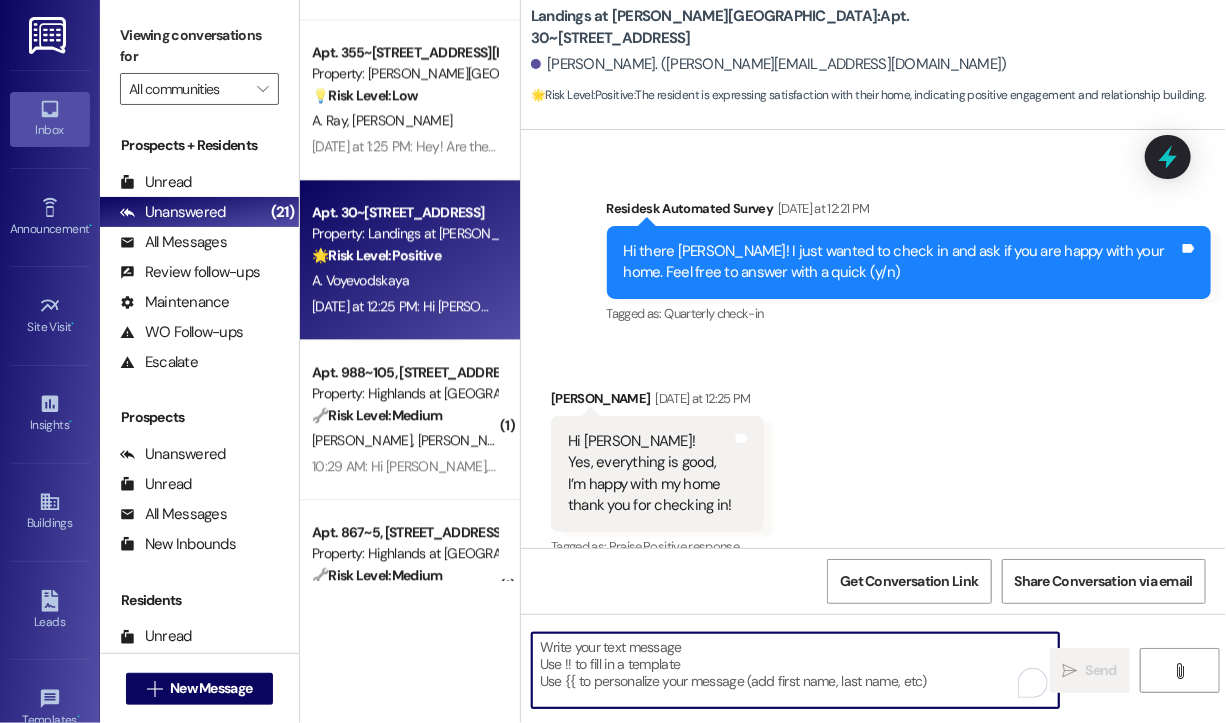 scroll, scrollTop: 299, scrollLeft: 0, axis: vertical 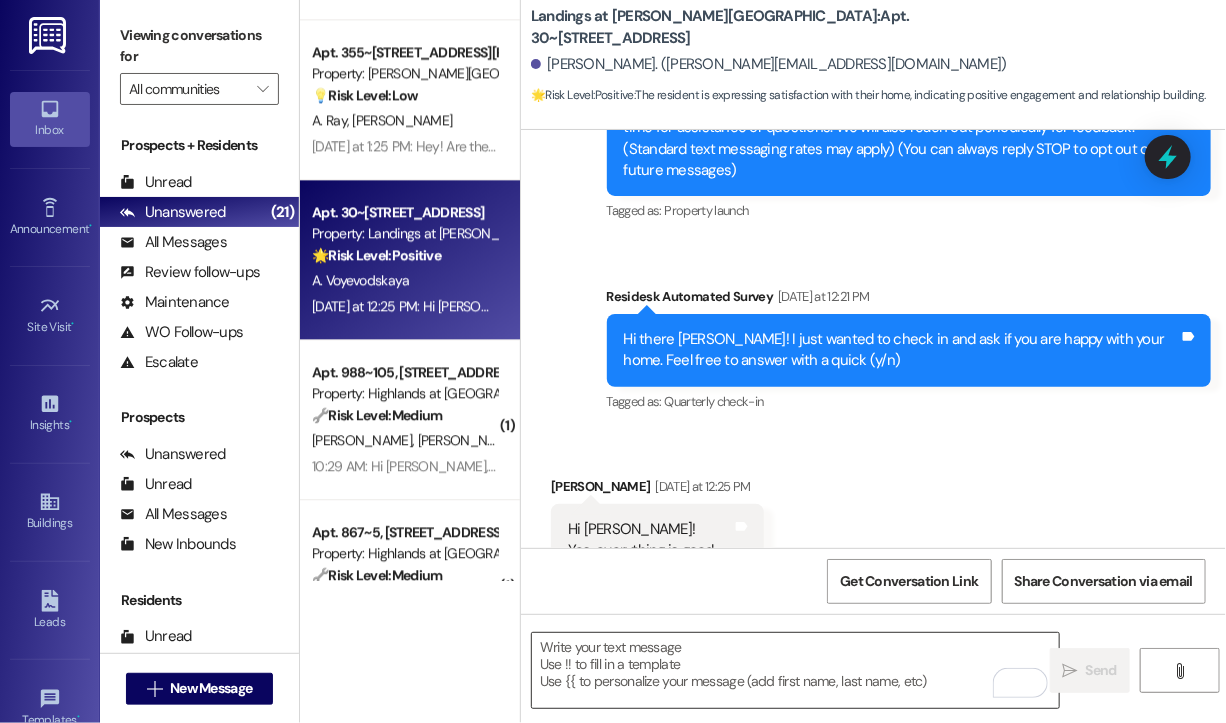 click at bounding box center [795, 670] 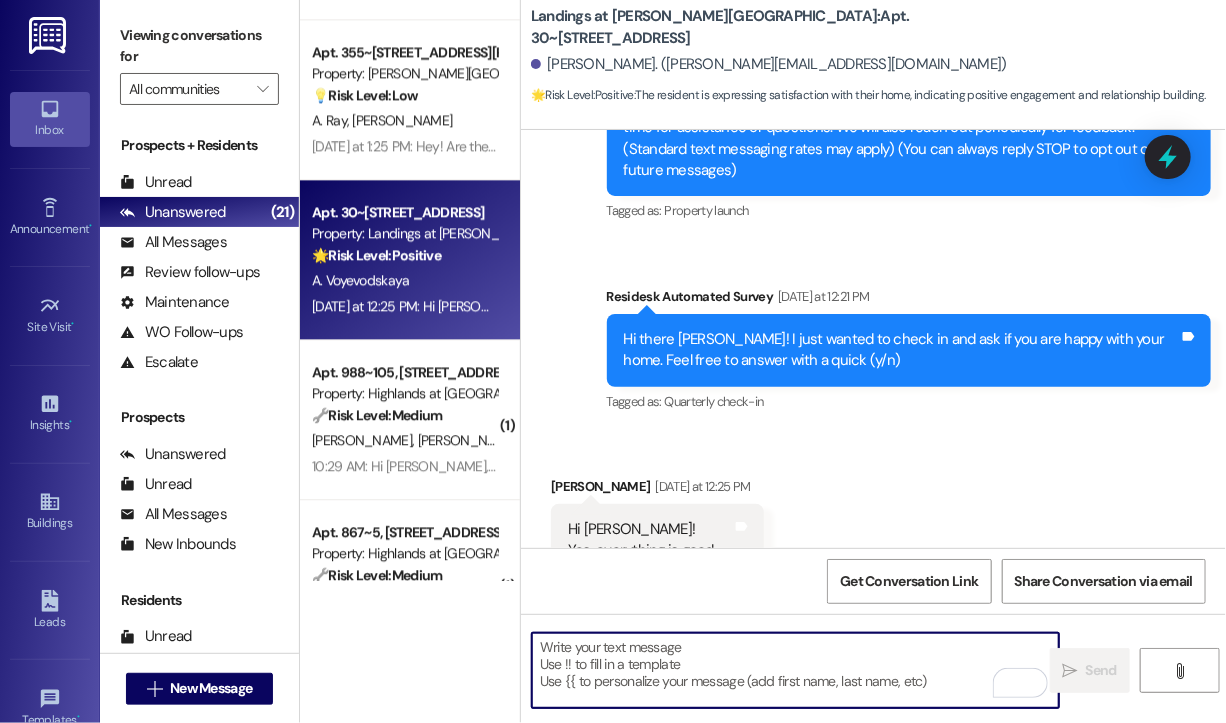 paste on "Great! 😊 If I may ask...has {{property}} lived up to your expectations?" 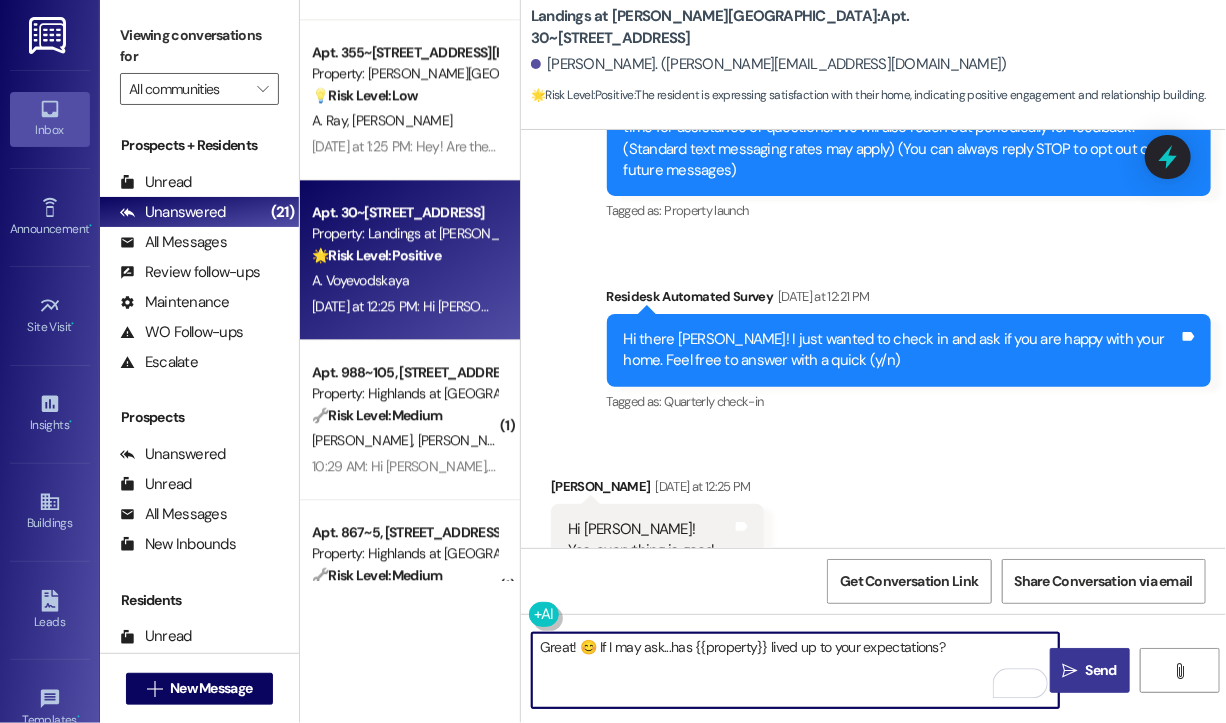 type on "Great! 😊 If I may ask...has {{property}} lived up to your expectations?" 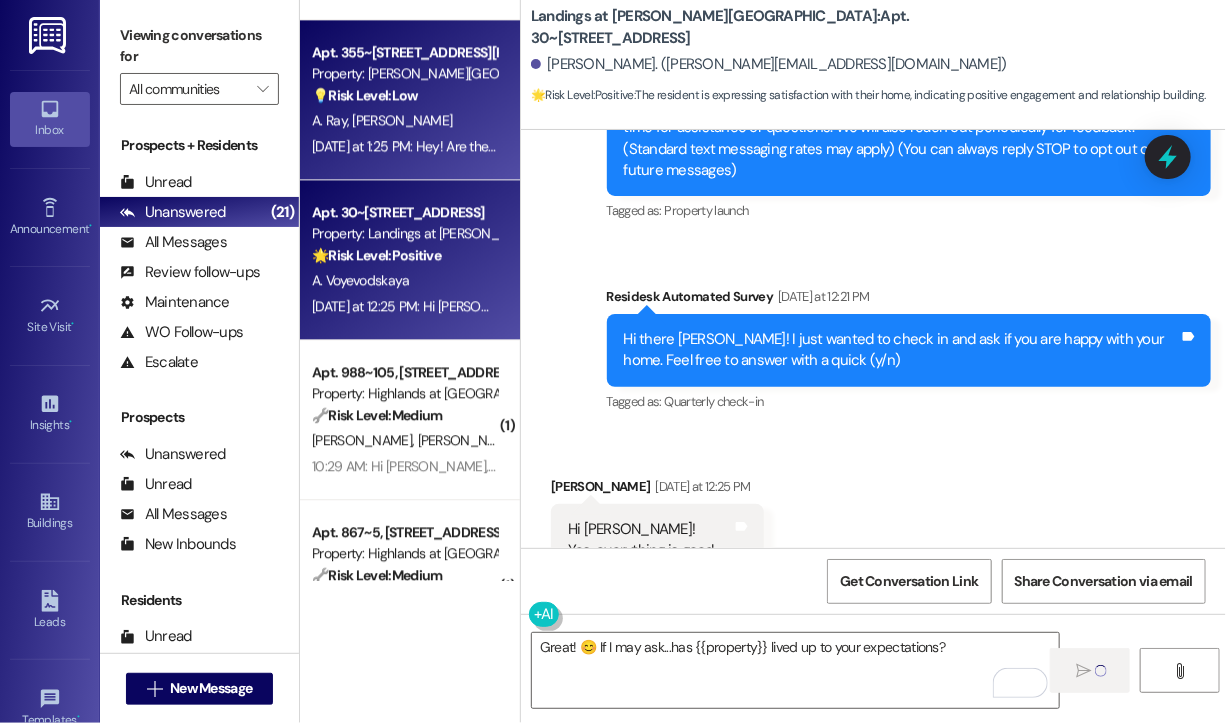 type 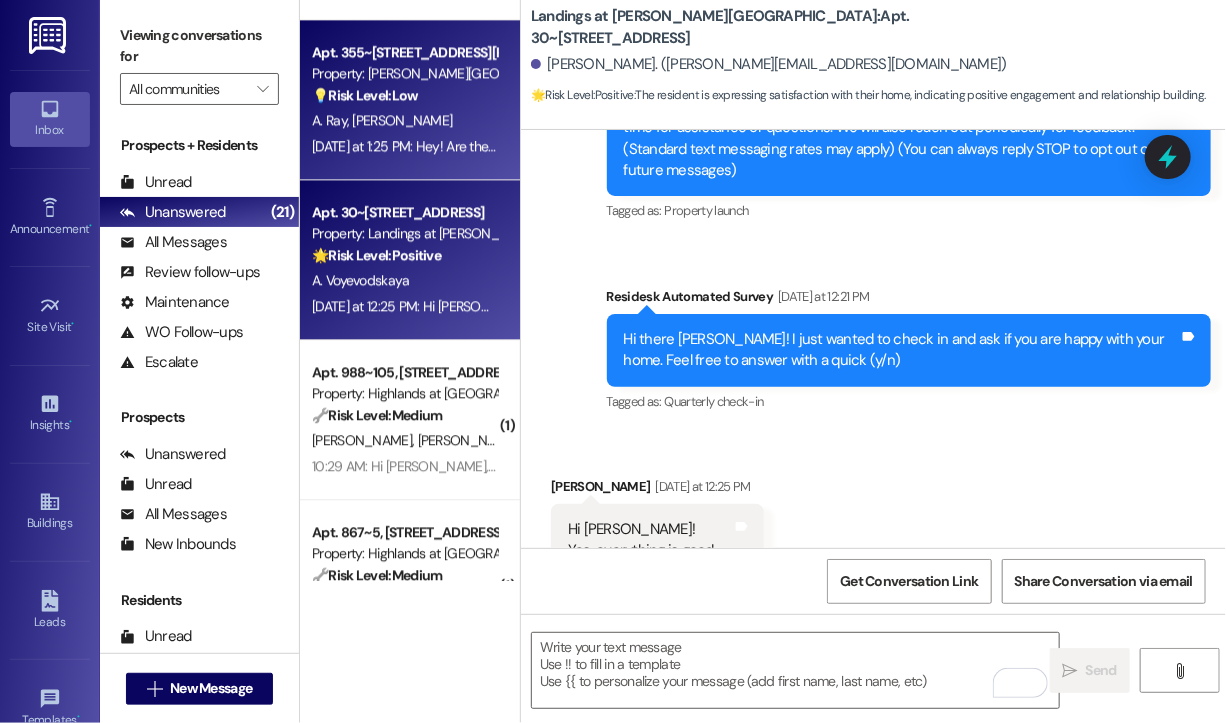click on "A. [PERSON_NAME]" at bounding box center (404, 120) 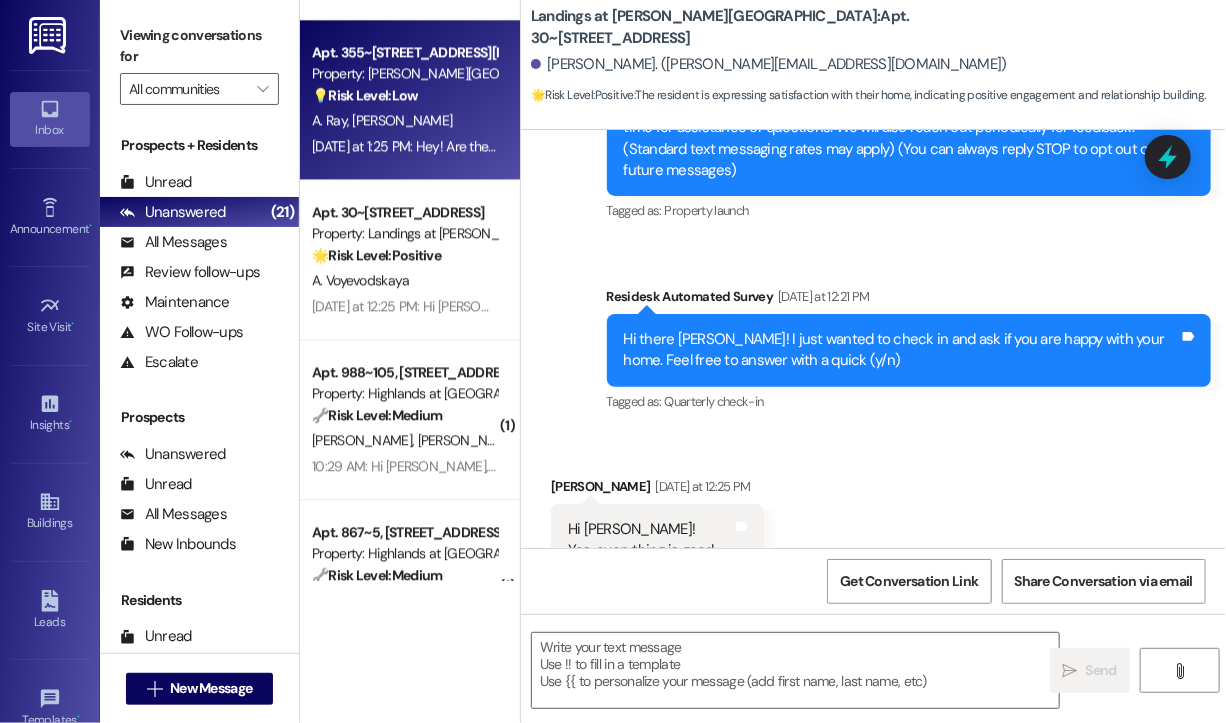 type on "Fetching suggested responses. Please feel free to read through the conversation in the meantime." 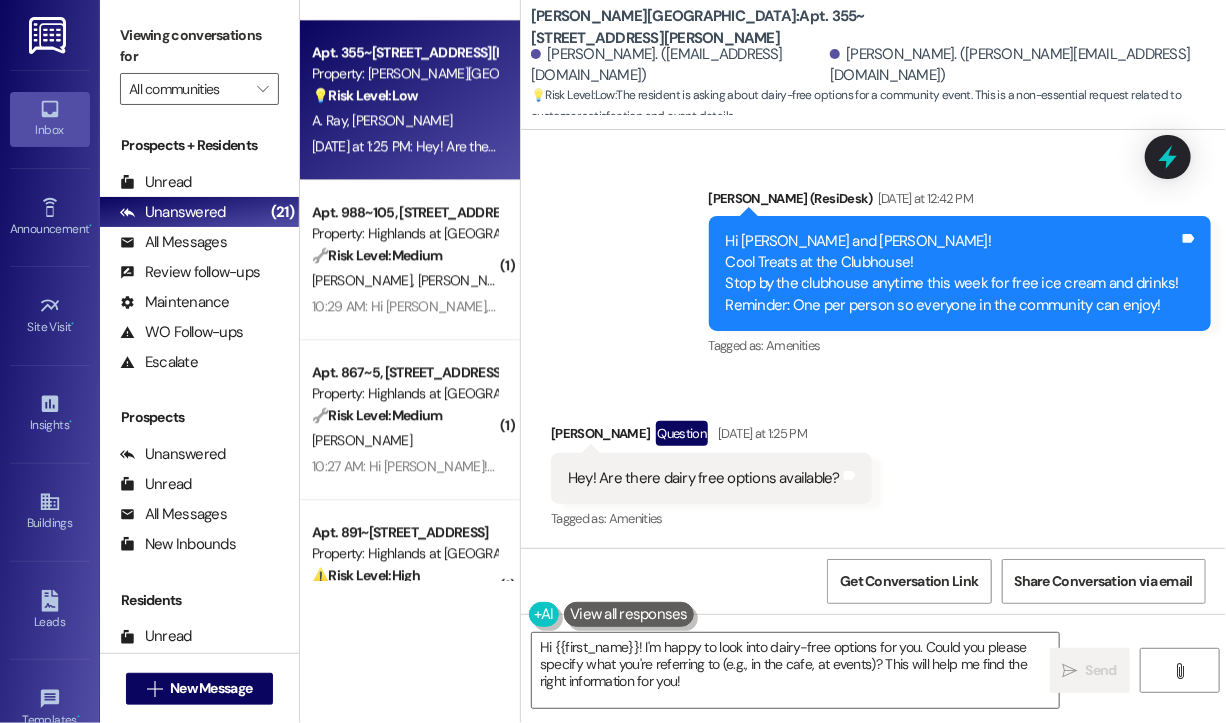 scroll, scrollTop: 2106, scrollLeft: 0, axis: vertical 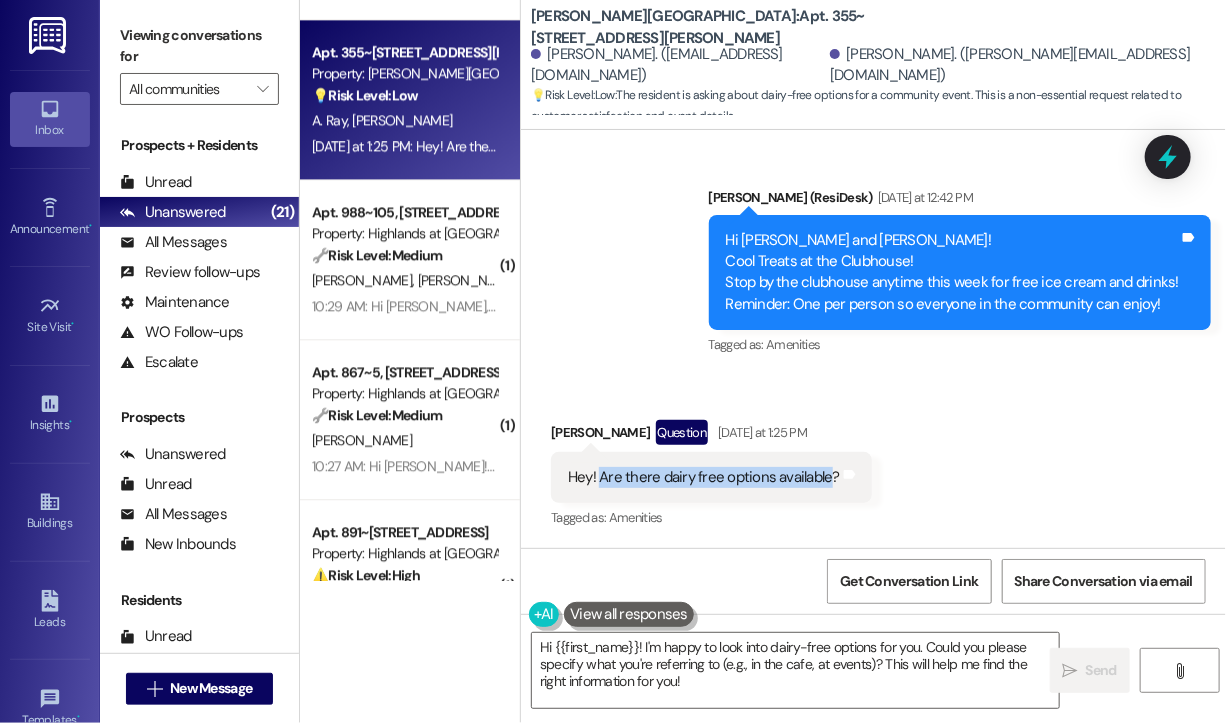 drag, startPoint x: 600, startPoint y: 477, endPoint x: 827, endPoint y: 482, distance: 227.05505 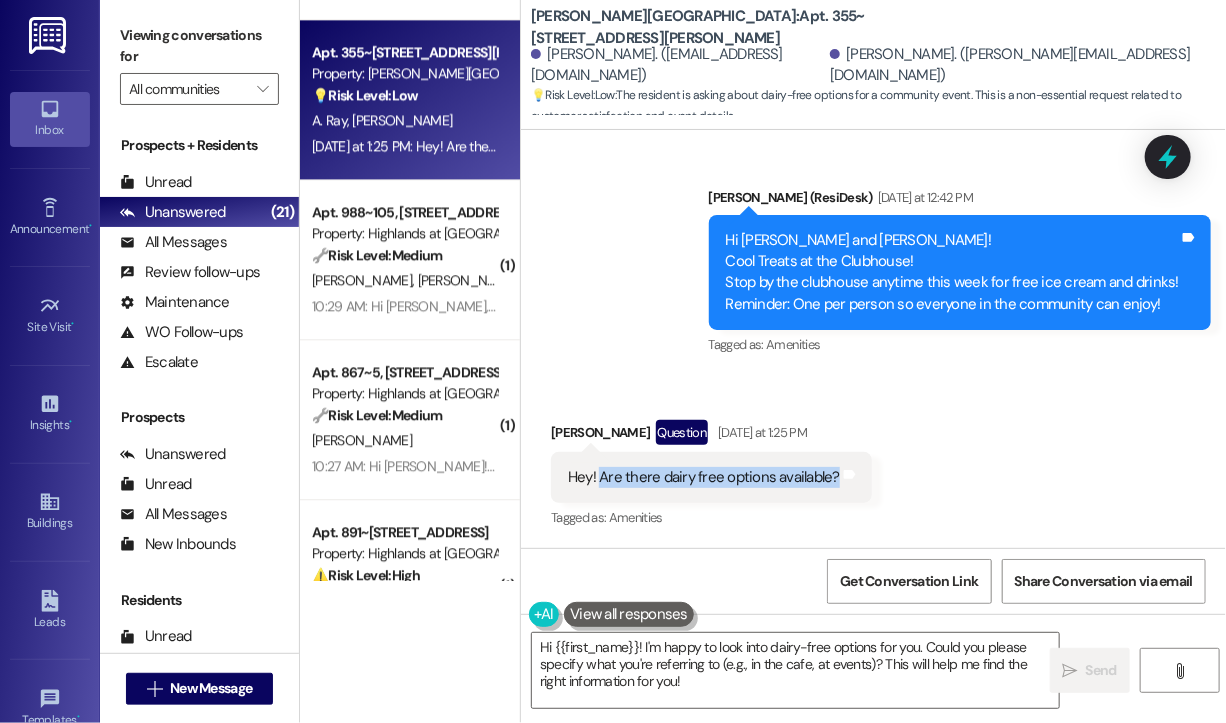 click on "Hey! Are there dairy free options available?" at bounding box center [704, 477] 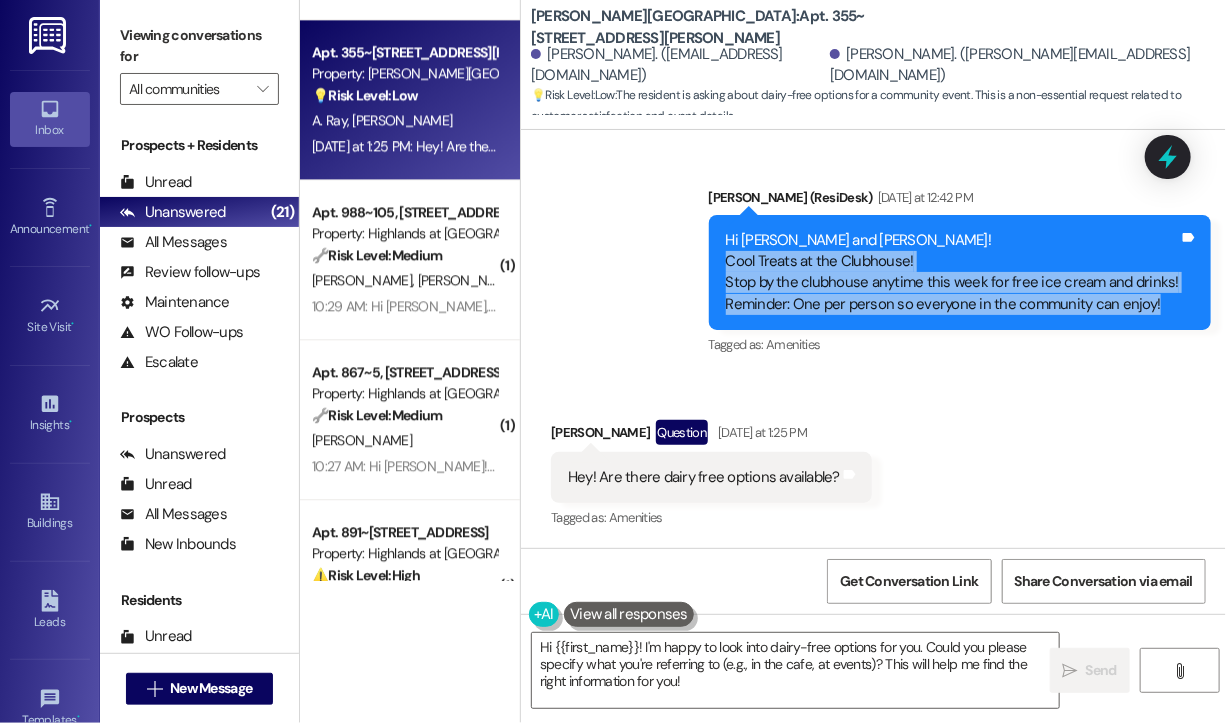 drag, startPoint x: 1167, startPoint y: 305, endPoint x: 731, endPoint y: 252, distance: 439.2095 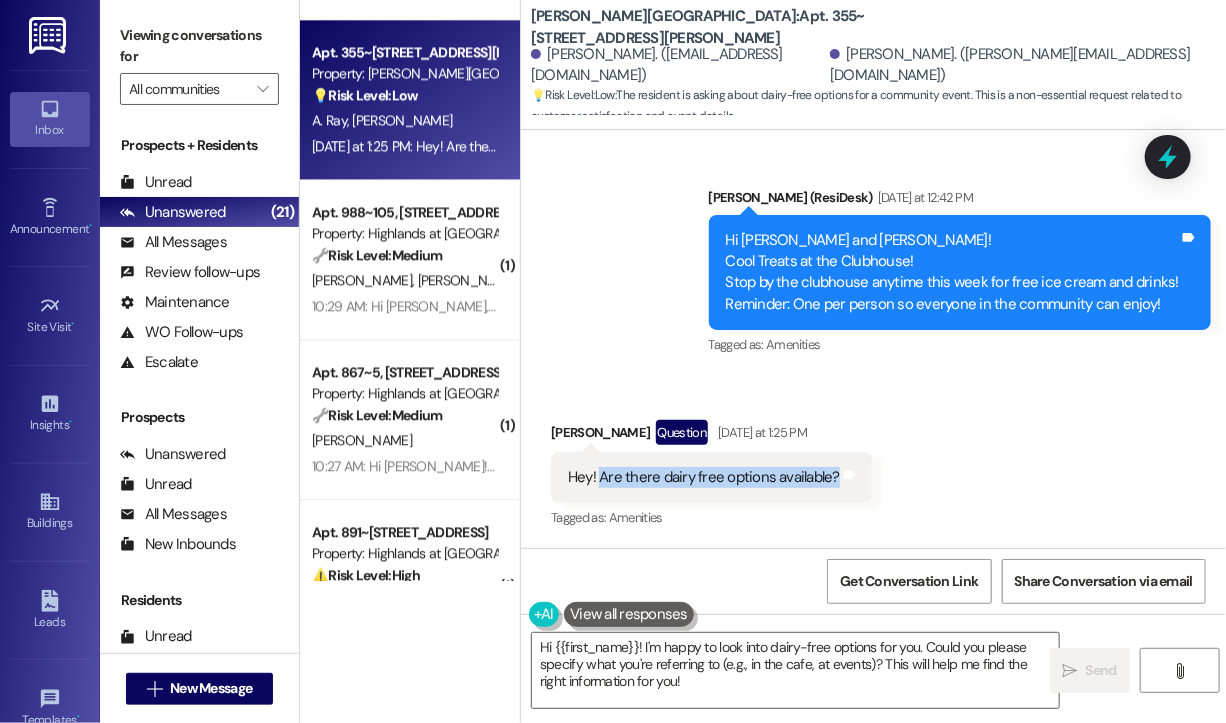 drag, startPoint x: 599, startPoint y: 474, endPoint x: 831, endPoint y: 483, distance: 232.1745 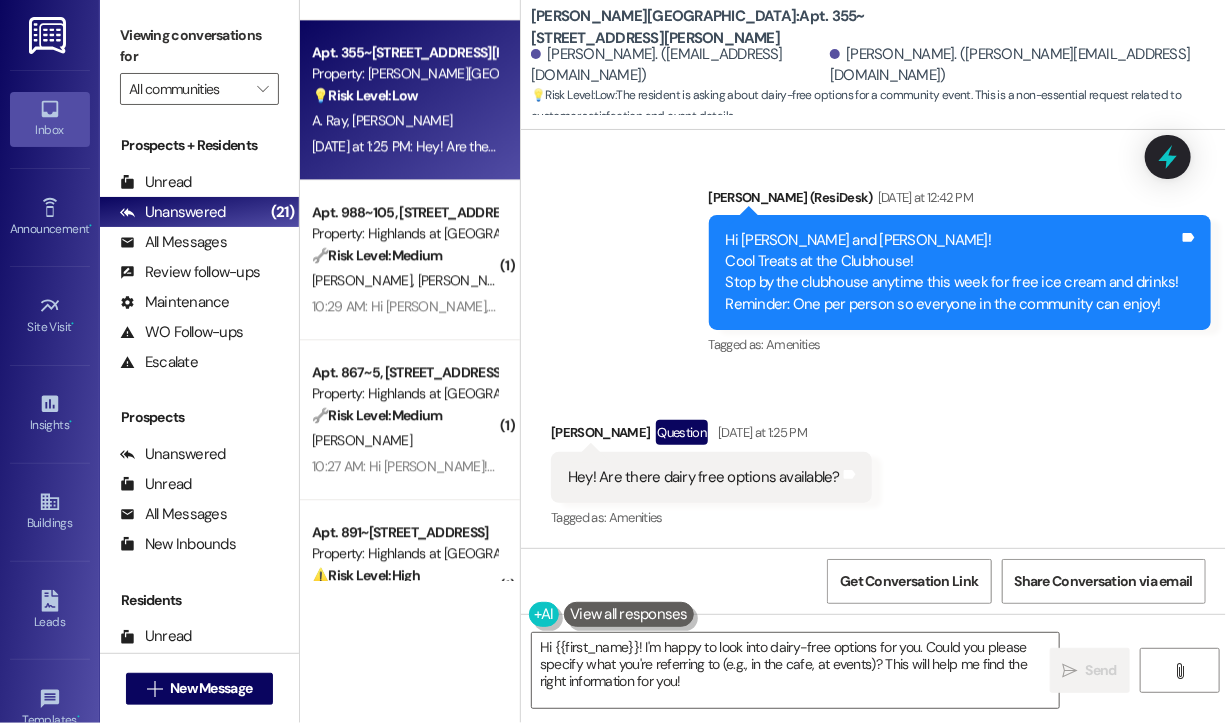 click on "Received via SMS [PERSON_NAME] Question [DATE] at 1:25 PM Hey! Are there dairy free options available? Tags and notes Tagged as:   Amenities Click to highlight conversations about Amenities" at bounding box center [873, 461] 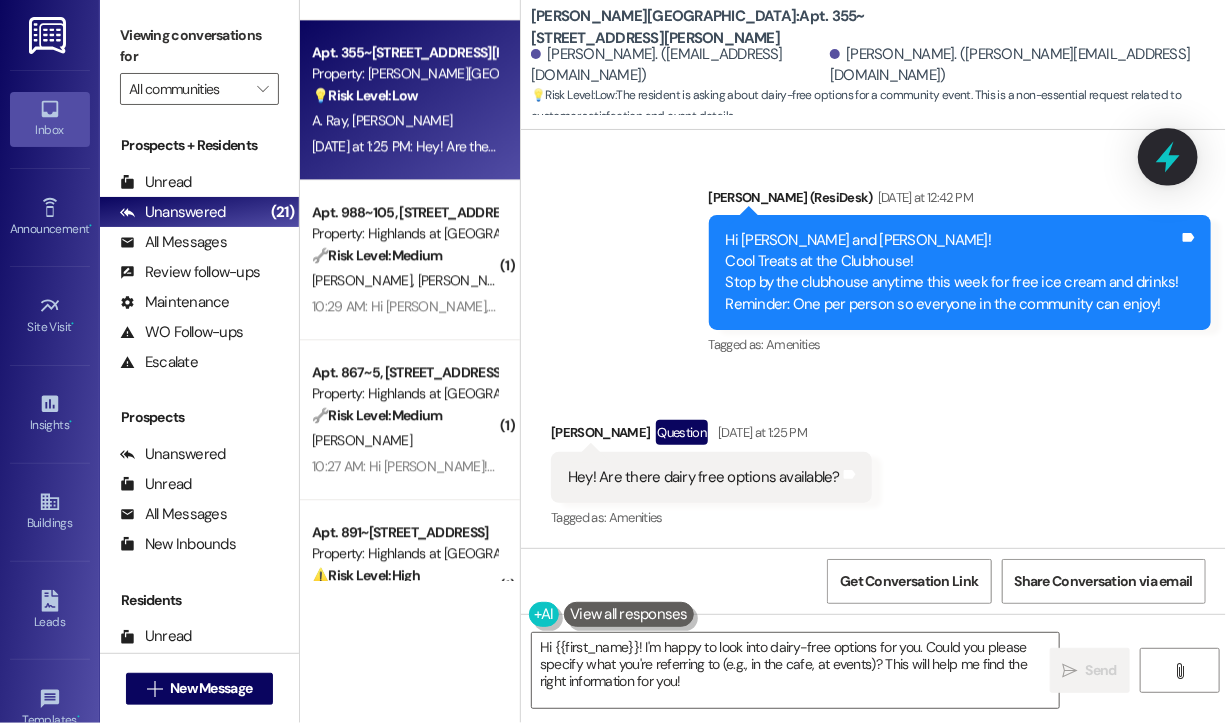 click 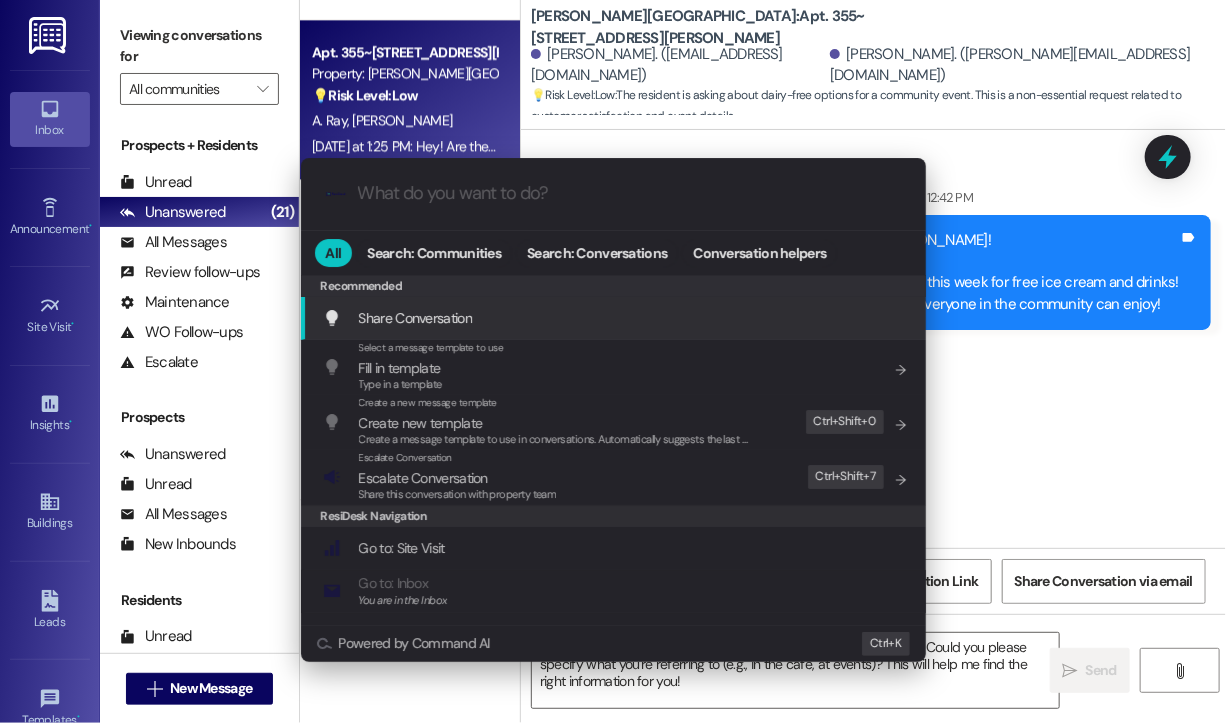 click on ".cls-1{fill:#0a055f;}.cls-2{fill:#0cc4c4;} resideskLogoBlueOrange All Search: Communities Search: Conversations Conversation helpers Recommended Recommended Share Conversation Add shortcut Select a message template to use Fill in template Type in a template Add shortcut Create a new message template Create new template Create a message template to use in conversations. Automatically suggests the last message you sent. Edit Ctrl+ Shift+ 0 Escalate Conversation Escalate Conversation Share this conversation with property team Edit Ctrl+ Shift+ 7 ResiDesk Navigation Go to: Site Visit Add shortcut Go to: Inbox You are in the Inbox Add shortcut Go to: Settings Add shortcut Go to: Message Templates Add shortcut Go to: Buildings Add shortcut Help Getting Started: What you can do with ResiDesk Add shortcut Settings Powered by Command AI Ctrl+ K" at bounding box center [613, 361] 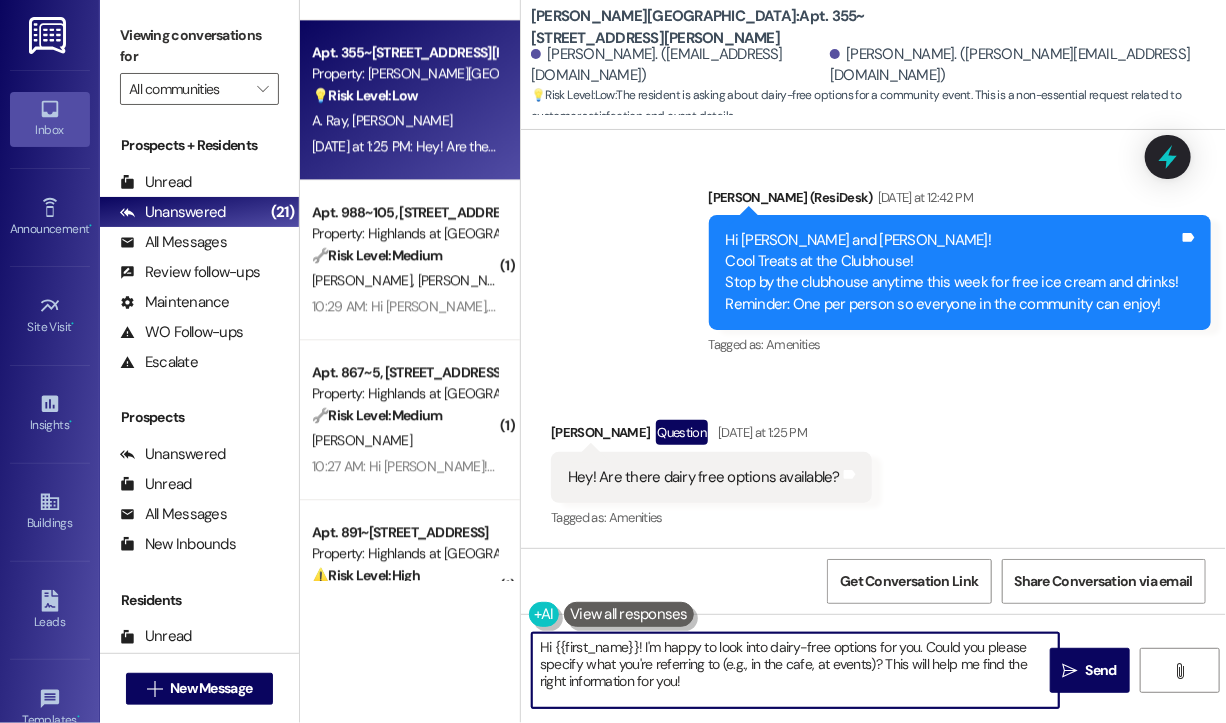 click on "Hi {{first_name}}! I'm happy to look into dairy-free options for you. Could you please specify what you're referring to (e.g., in the cafe, at events)? This will help me find the right information for you!" at bounding box center (795, 670) 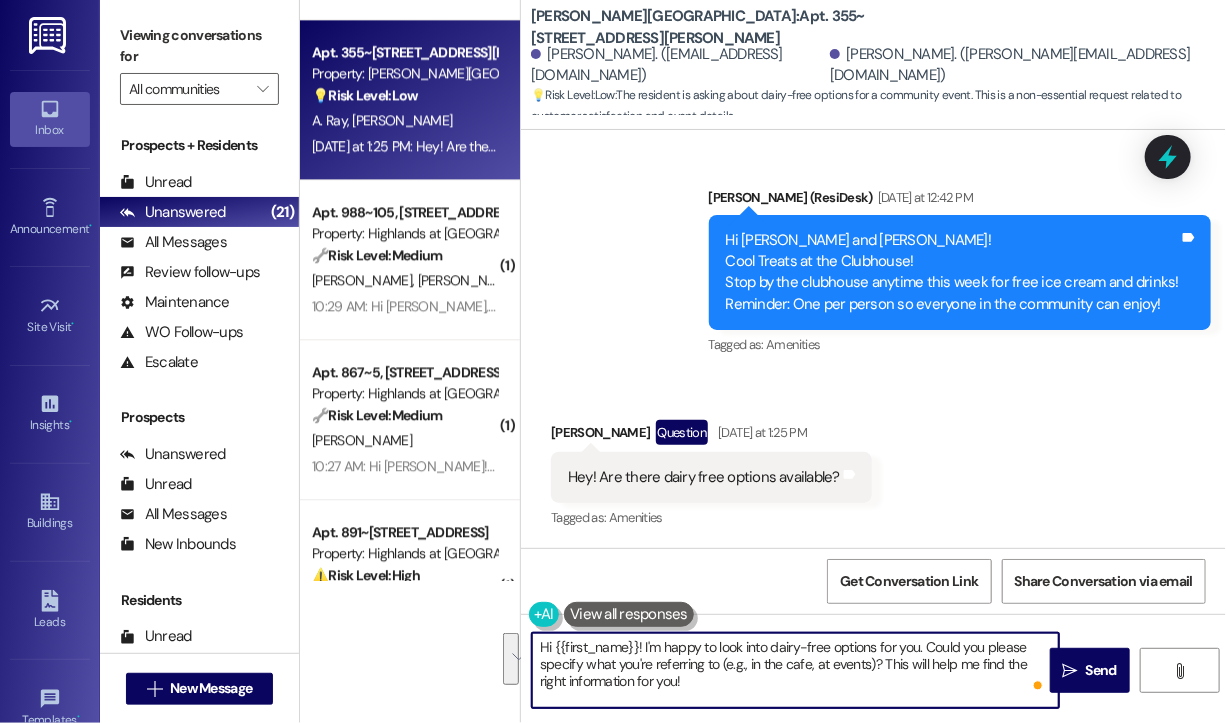 drag, startPoint x: 759, startPoint y: 693, endPoint x: 647, endPoint y: 618, distance: 134.79243 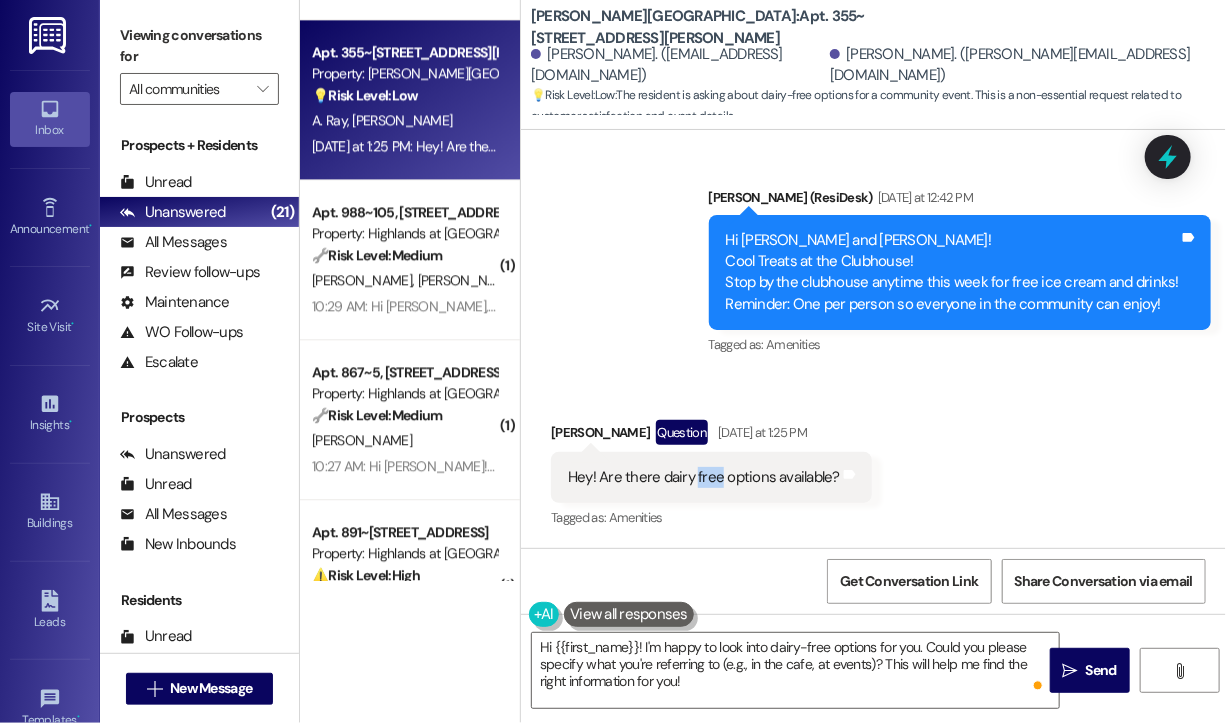 click on "Hey! Are there dairy free options available?" at bounding box center (704, 477) 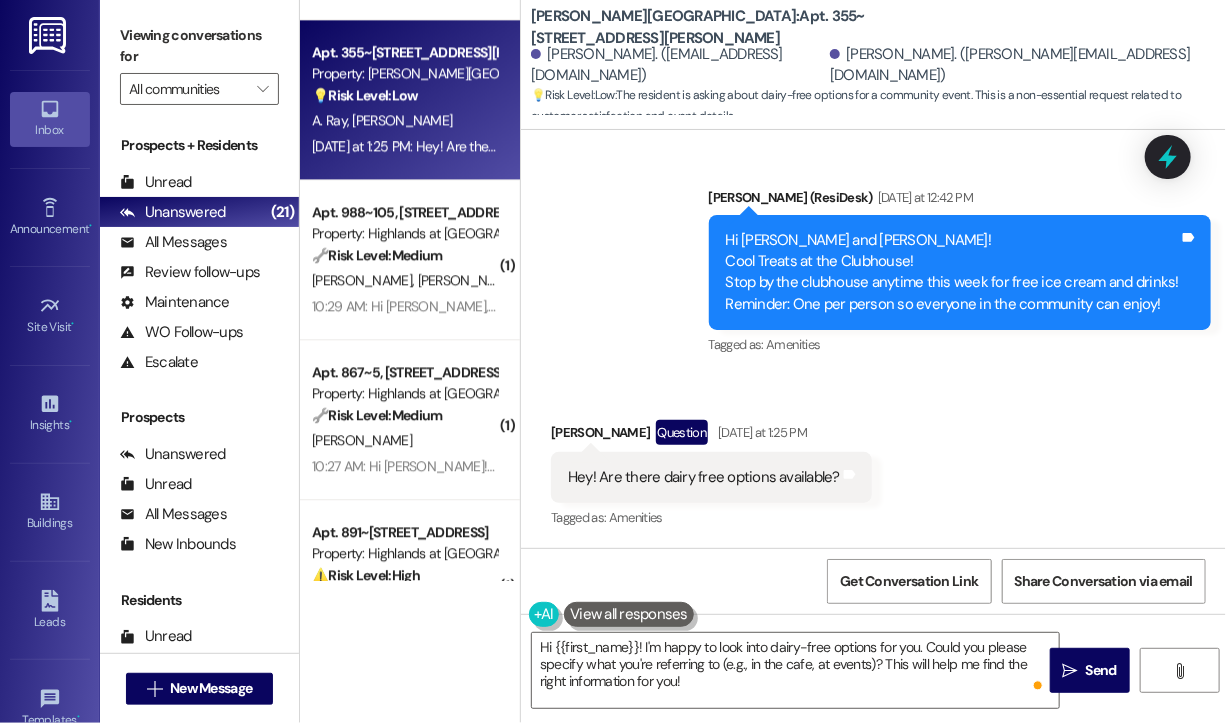 click on "Hey! Are there dairy free options available?" at bounding box center [704, 477] 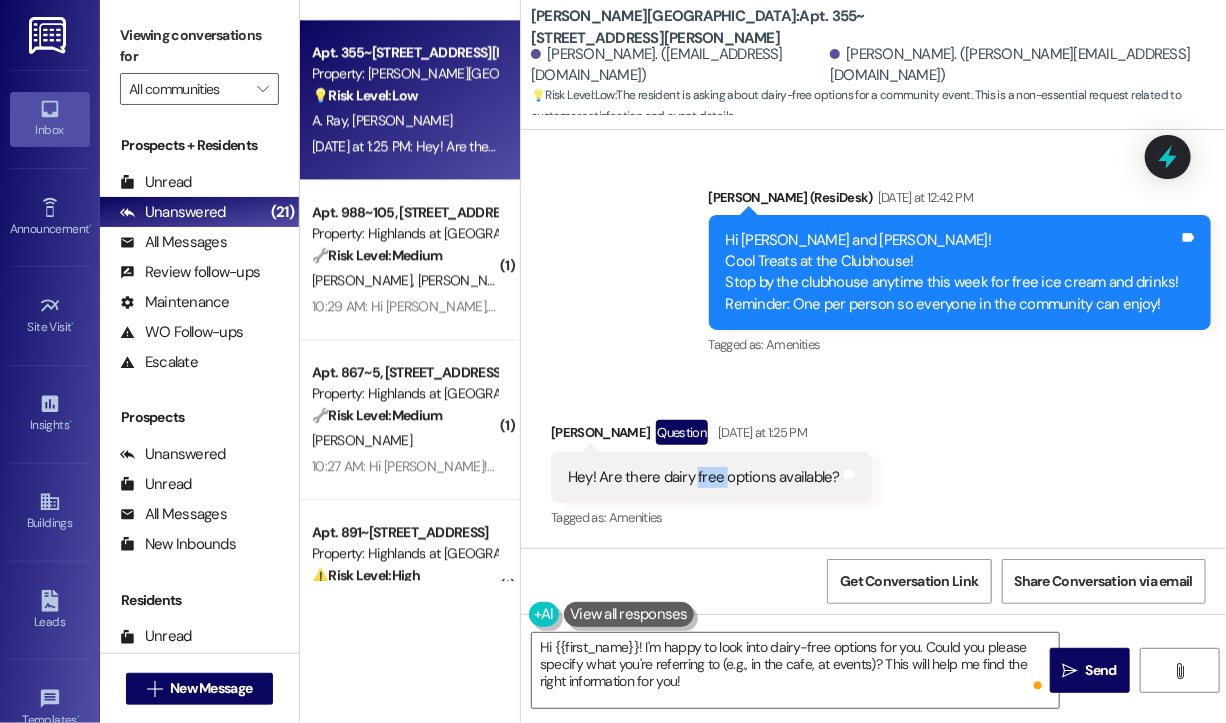 click on "Hey! Are there dairy free options available?" at bounding box center (704, 477) 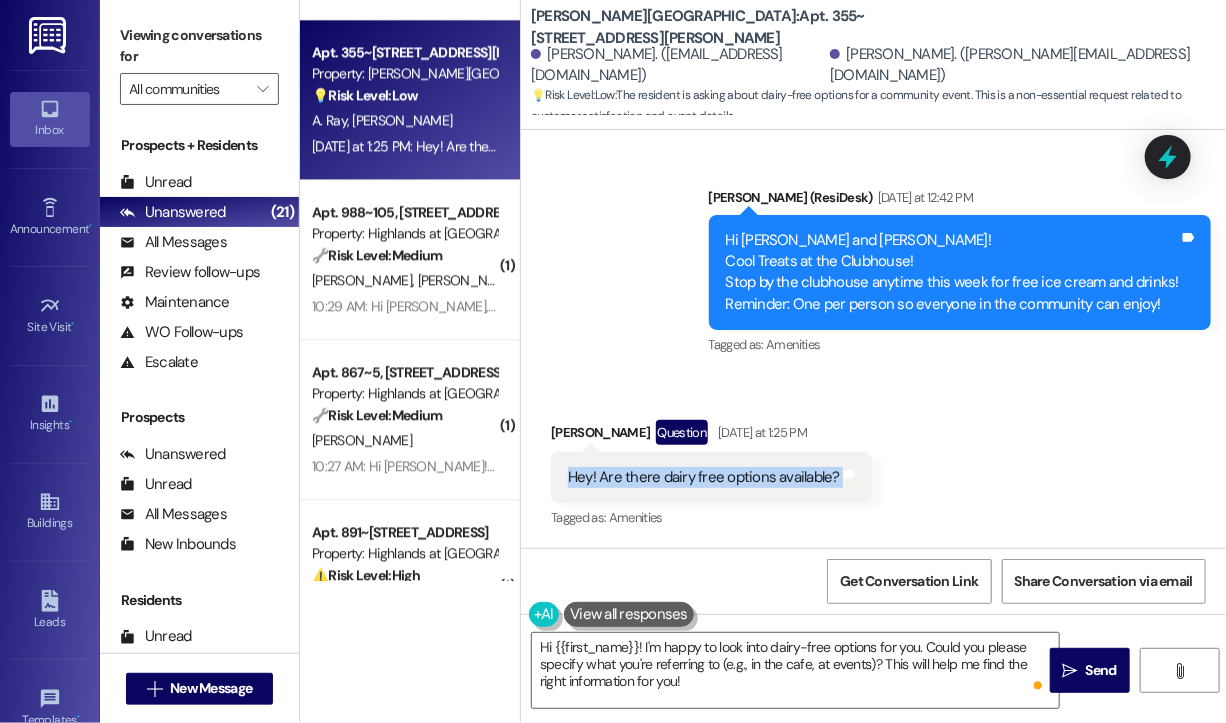 click on "Hey! Are there dairy free options available?" at bounding box center (704, 477) 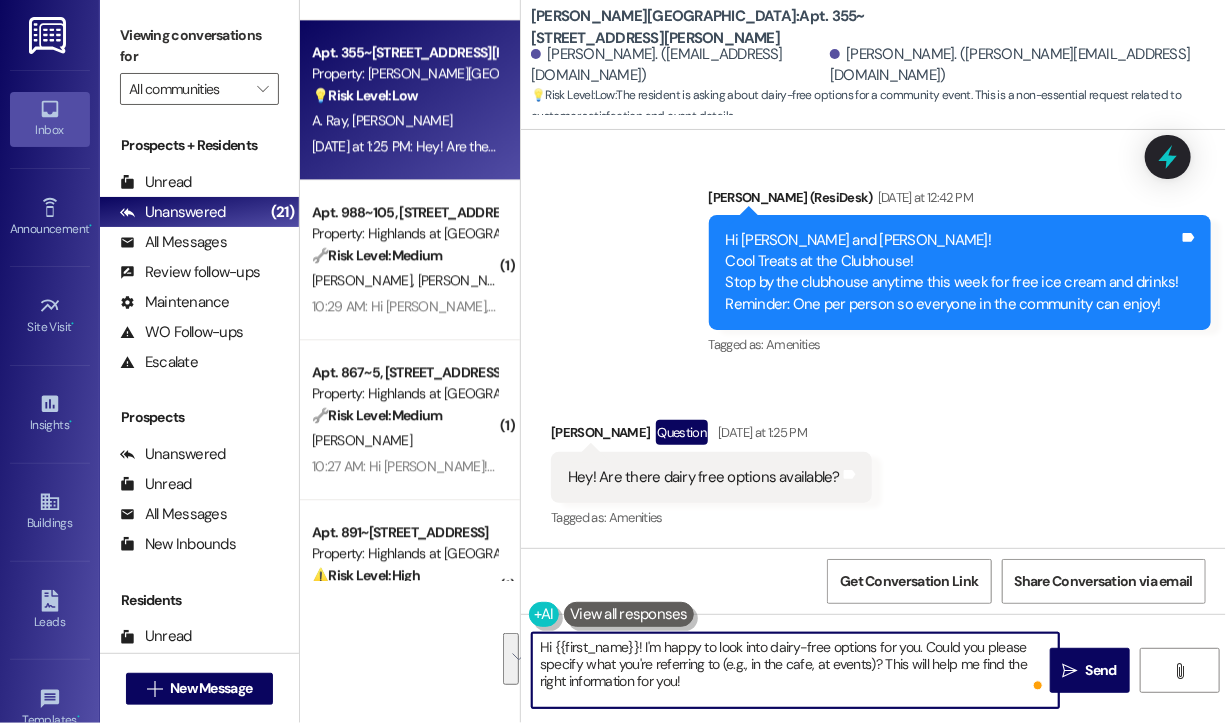 drag, startPoint x: 768, startPoint y: 690, endPoint x: 642, endPoint y: 649, distance: 132.50282 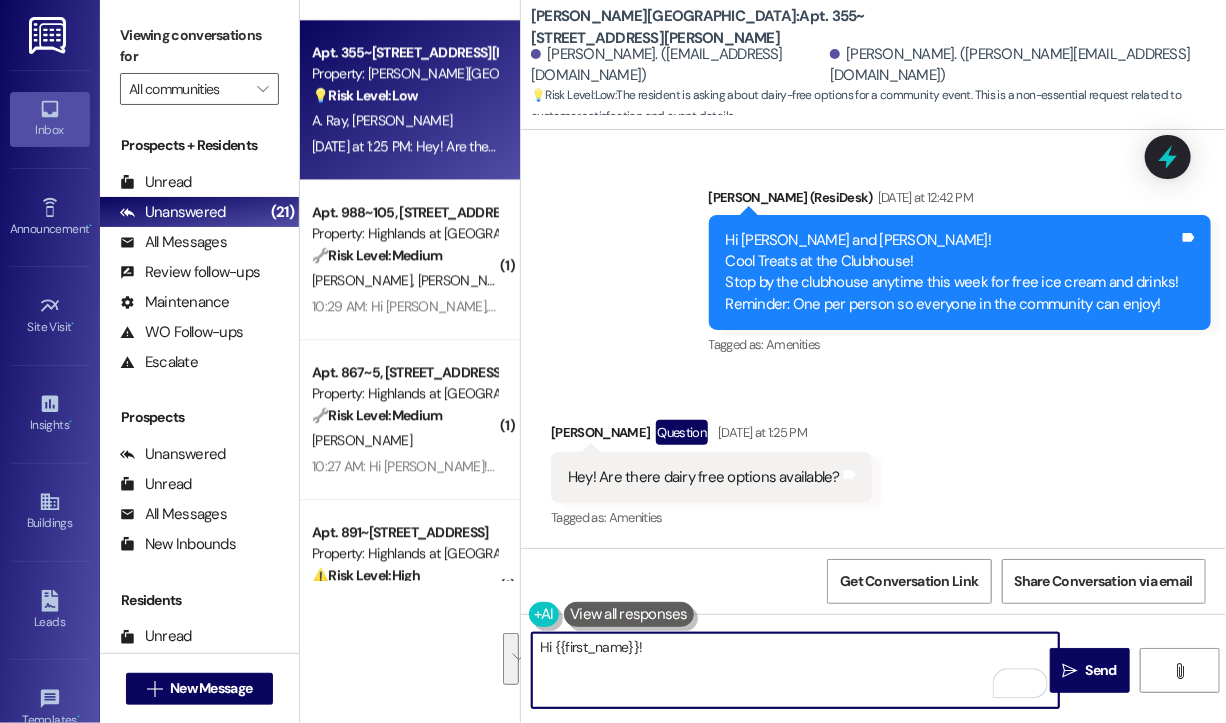 paste on "Sorry I wasn’t able to get back to you [DATE]! Were you able to stop by the clubhouse and enjoy the ice cream and drinks? I hope you had a great time—let me know if you were able to find a dairy-free option or if you have any feedback!" 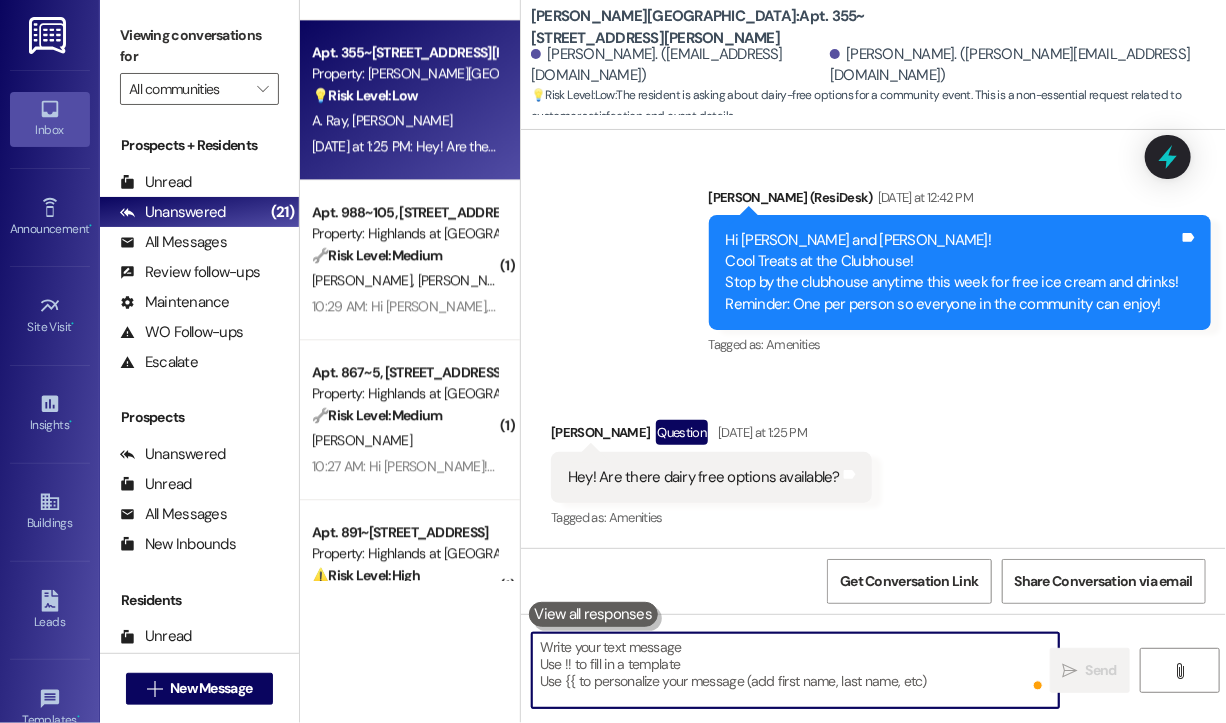 scroll, scrollTop: 2105, scrollLeft: 0, axis: vertical 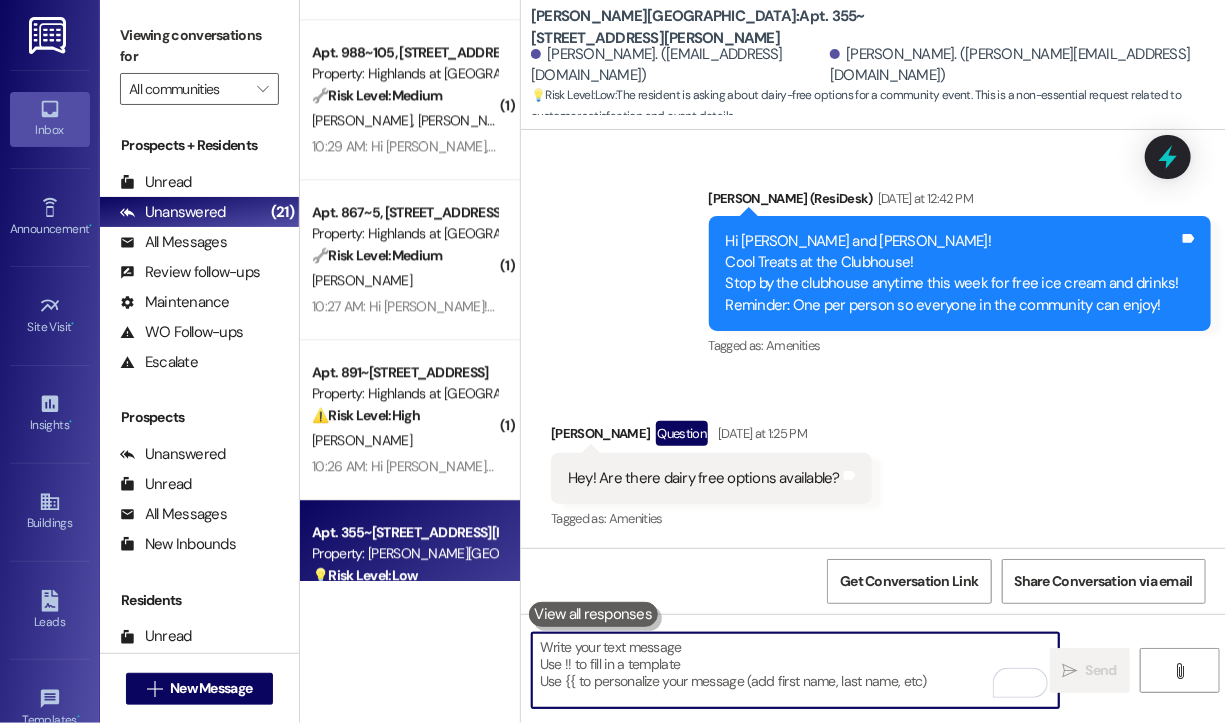 type 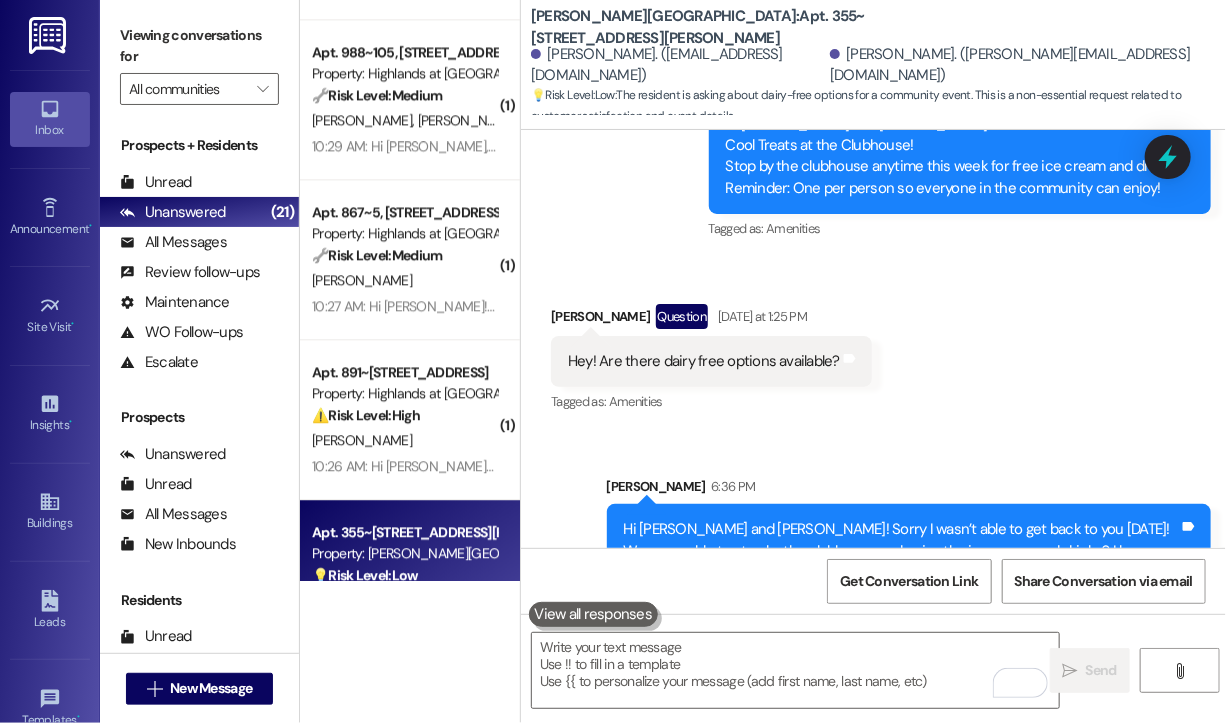 scroll, scrollTop: 2288, scrollLeft: 0, axis: vertical 